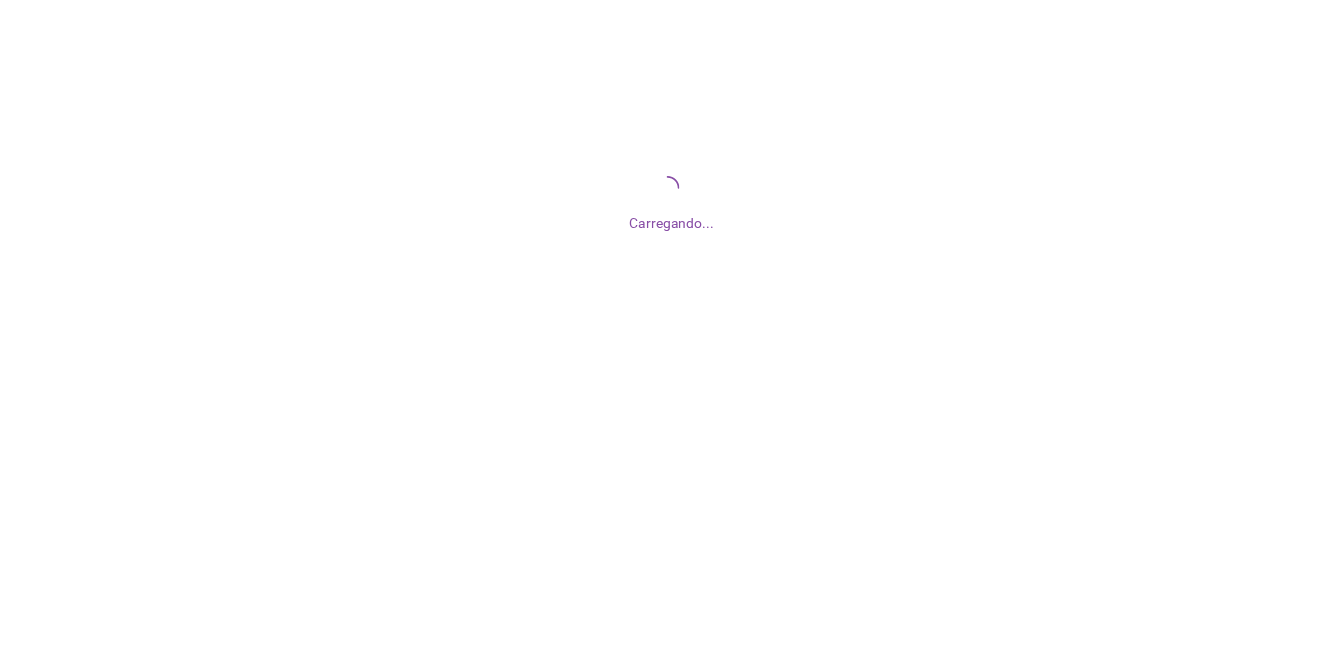 scroll, scrollTop: 0, scrollLeft: 0, axis: both 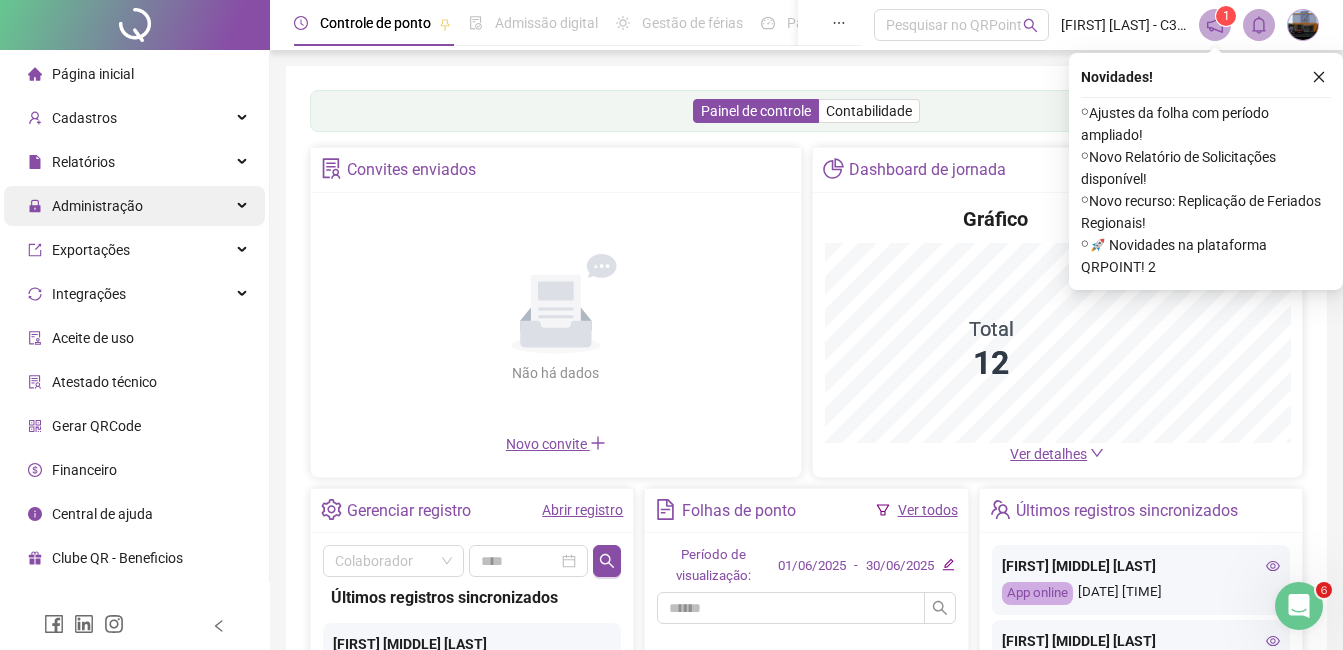 click on "Administração" at bounding box center [97, 206] 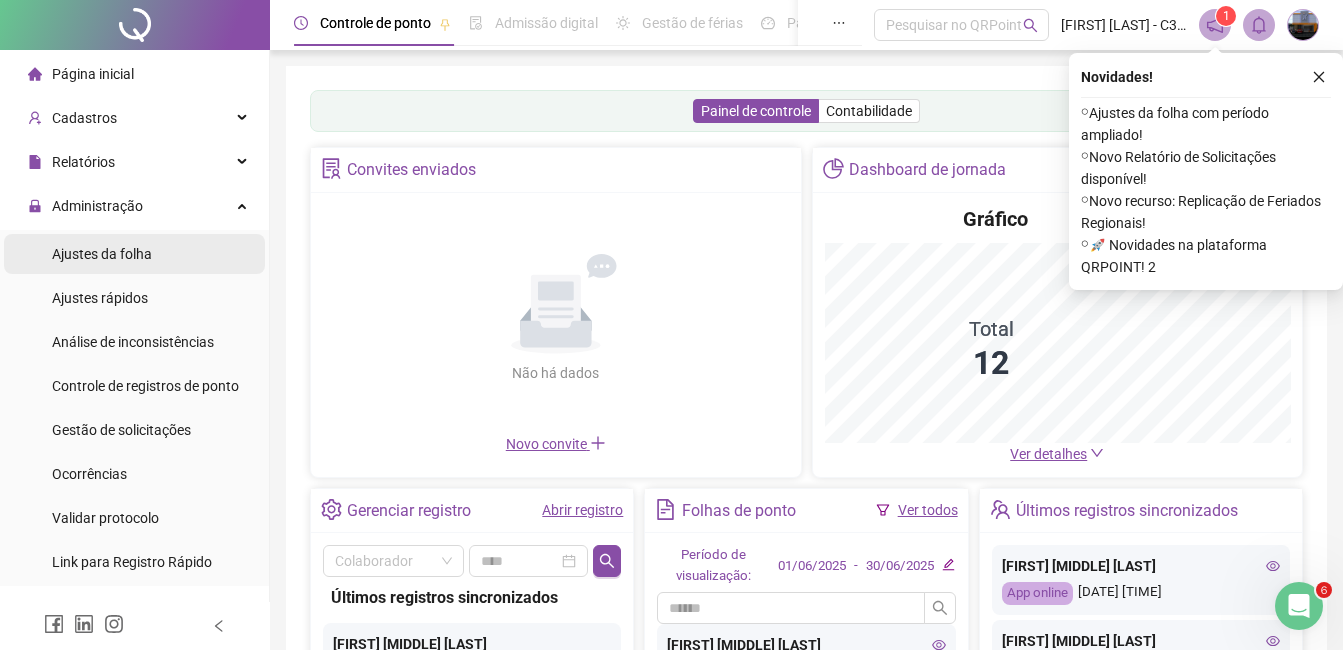 click on "Ajustes da folha" at bounding box center (102, 254) 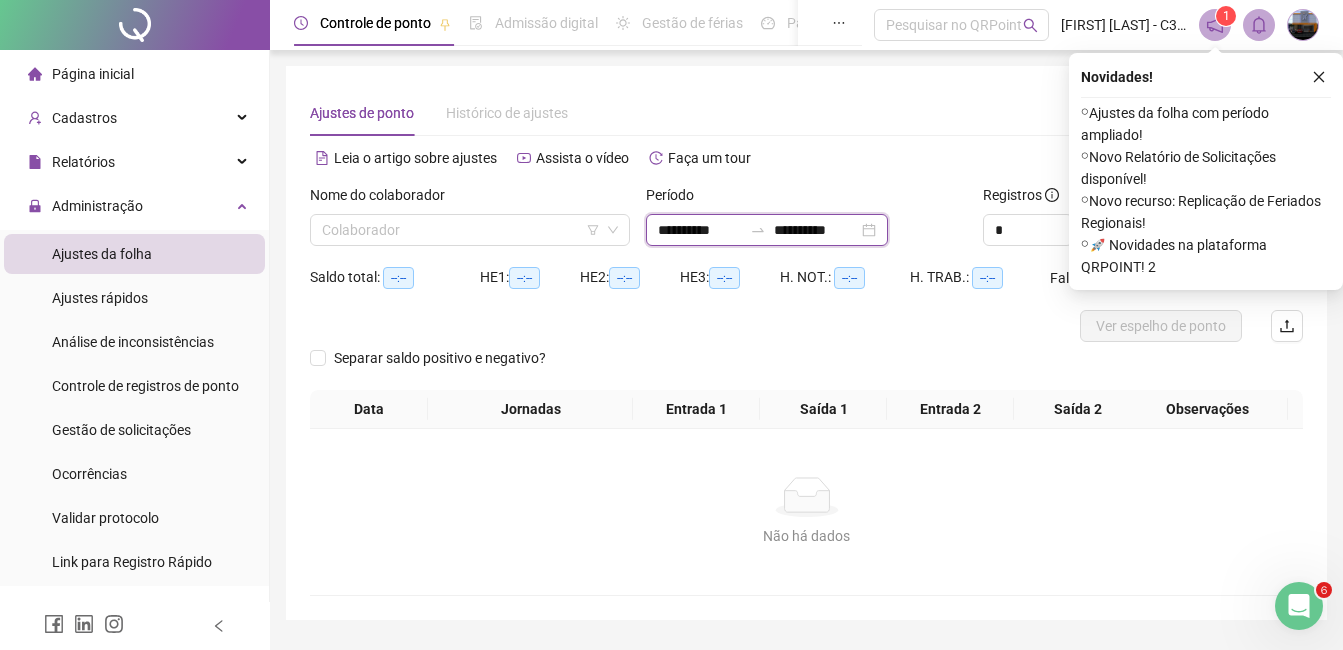 click on "**********" at bounding box center (700, 230) 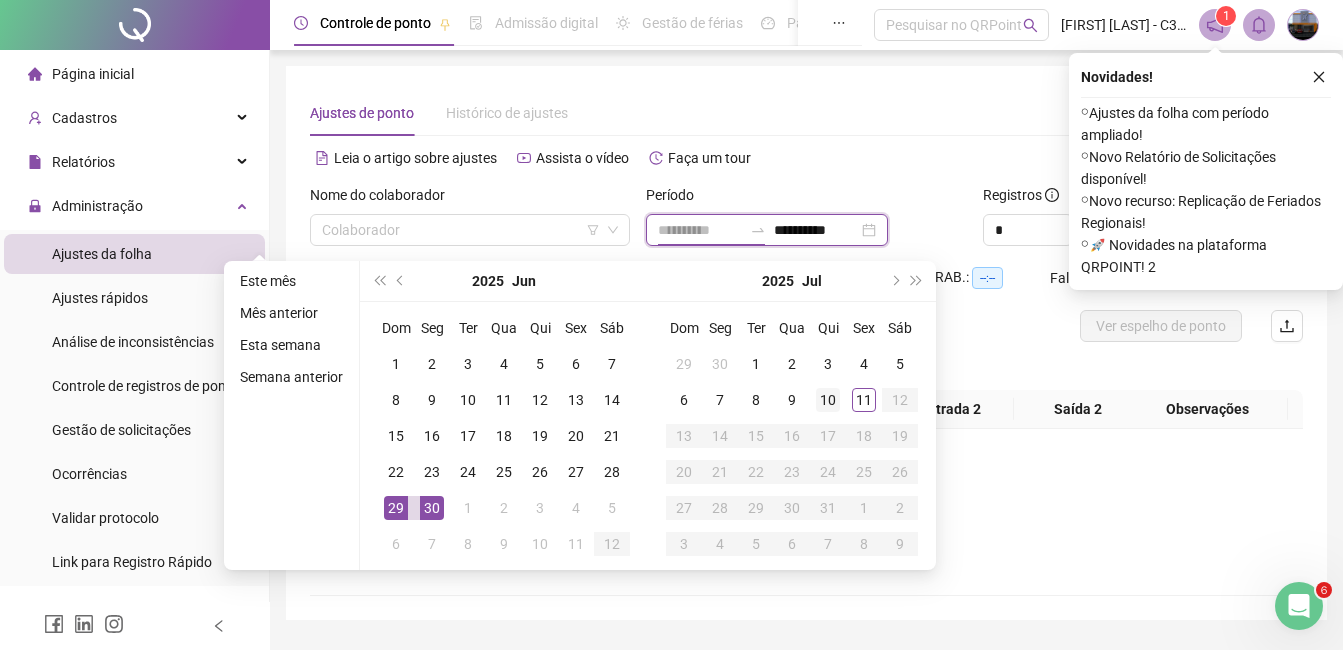 type on "**********" 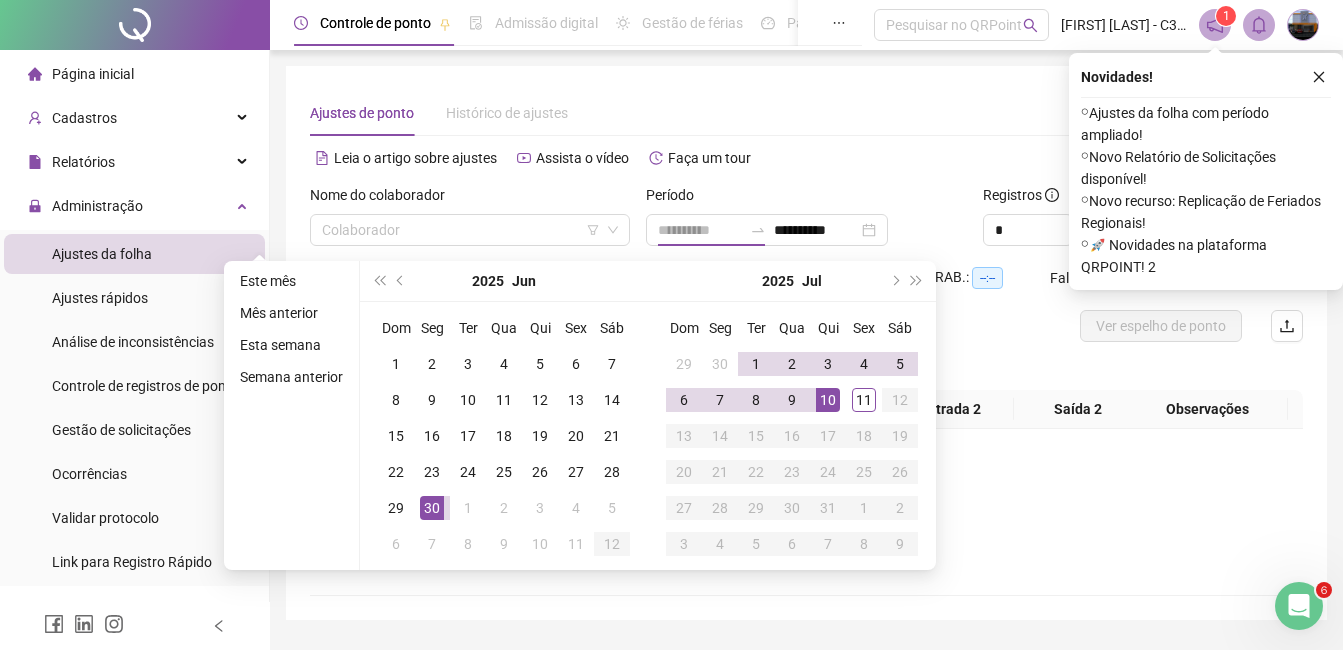 click on "10" at bounding box center (828, 400) 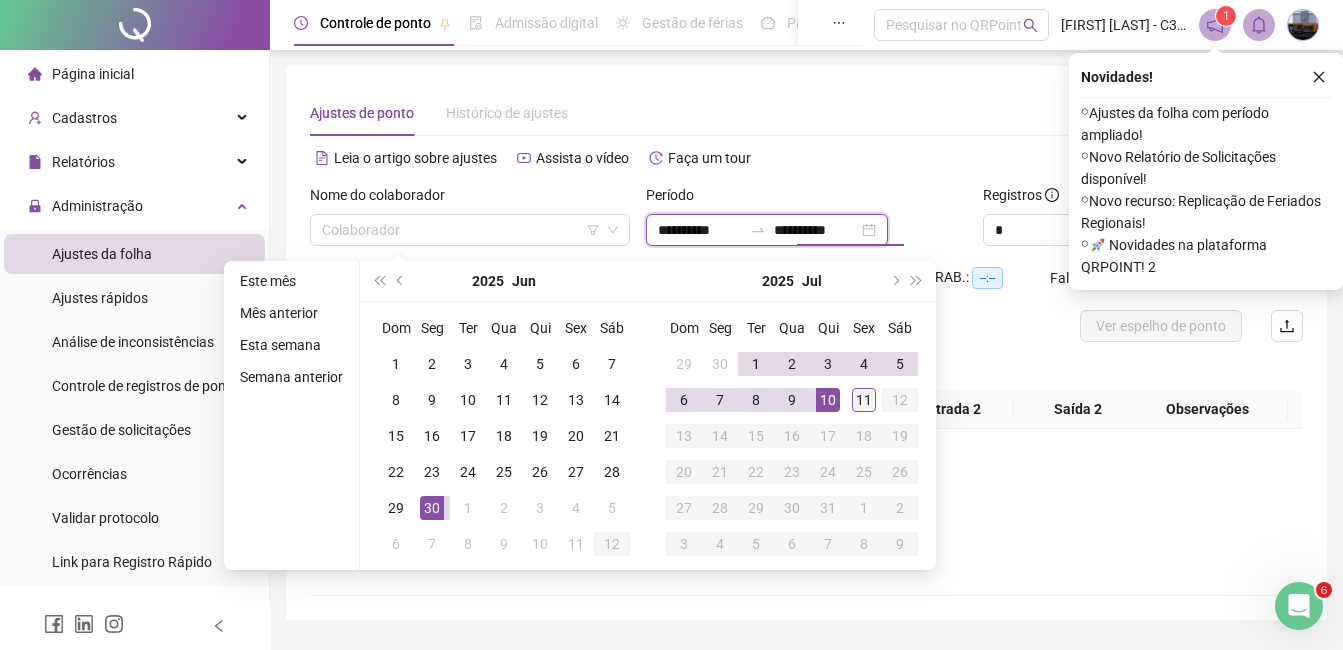 type on "**********" 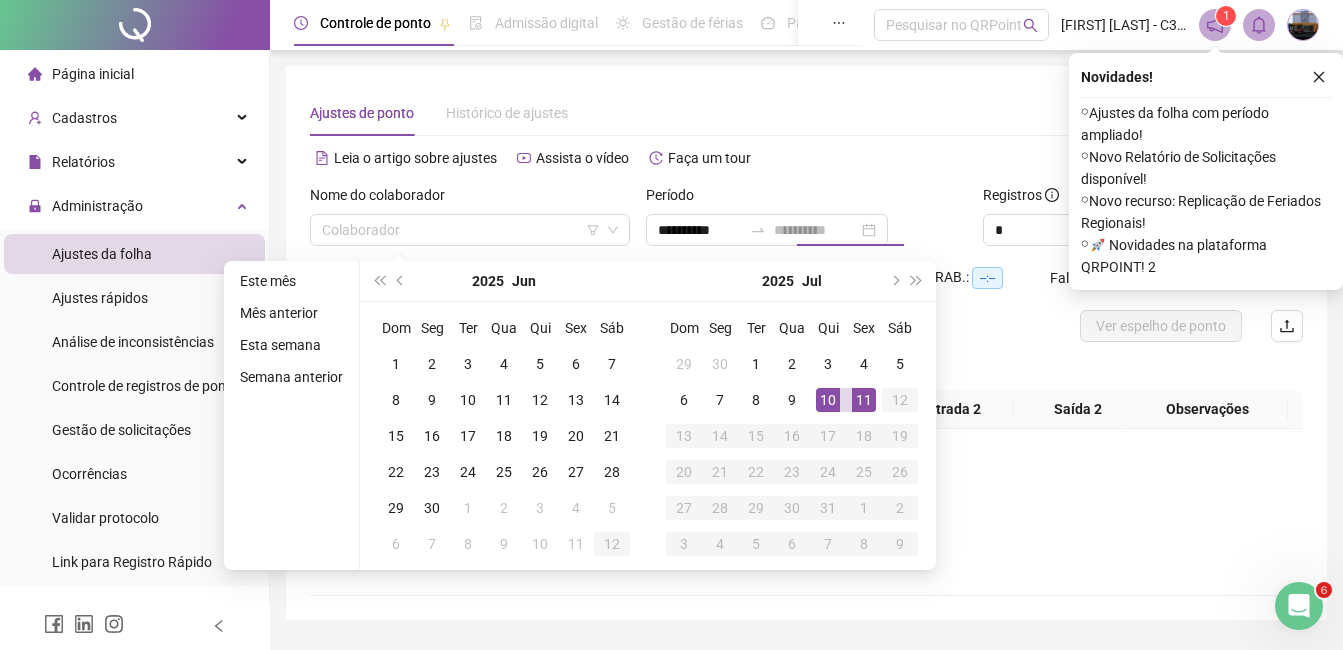 click on "11" at bounding box center [864, 400] 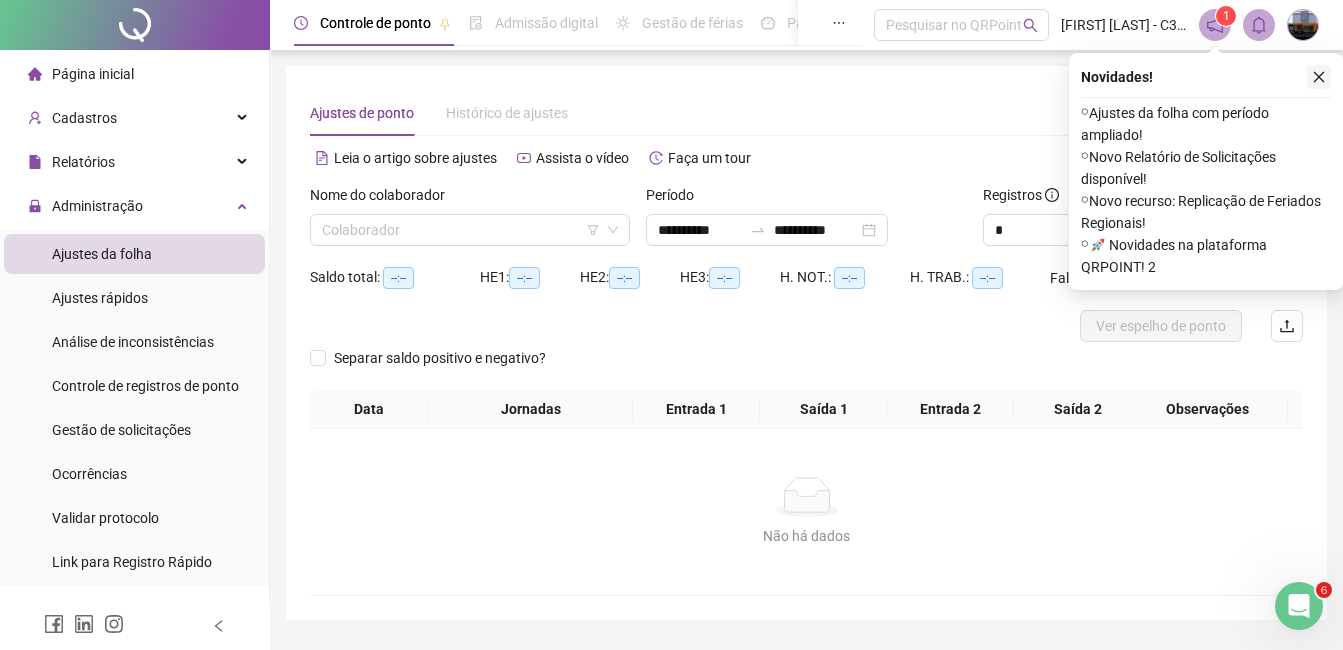 click 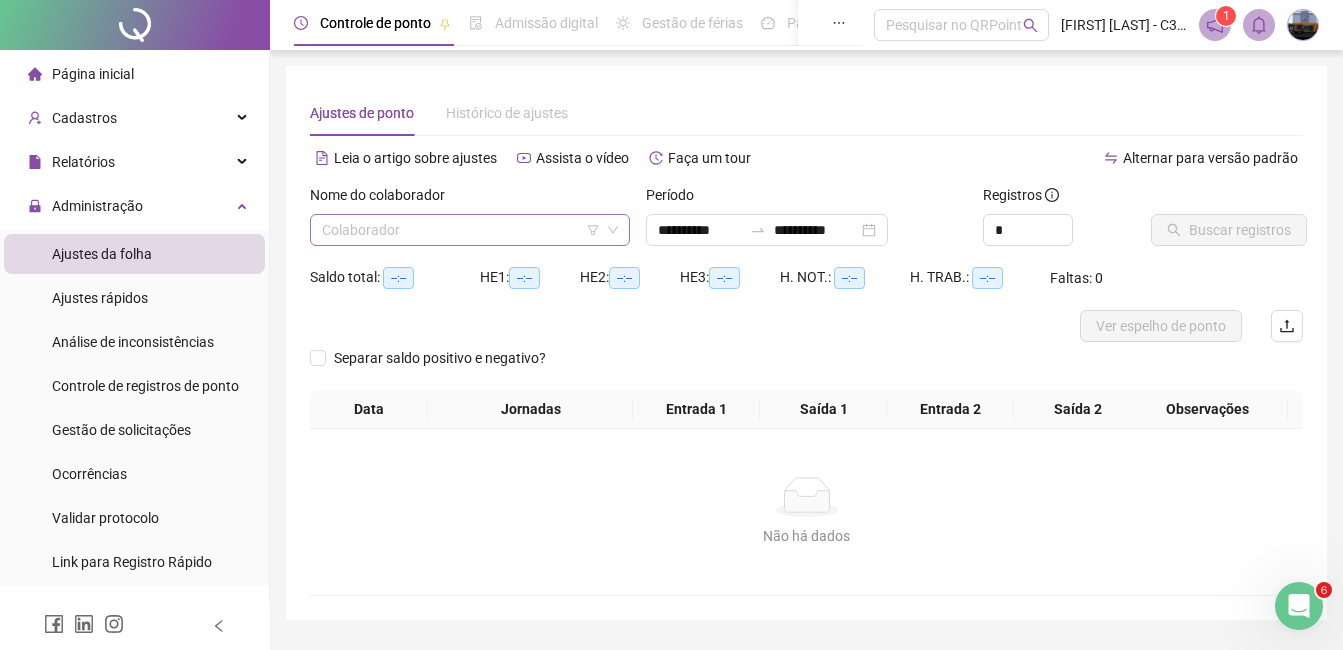 click at bounding box center (464, 230) 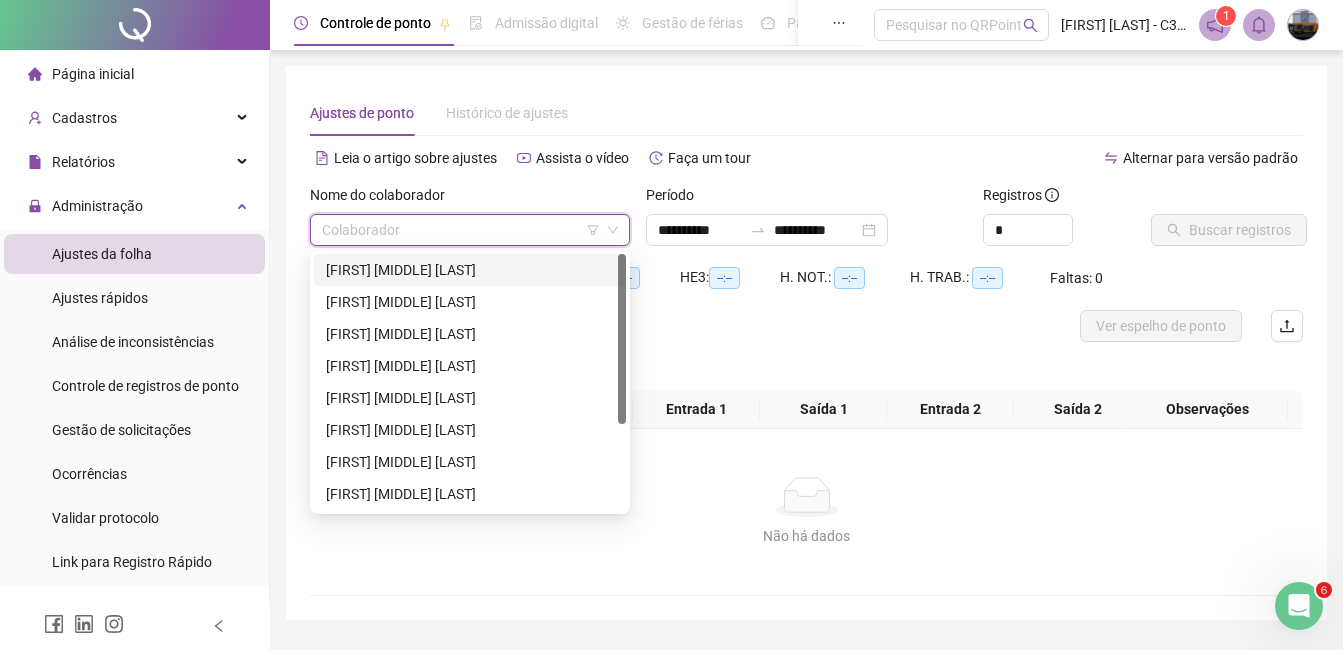 click on "[FIRST] [MIDDLE] [LAST]" at bounding box center [470, 270] 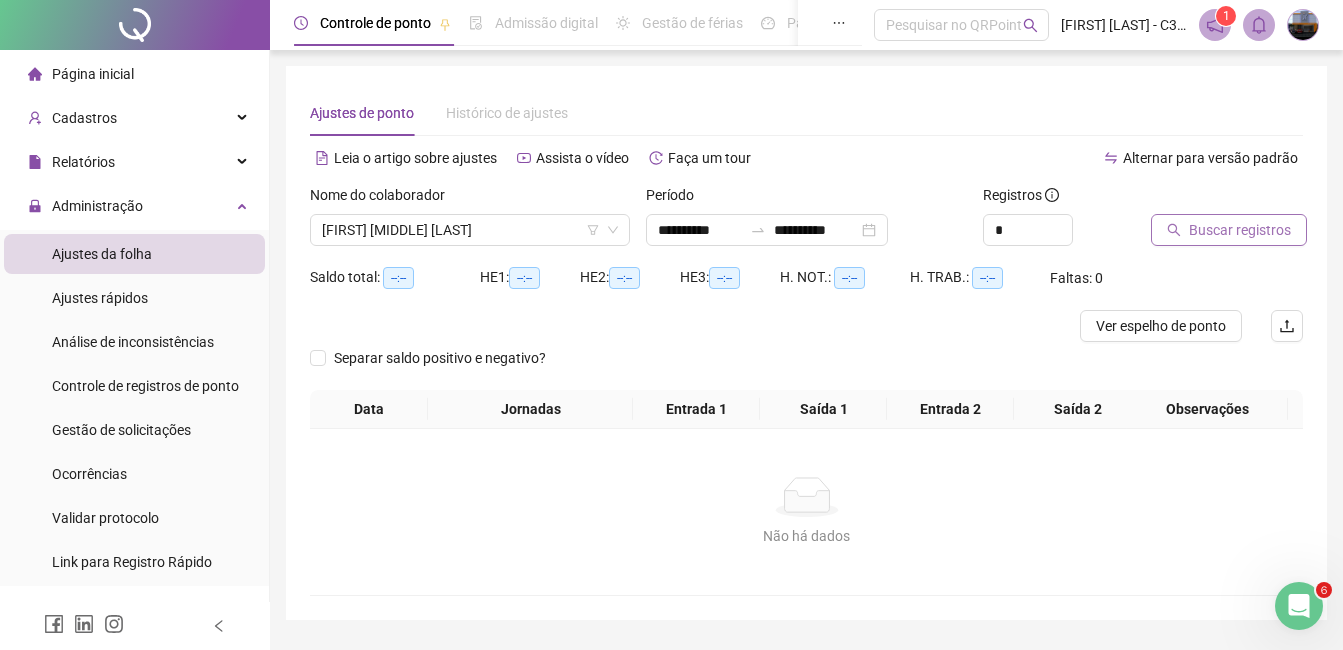 click on "Buscar registros" at bounding box center [1240, 230] 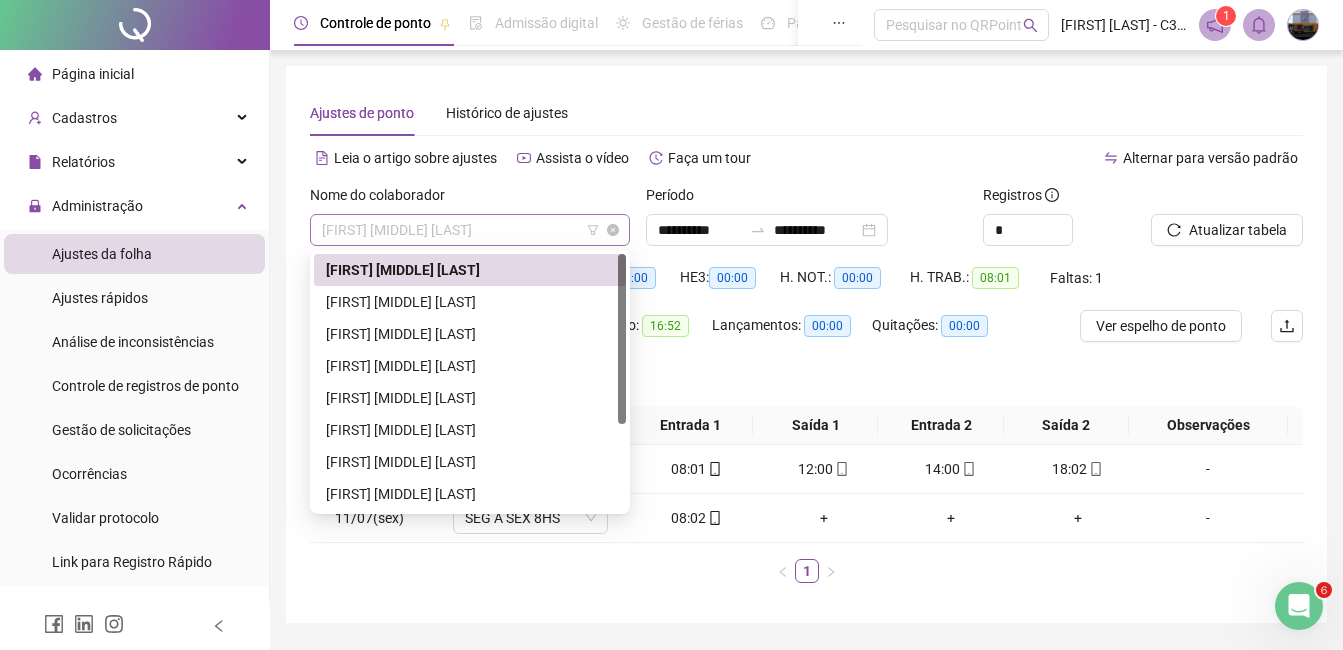 click on "[FIRST] [MIDDLE] [LAST]" at bounding box center [470, 230] 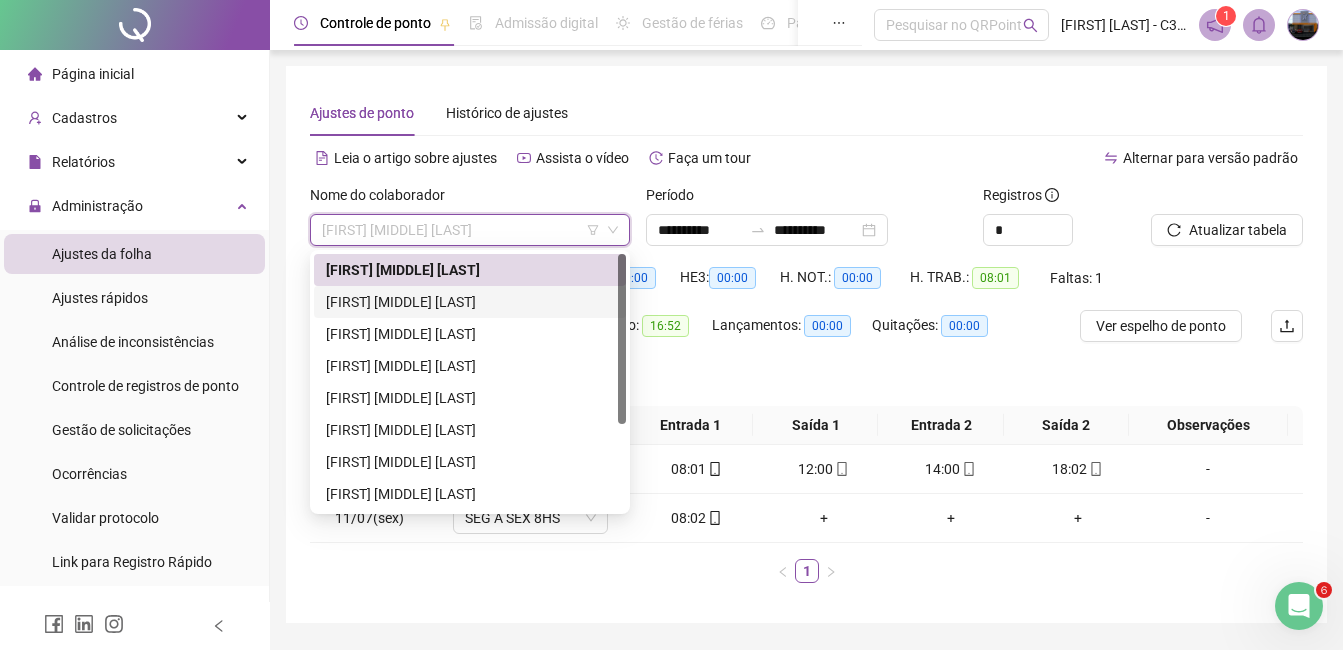 click on "[FIRST] [MIDDLE] [LAST]" at bounding box center (470, 302) 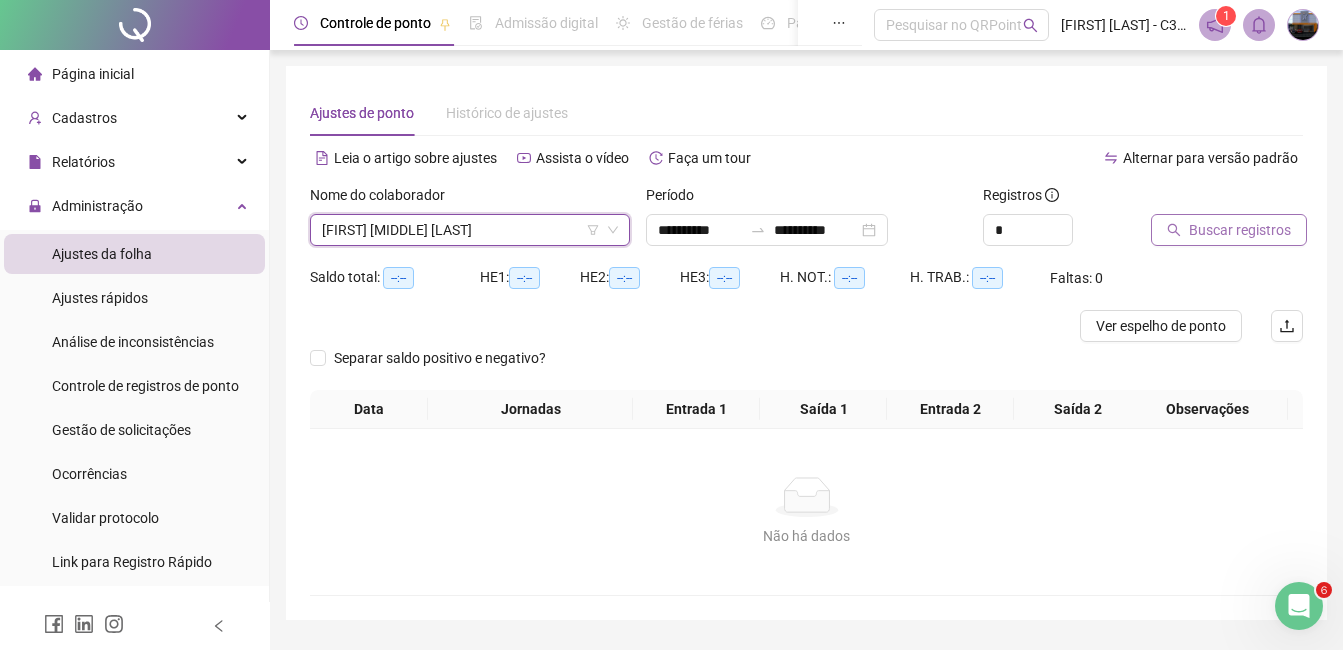 click on "Buscar registros" at bounding box center (1240, 230) 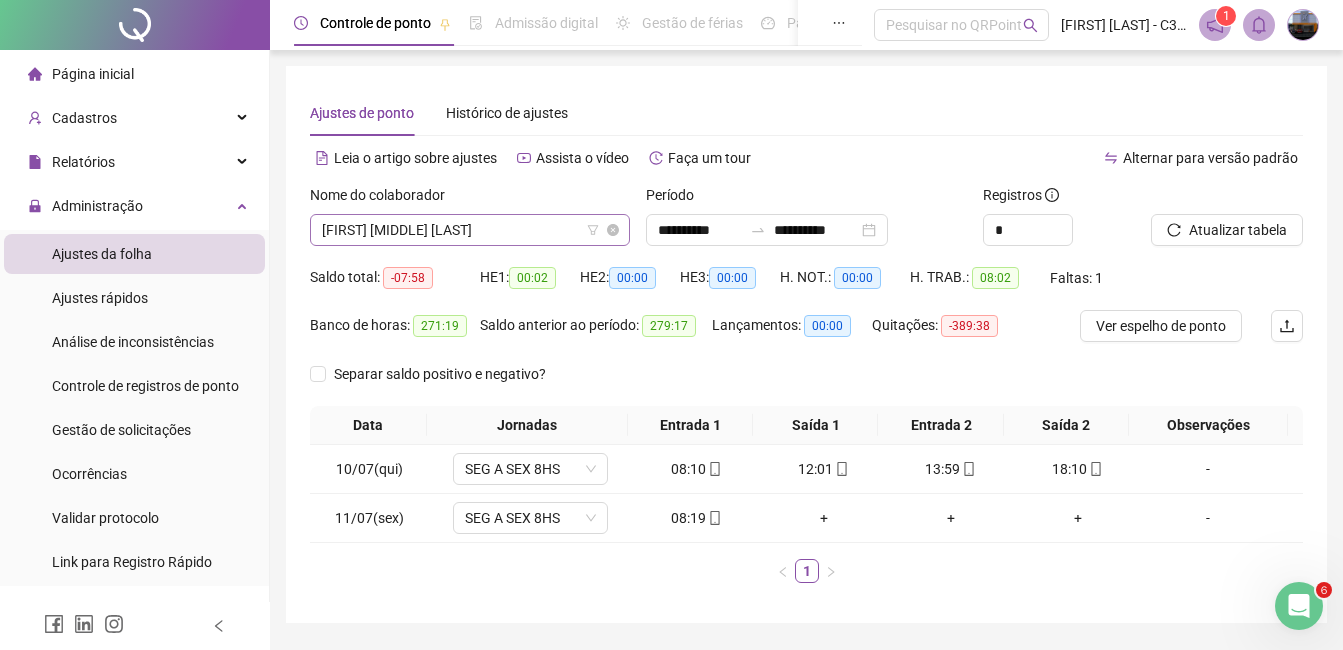 click on "[FIRST] [MIDDLE] [LAST]" at bounding box center (470, 230) 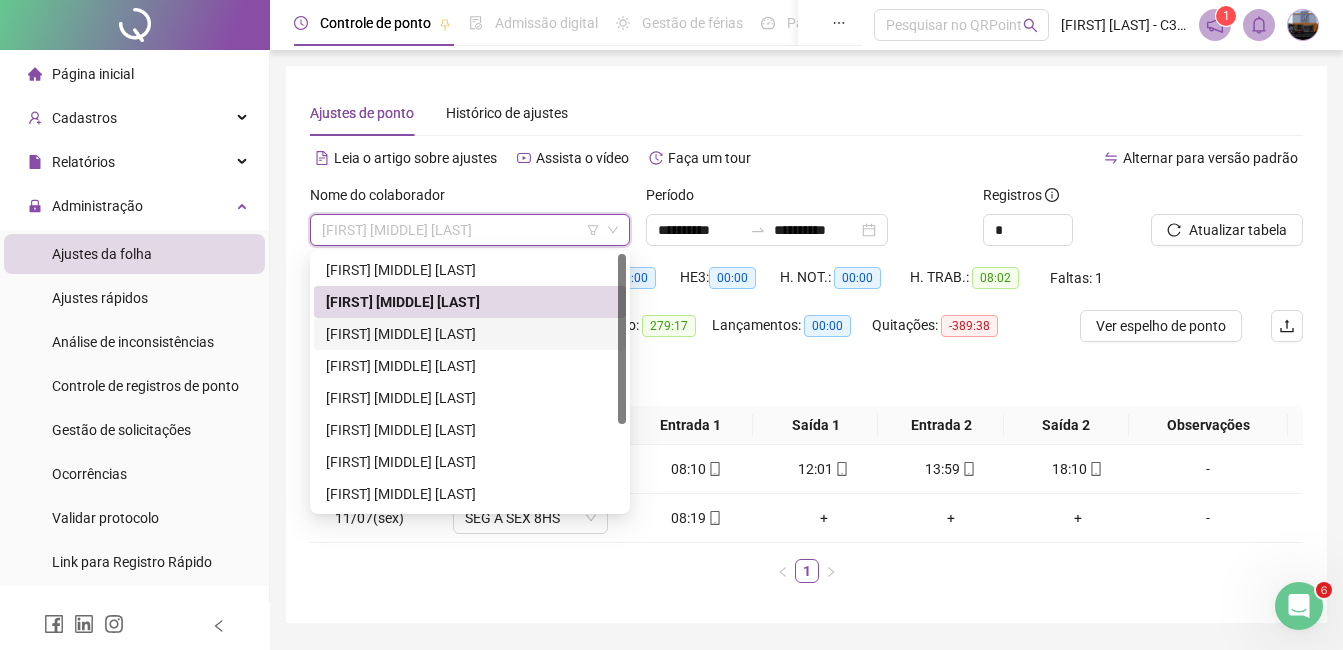 click on "[FIRST] [MIDDLE] [LAST]" at bounding box center (470, 334) 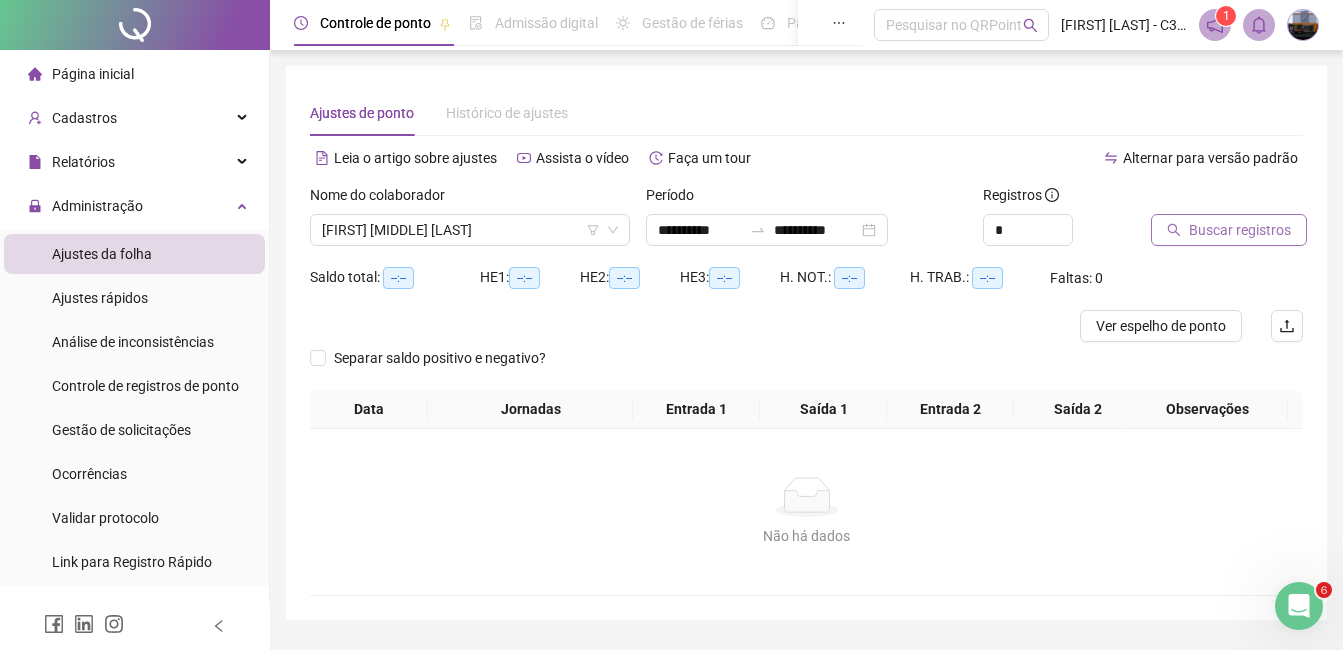 click on "Buscar registros" at bounding box center [1240, 230] 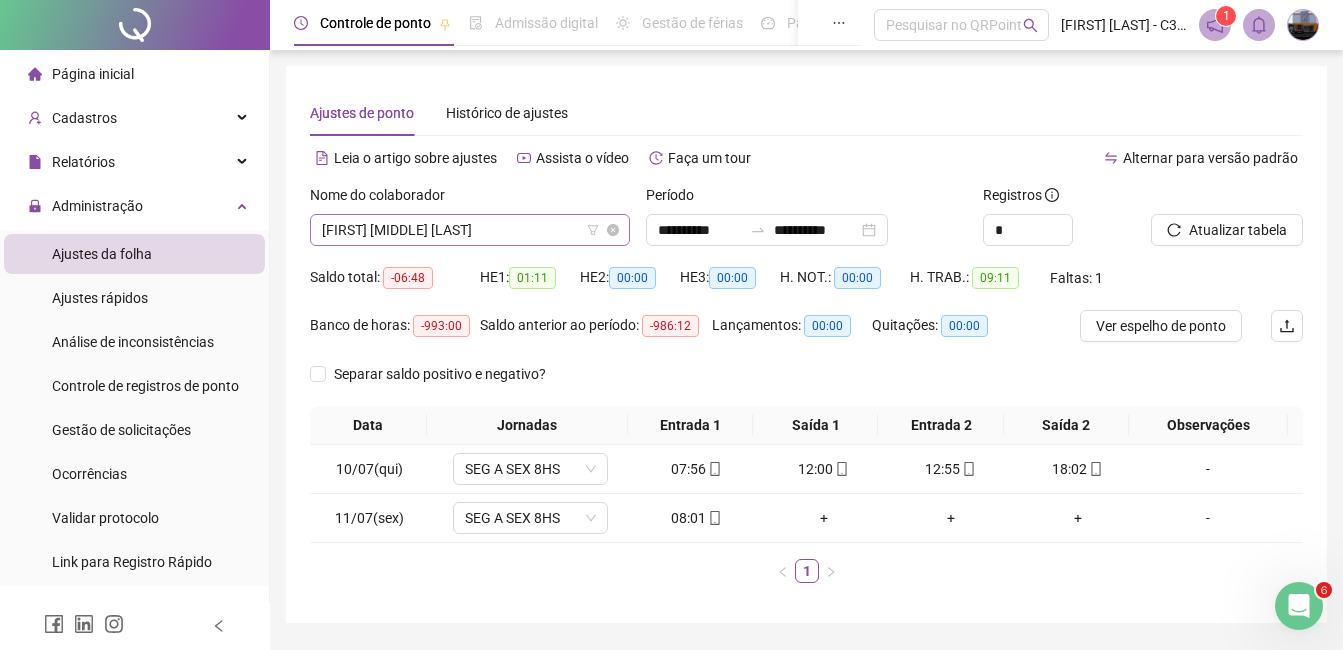 click on "[FIRST] [MIDDLE] [LAST]" at bounding box center (470, 230) 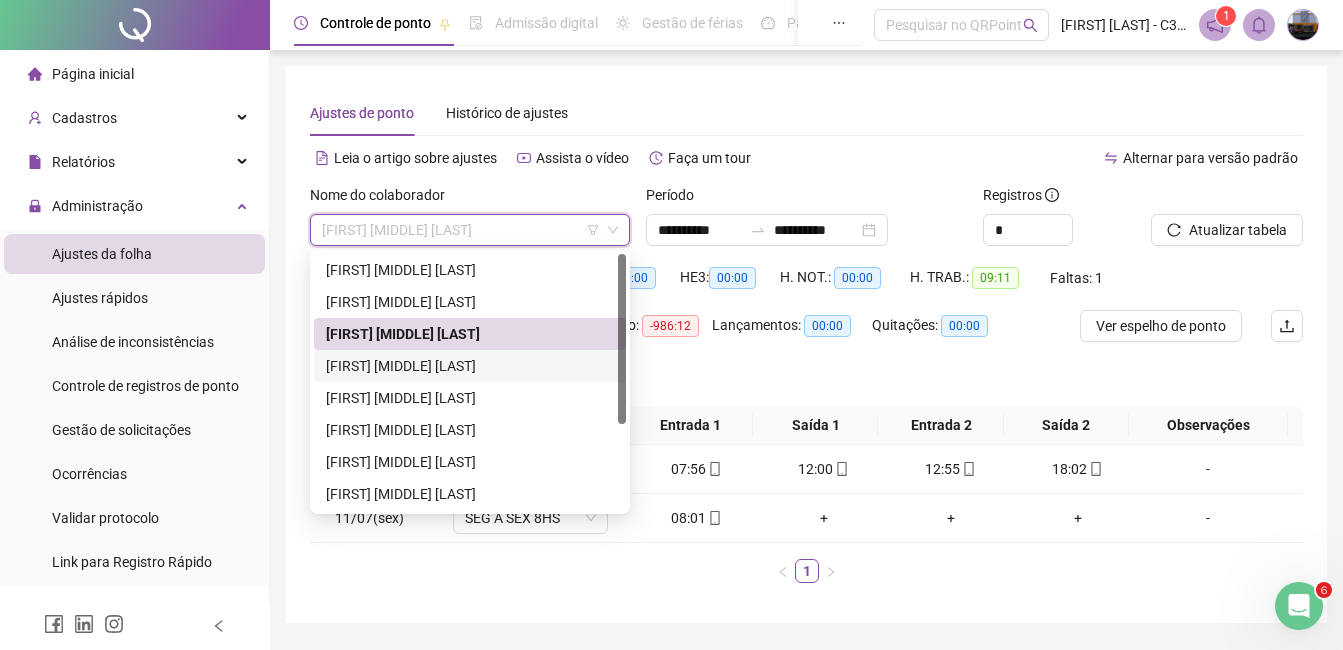 click on "[FIRST] [MIDDLE] [LAST]" at bounding box center [470, 366] 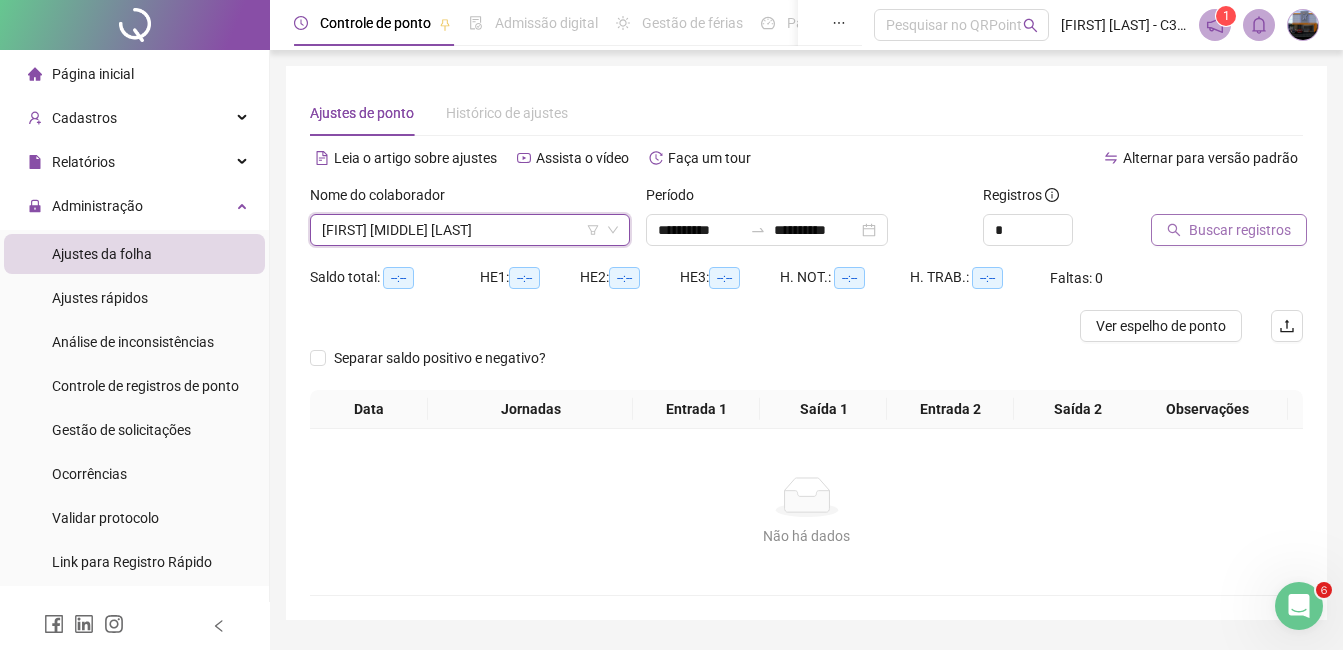 click on "Buscar registros" at bounding box center (1240, 230) 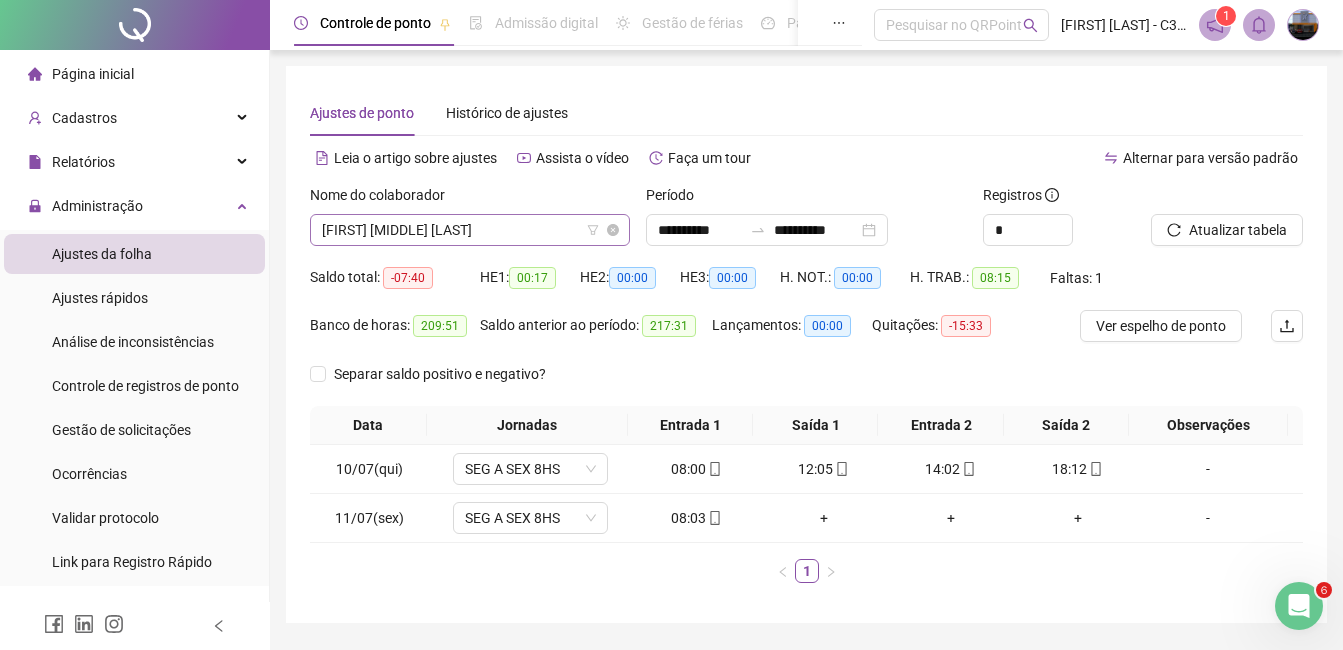 click on "[FIRST] [MIDDLE] [LAST]" at bounding box center (470, 230) 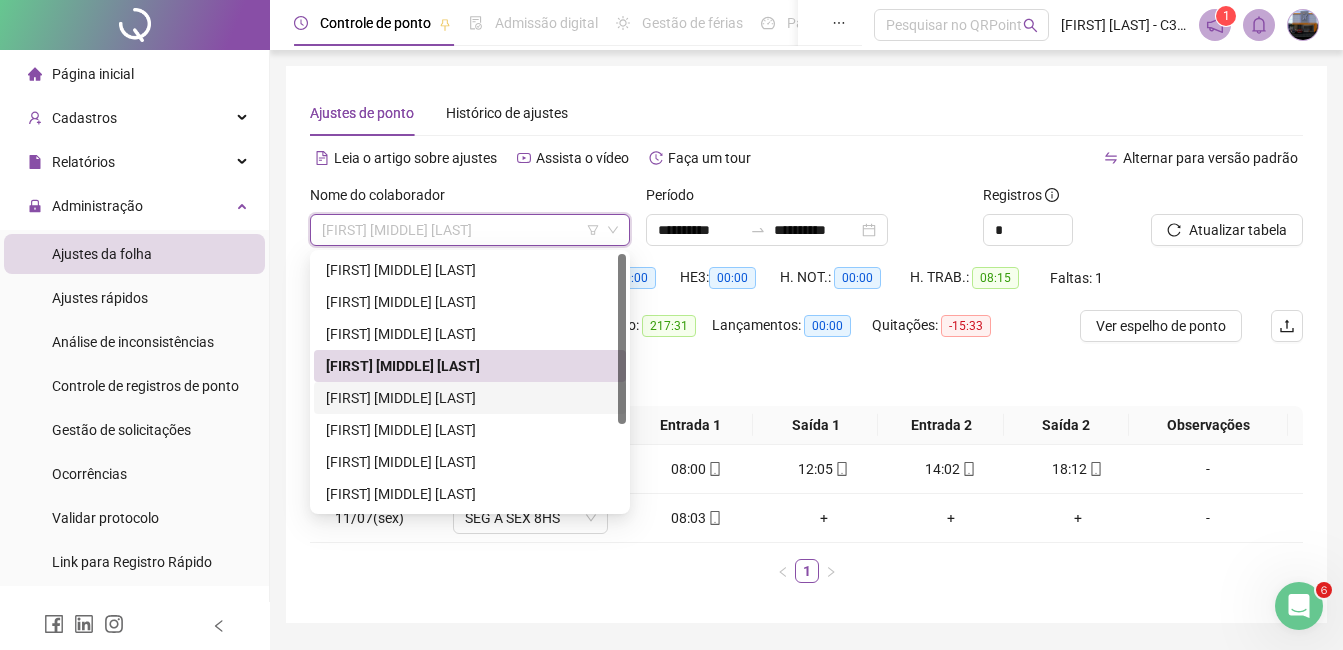 click on "[FIRST] [MIDDLE] [LAST]" at bounding box center [470, 398] 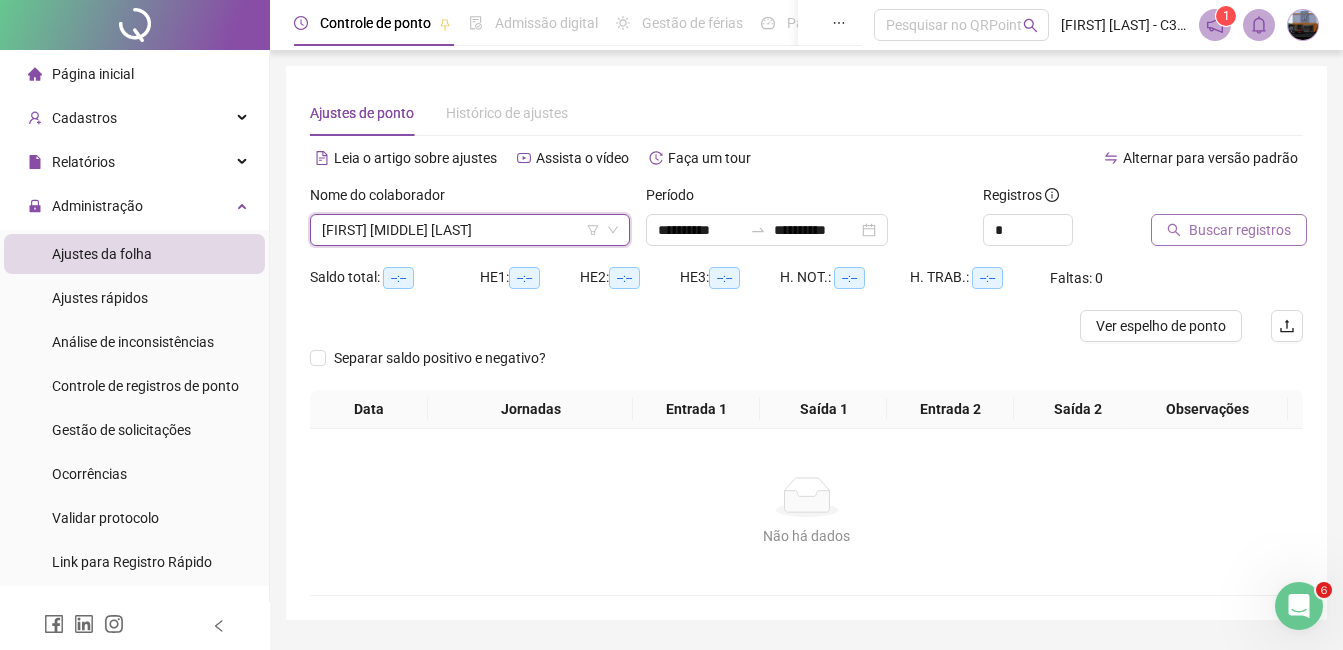 click on "Buscar registros" at bounding box center [1240, 230] 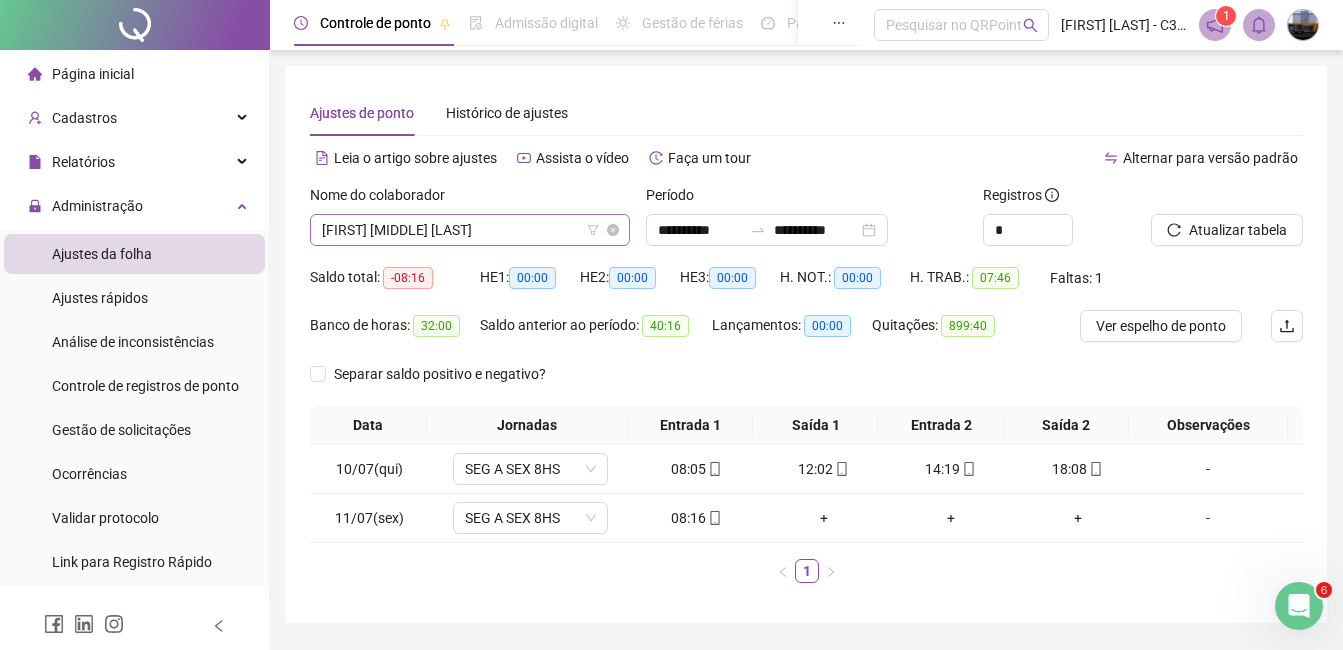 click on "[FIRST] [MIDDLE] [LAST]" at bounding box center [470, 230] 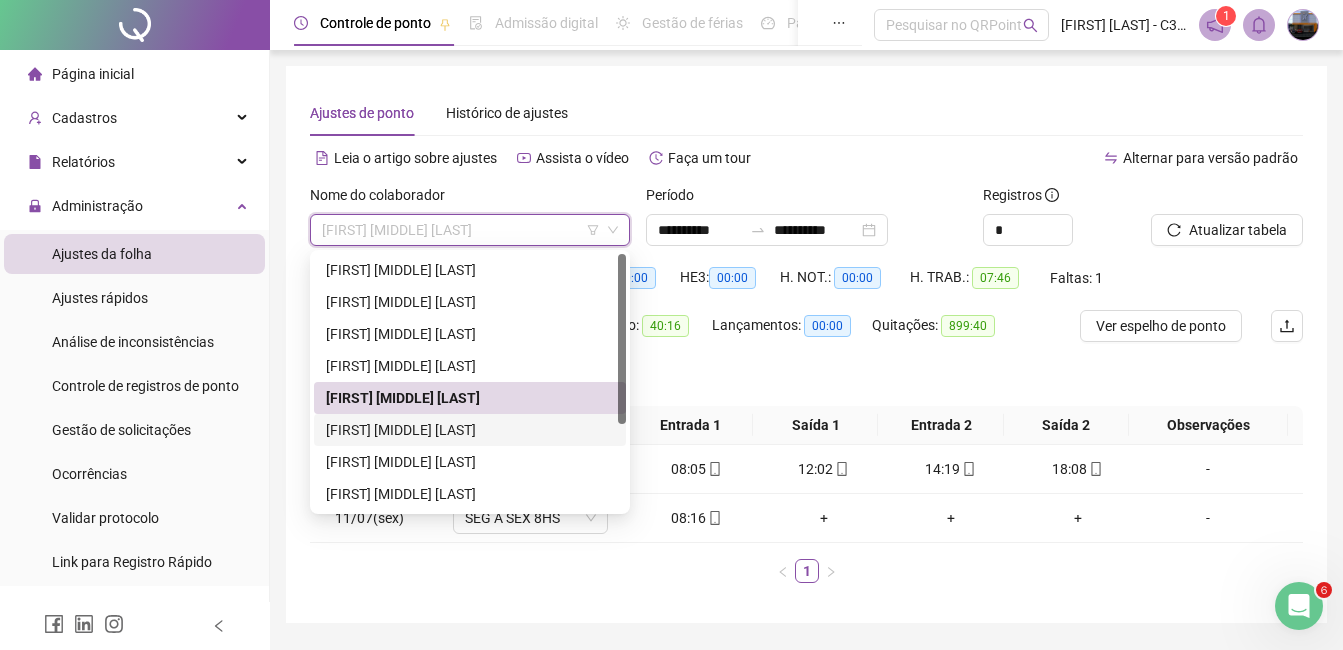 click on "[FIRST] [MIDDLE] [LAST]" at bounding box center [470, 430] 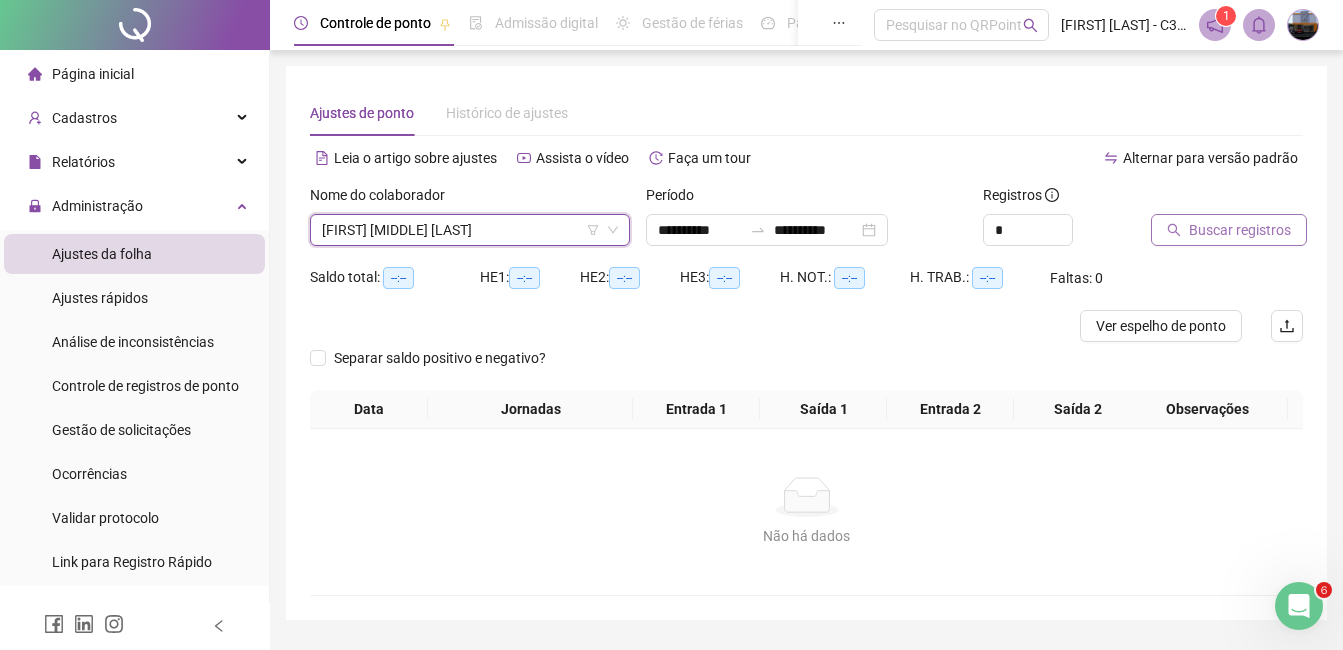 click on "Buscar registros" at bounding box center (1229, 230) 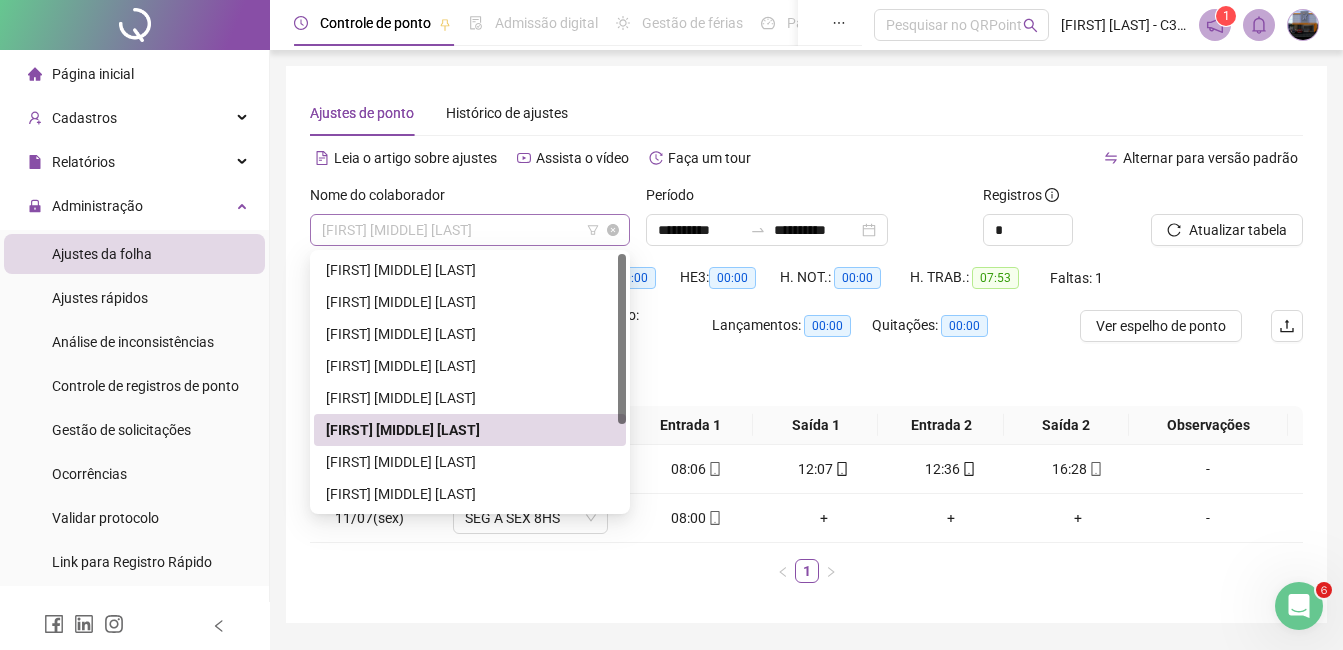 click on "[FIRST] [MIDDLE] [LAST]" at bounding box center [470, 230] 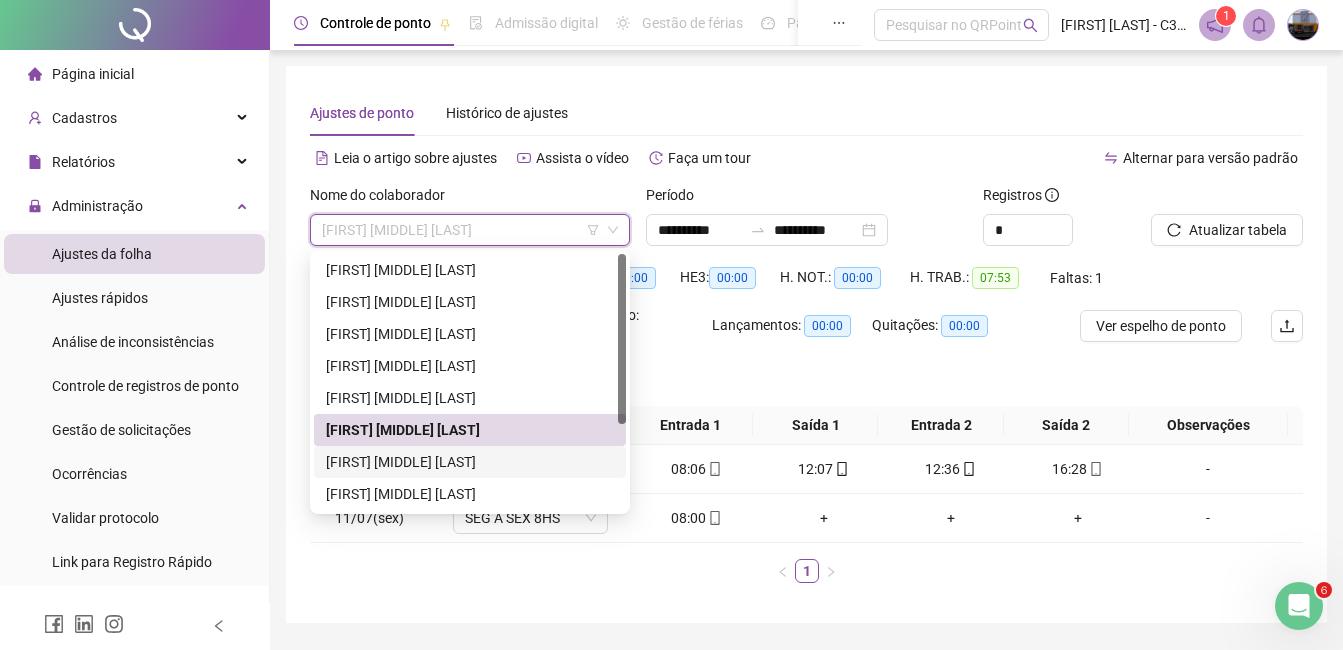click on "[FIRST] [MIDDLE] [LAST]" at bounding box center (470, 462) 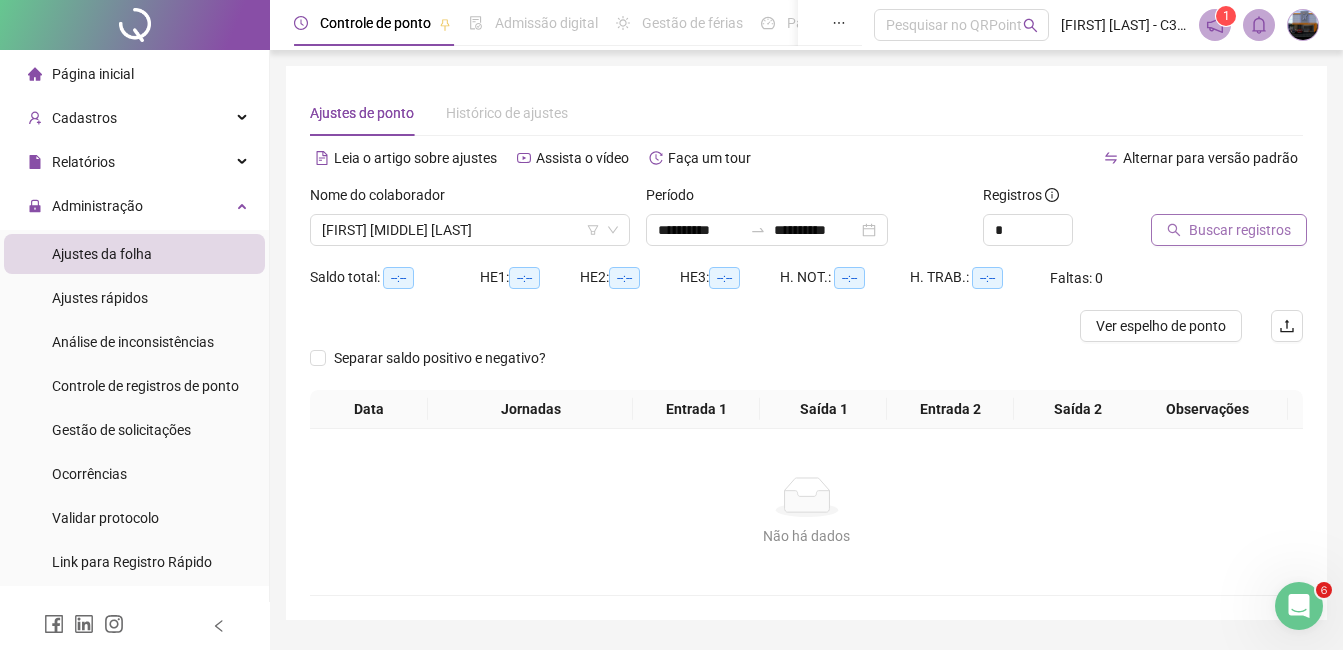 click on "Buscar registros" at bounding box center [1229, 230] 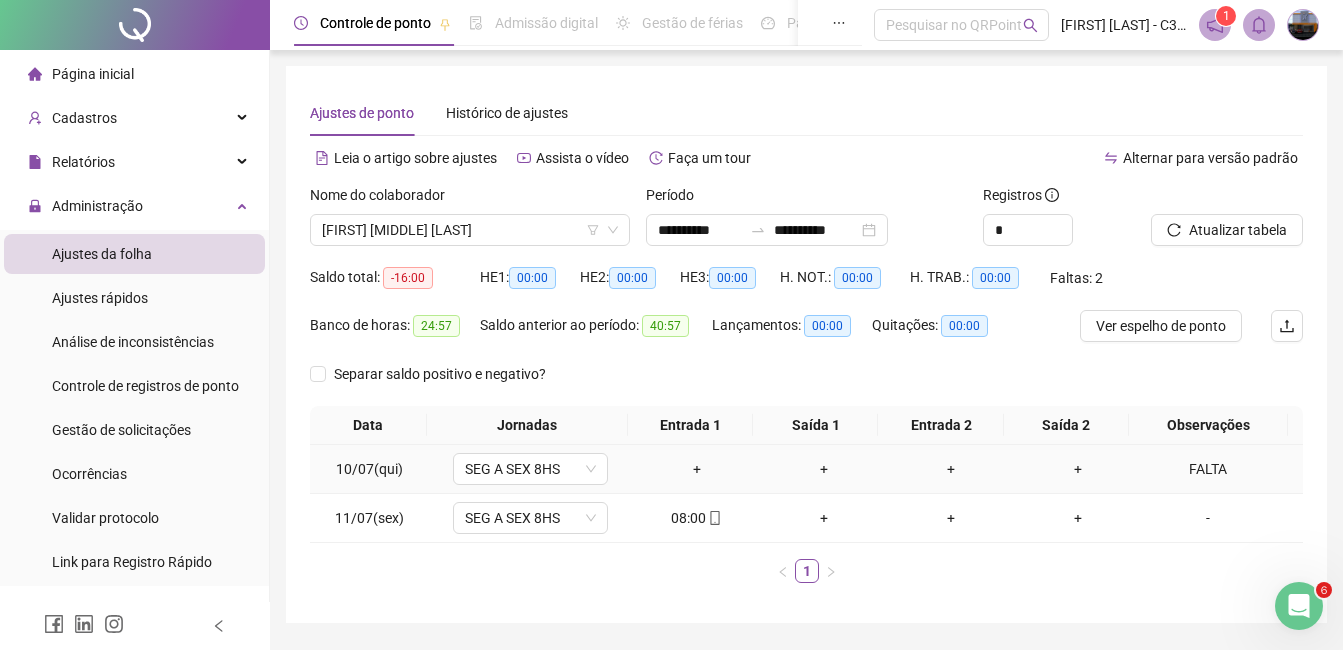 click on "FALTA" at bounding box center [1208, 469] 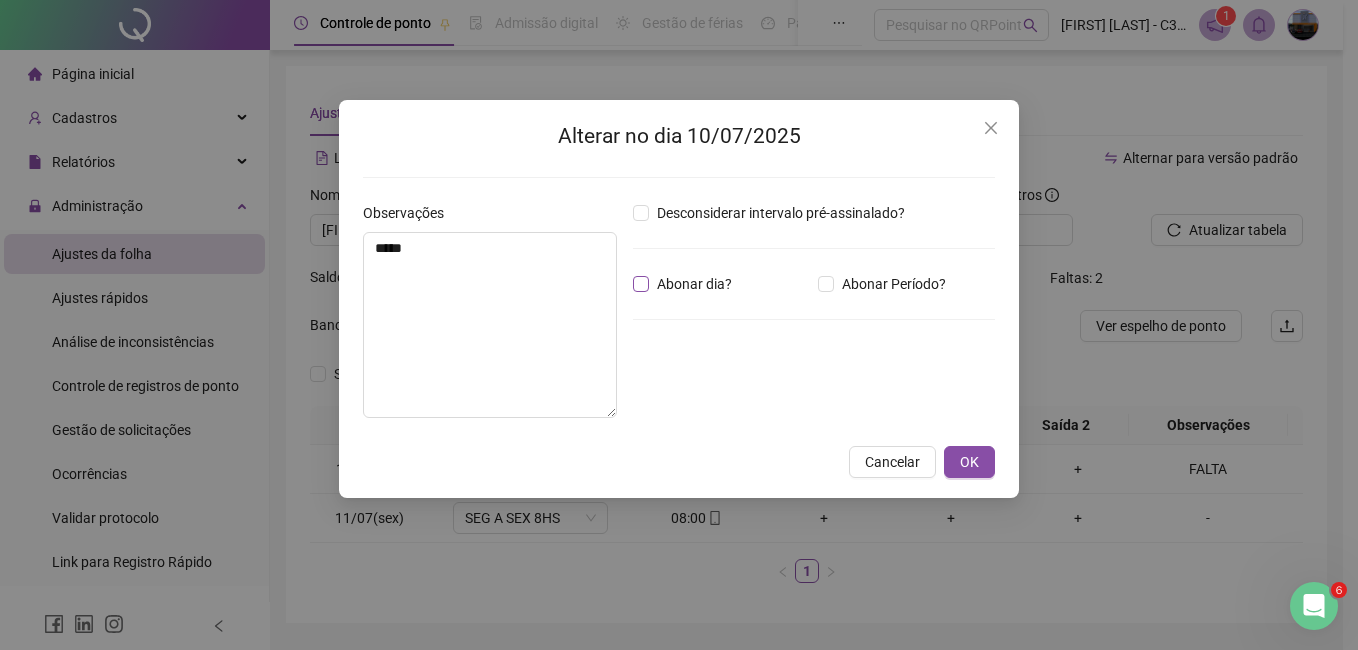 click on "Abonar dia?" at bounding box center (694, 284) 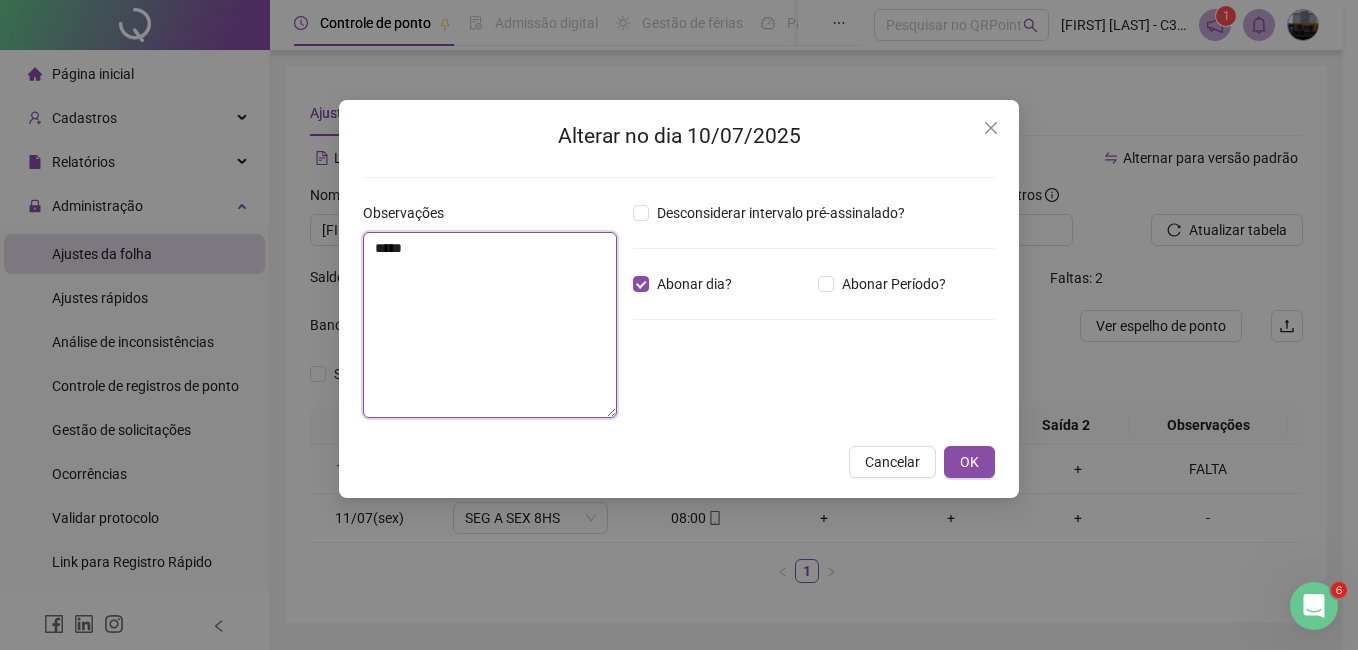 drag, startPoint x: 429, startPoint y: 256, endPoint x: 290, endPoint y: 255, distance: 139.0036 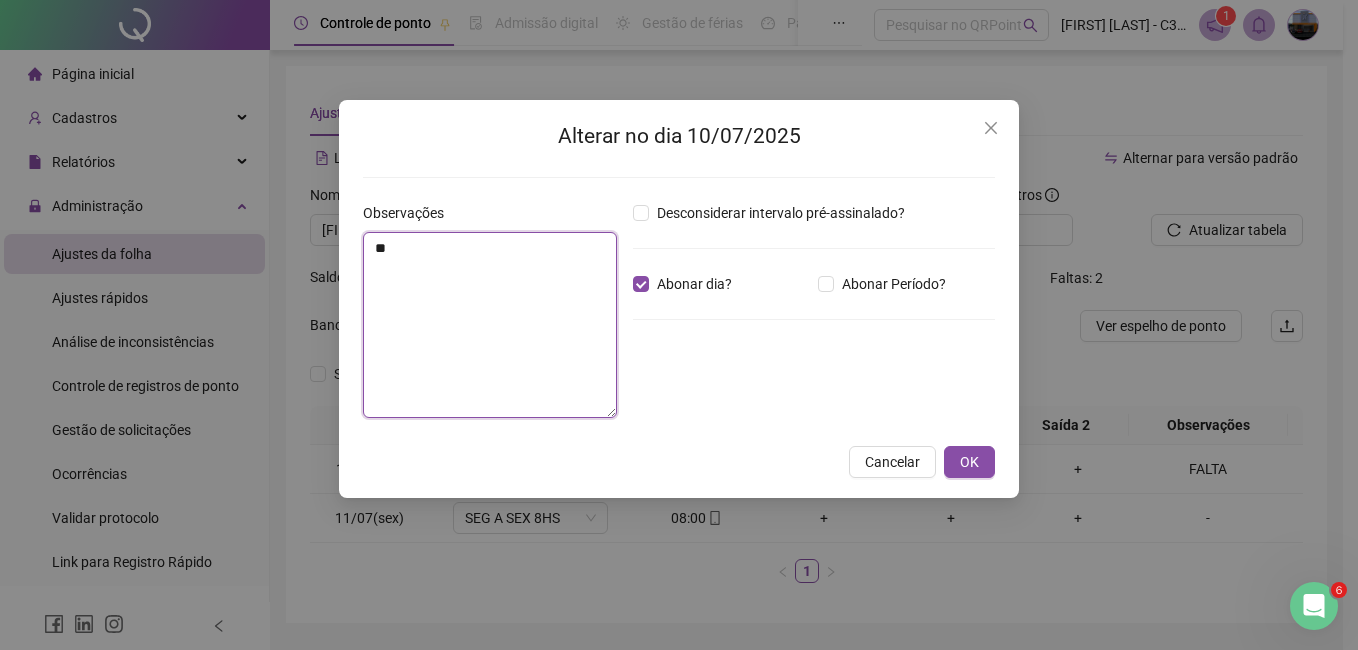 type on "*" 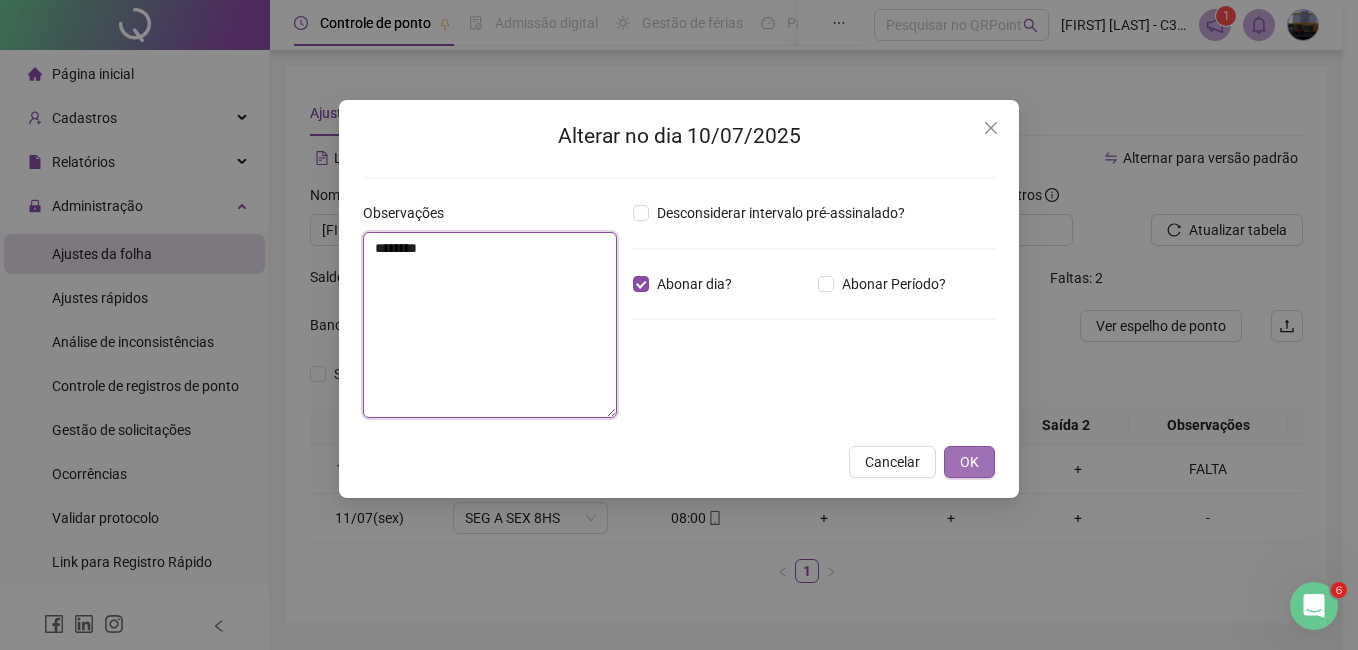 type on "********" 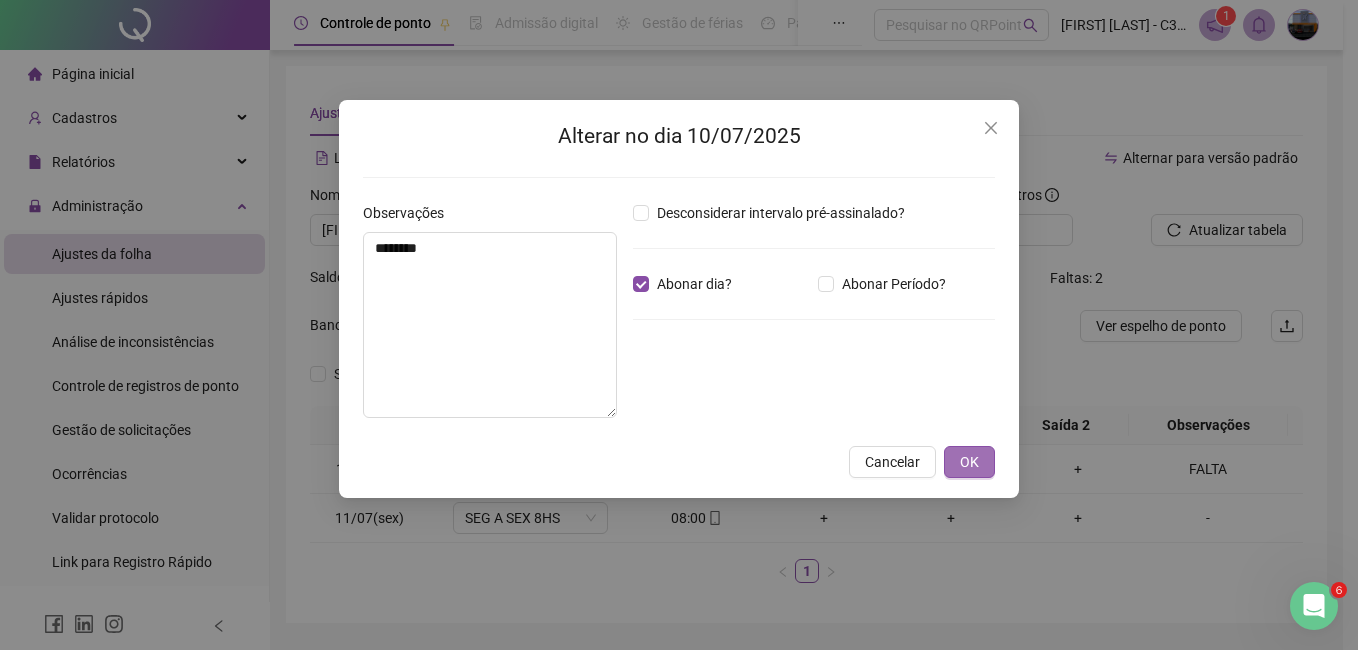 click on "OK" at bounding box center [969, 462] 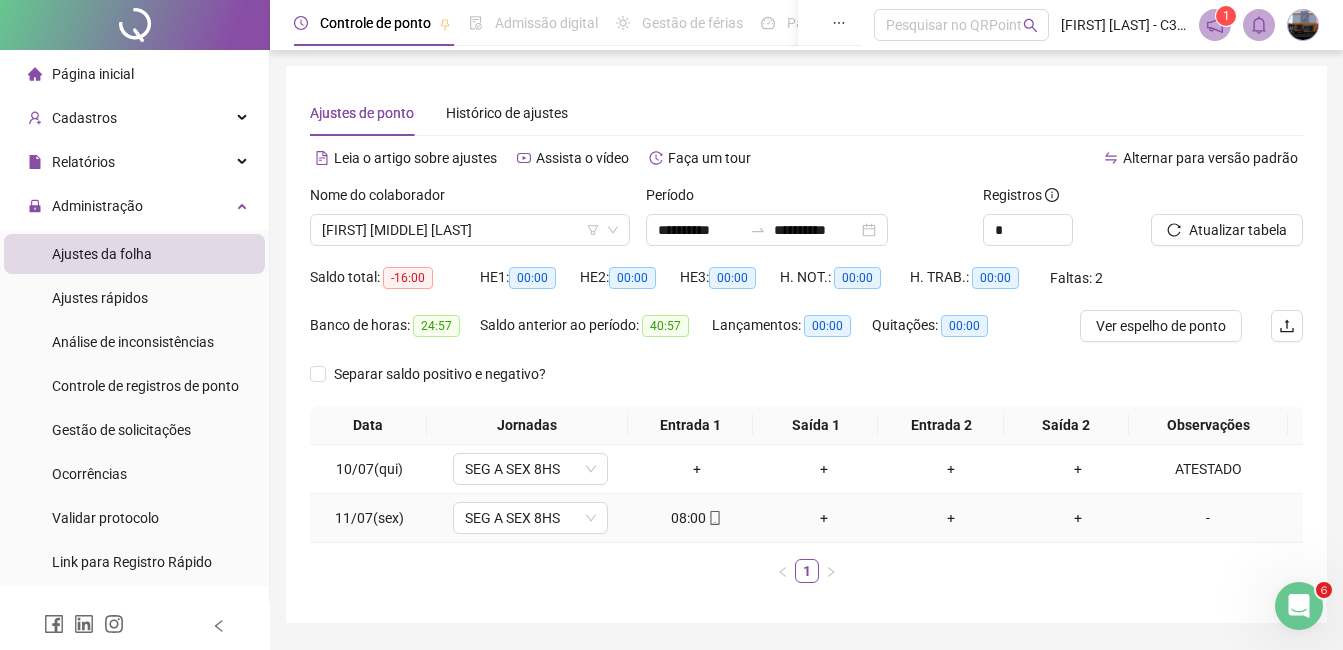 scroll, scrollTop: 59, scrollLeft: 0, axis: vertical 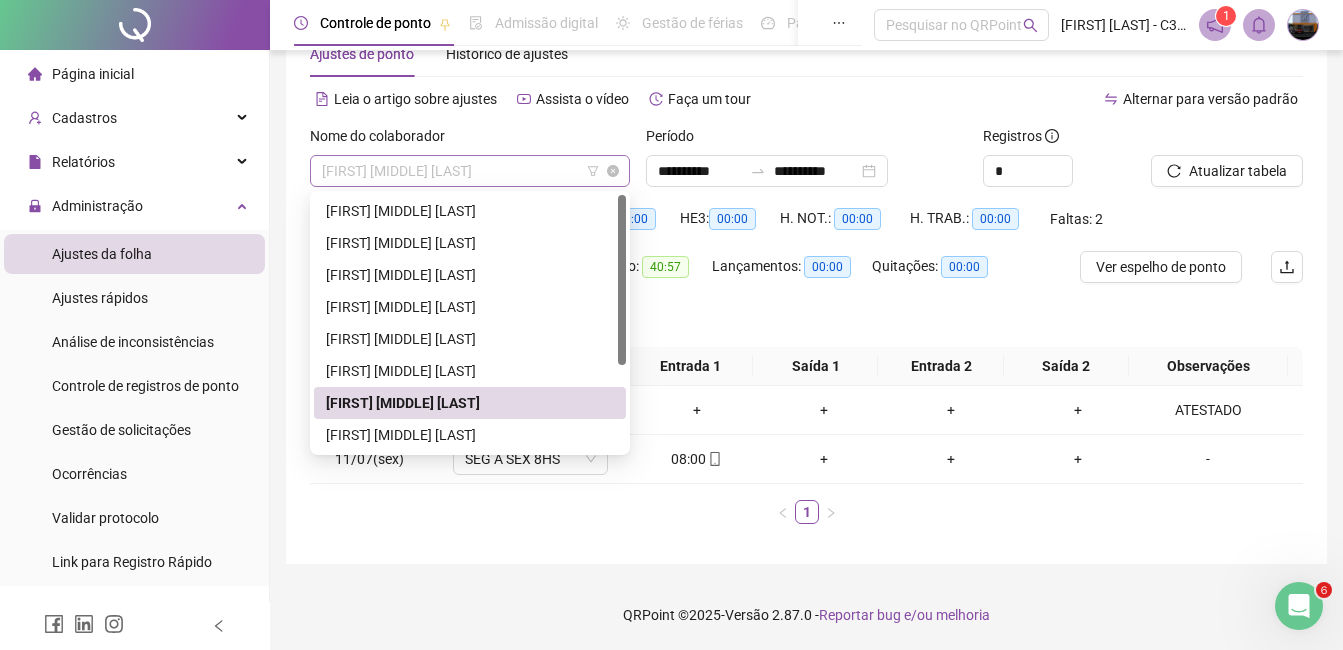 click on "[FIRST] [MIDDLE] [LAST]" at bounding box center [470, 171] 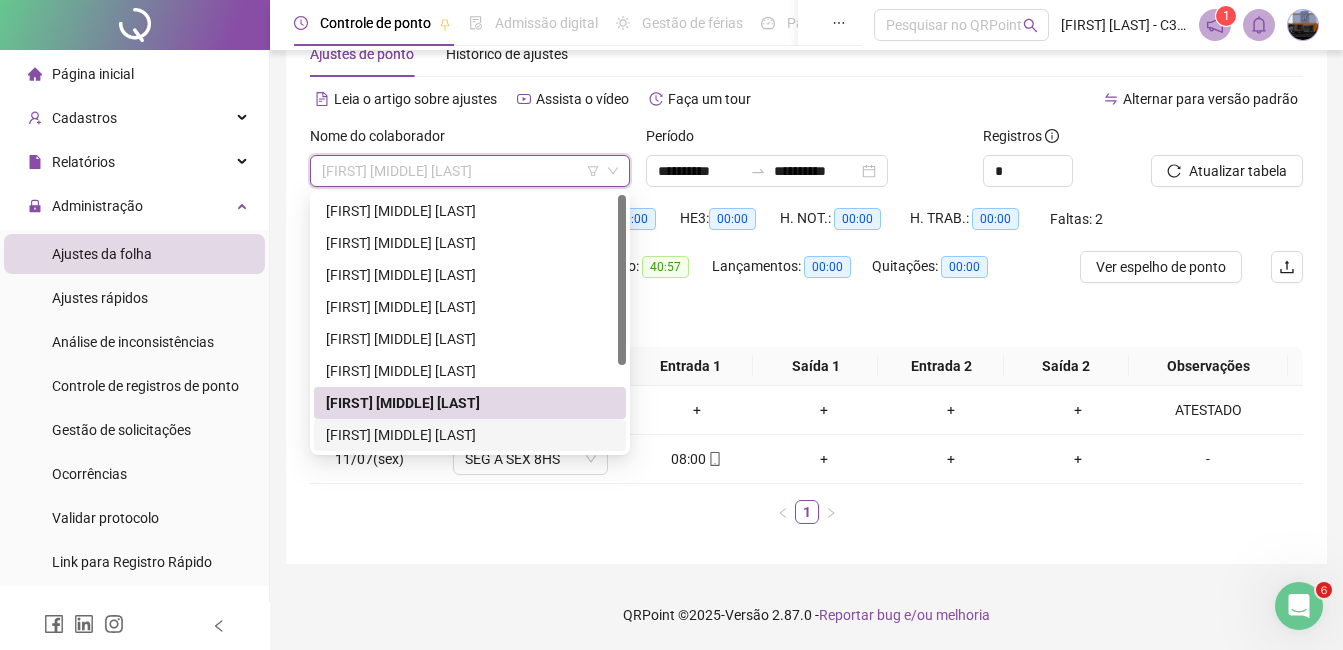 click on "[FIRST] [MIDDLE] [LAST]" at bounding box center [470, 435] 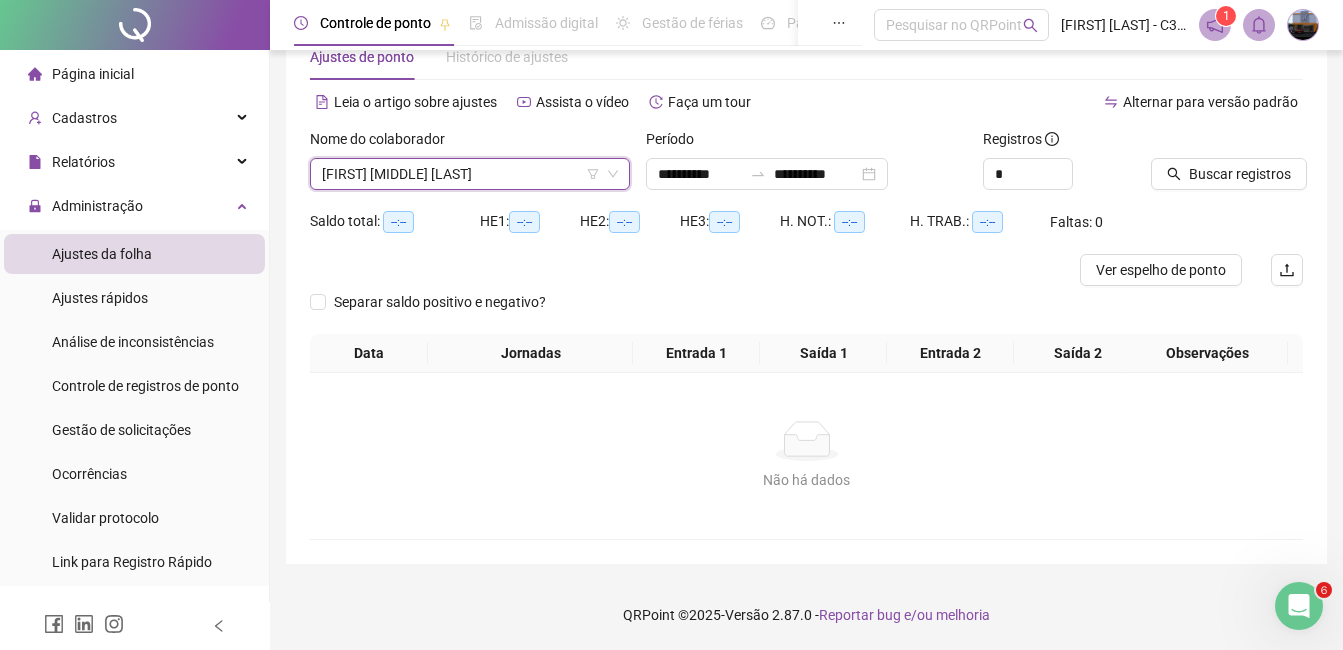 scroll, scrollTop: 56, scrollLeft: 0, axis: vertical 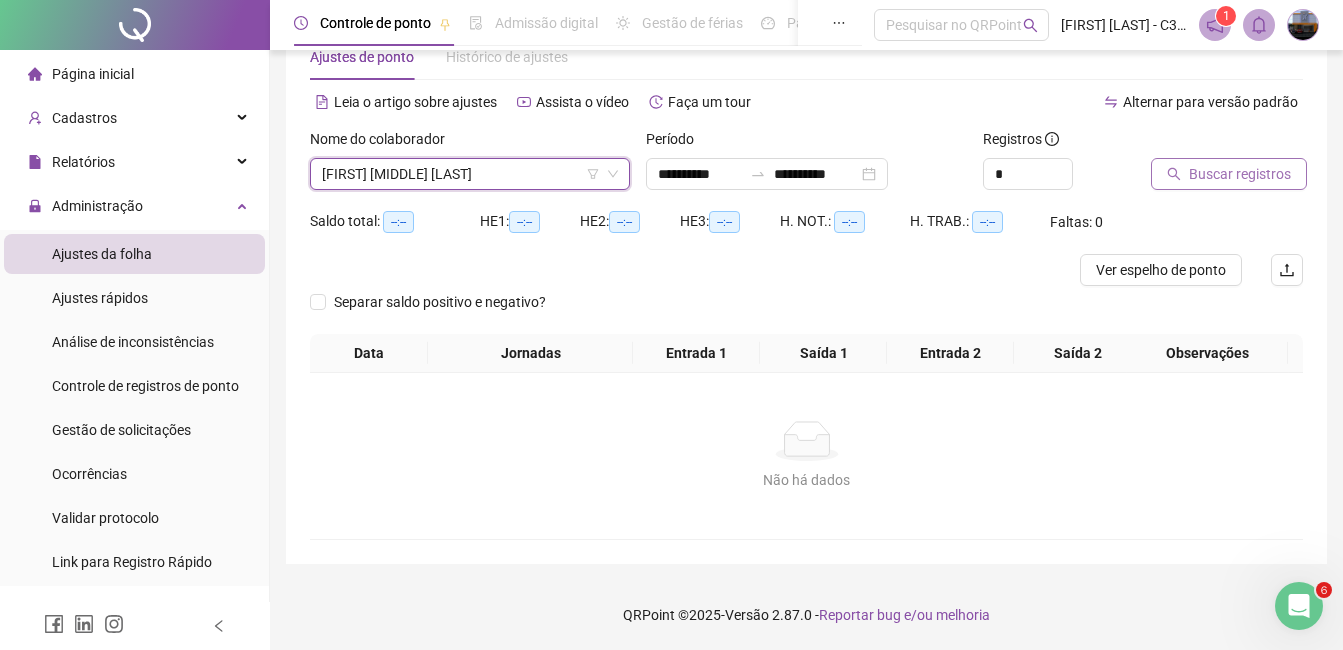 click on "Buscar registros" at bounding box center [1240, 174] 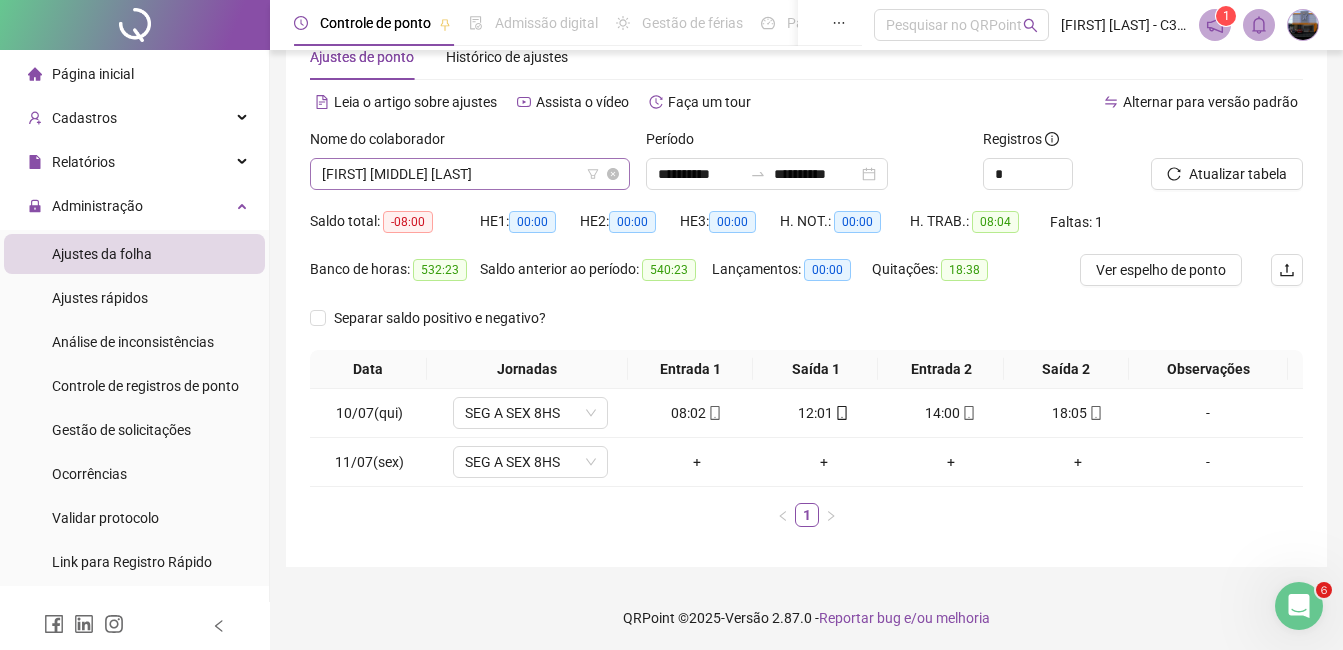 click on "[FIRST] [MIDDLE] [LAST]" at bounding box center [470, 174] 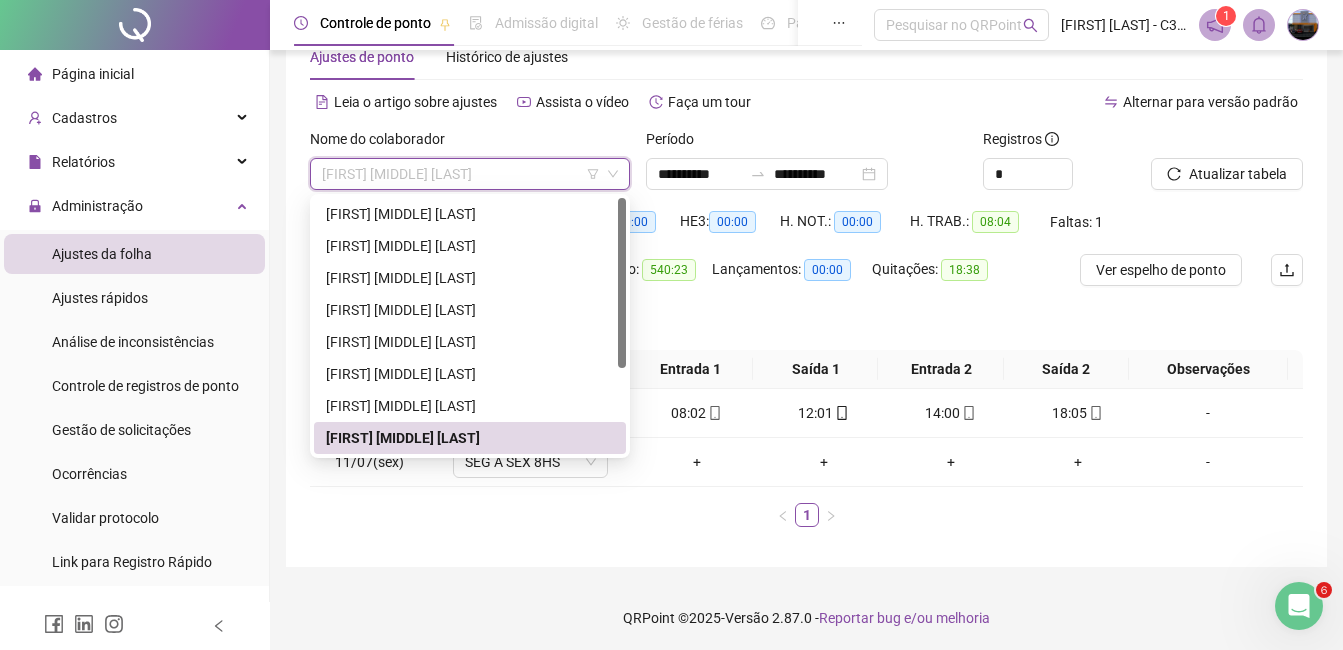 scroll, scrollTop: 128, scrollLeft: 0, axis: vertical 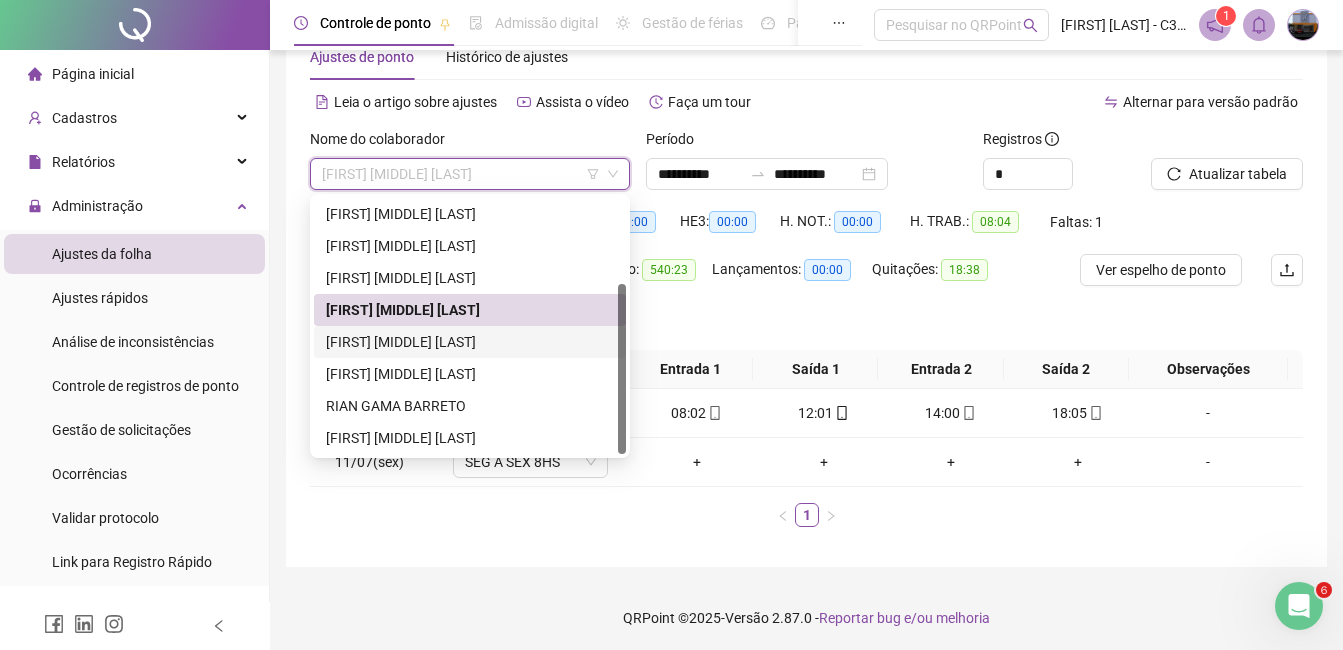 click on "[FIRST] [MIDDLE] [LAST]" at bounding box center [470, 342] 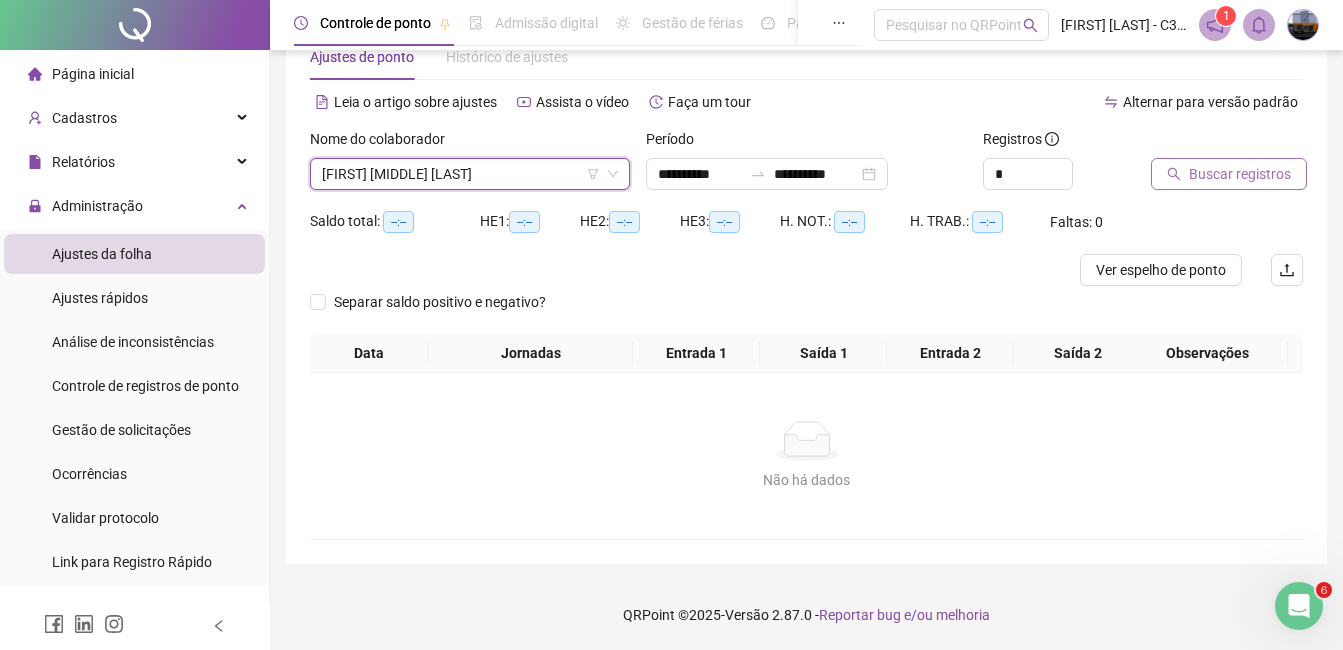 click on "Buscar registros" at bounding box center [1240, 174] 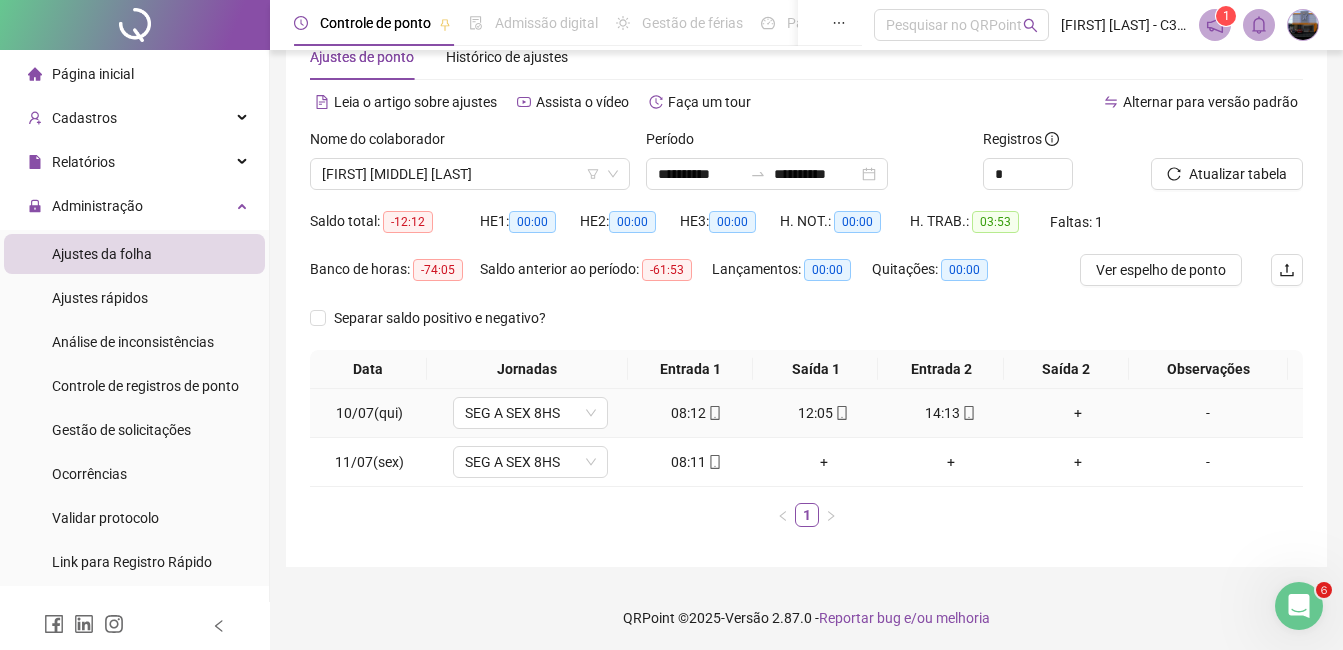 click on "+" at bounding box center (1077, 413) 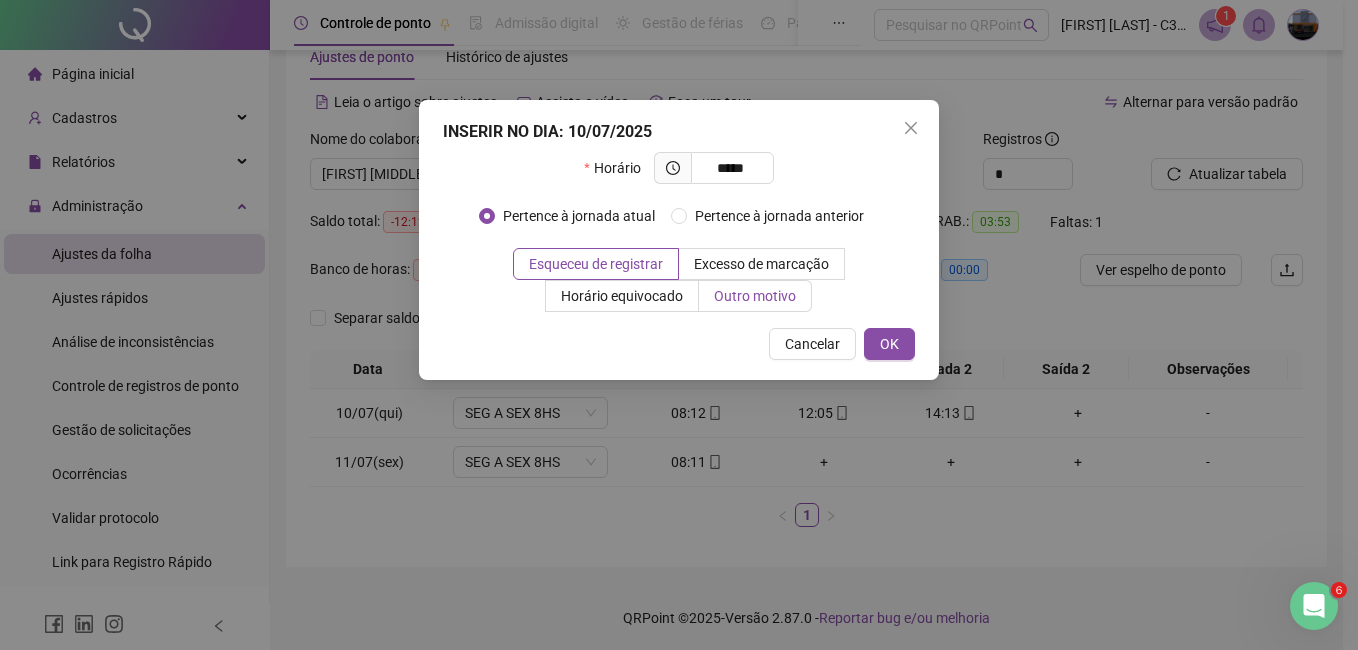 type on "*****" 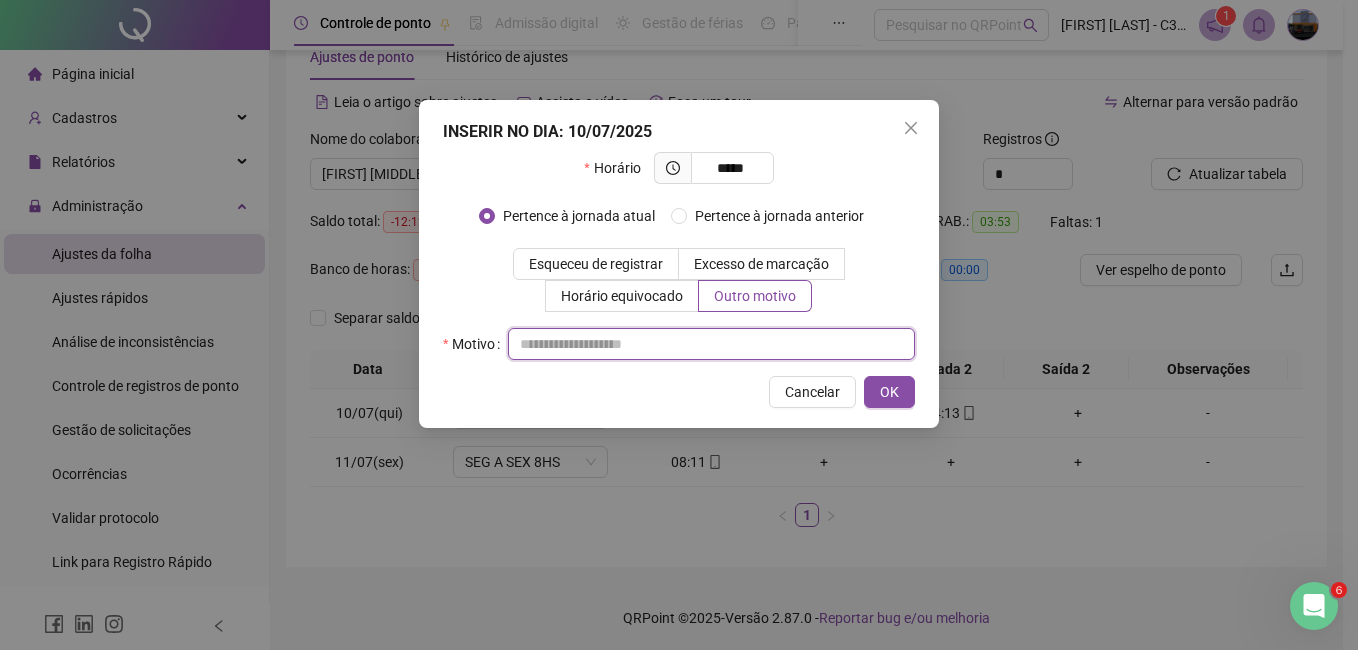 click at bounding box center [711, 344] 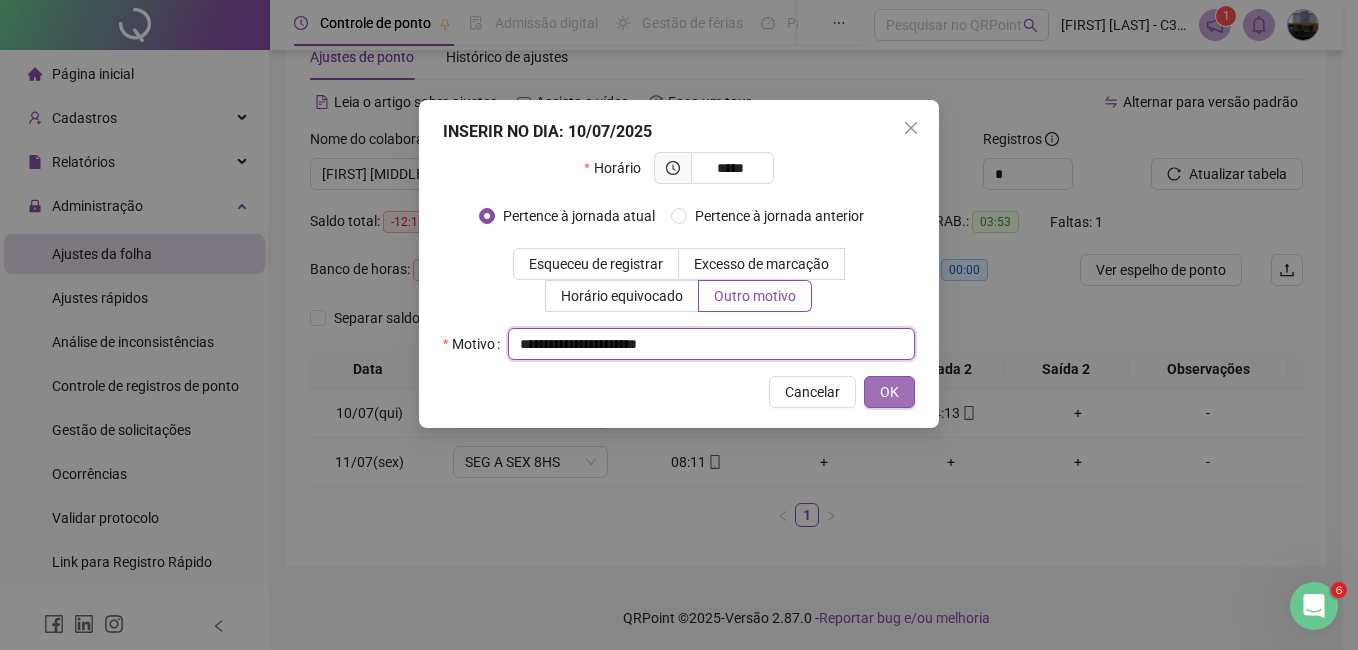 type on "**********" 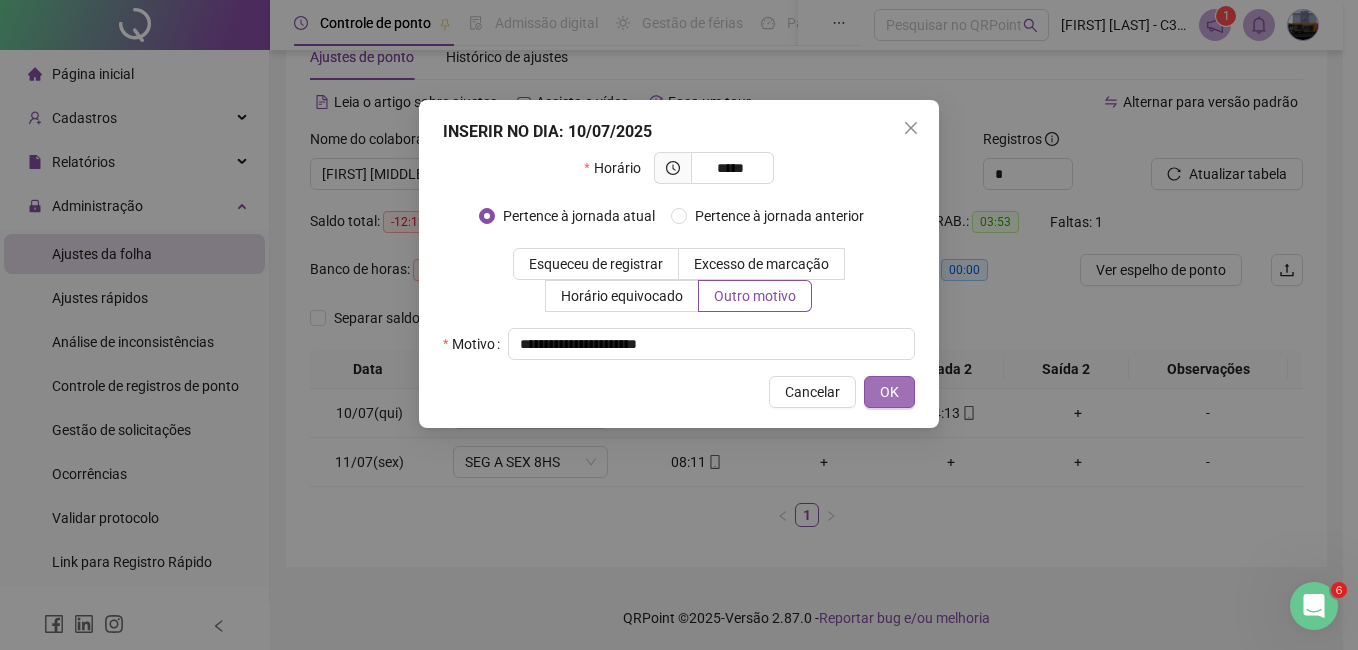 click on "OK" at bounding box center (889, 392) 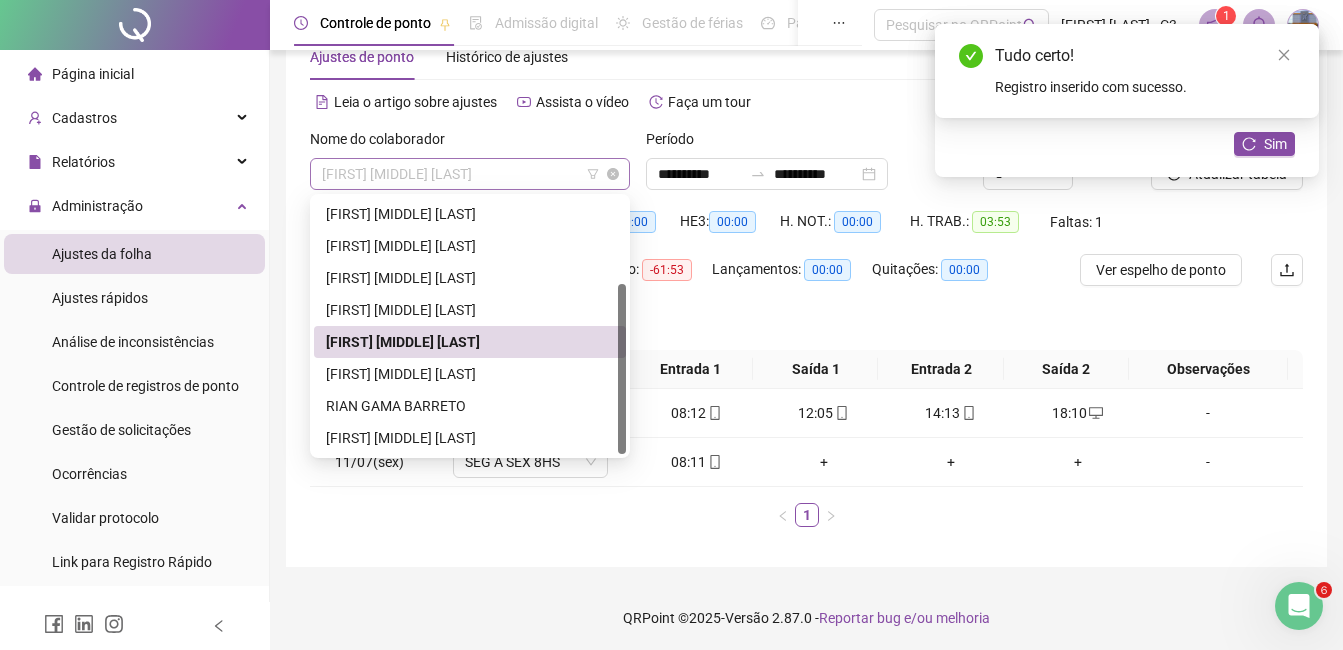 click on "[FIRST] [MIDDLE] [LAST]" at bounding box center [470, 174] 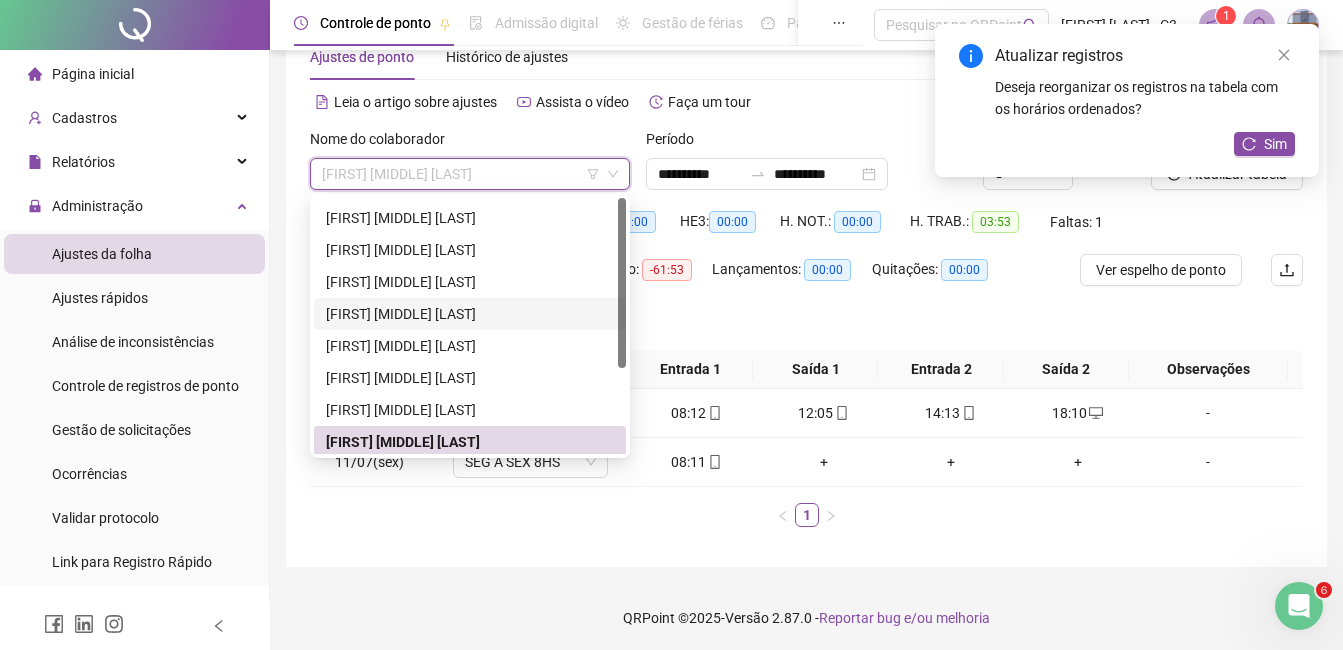 scroll, scrollTop: 0, scrollLeft: 0, axis: both 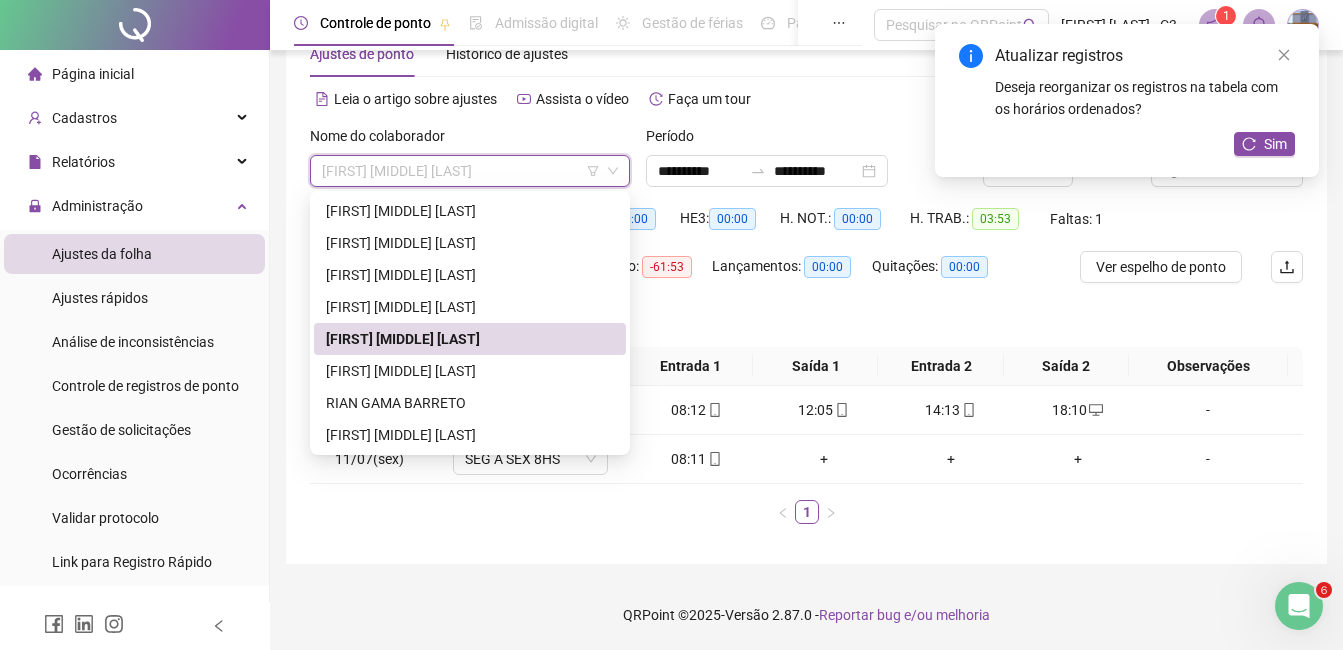 click on "[FIRST] [MIDDLE] [LAST]" at bounding box center [470, 339] 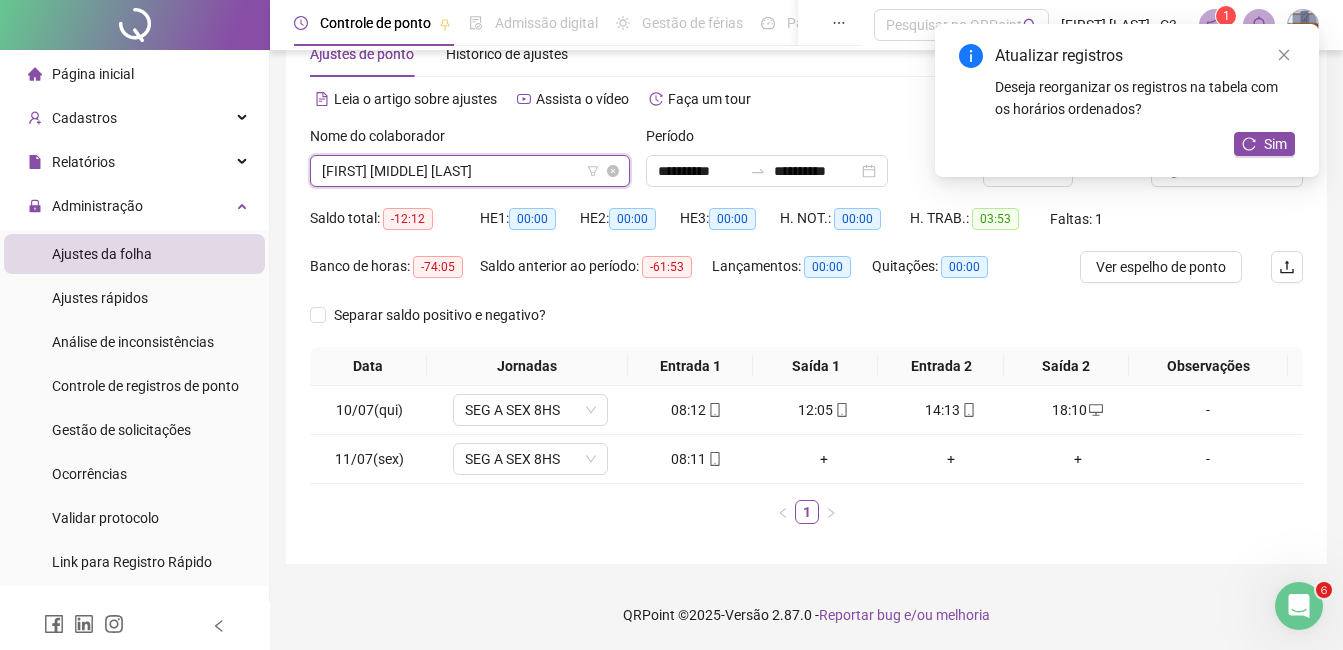 click on "[FIRST] [MIDDLE] [LAST]" at bounding box center [470, 171] 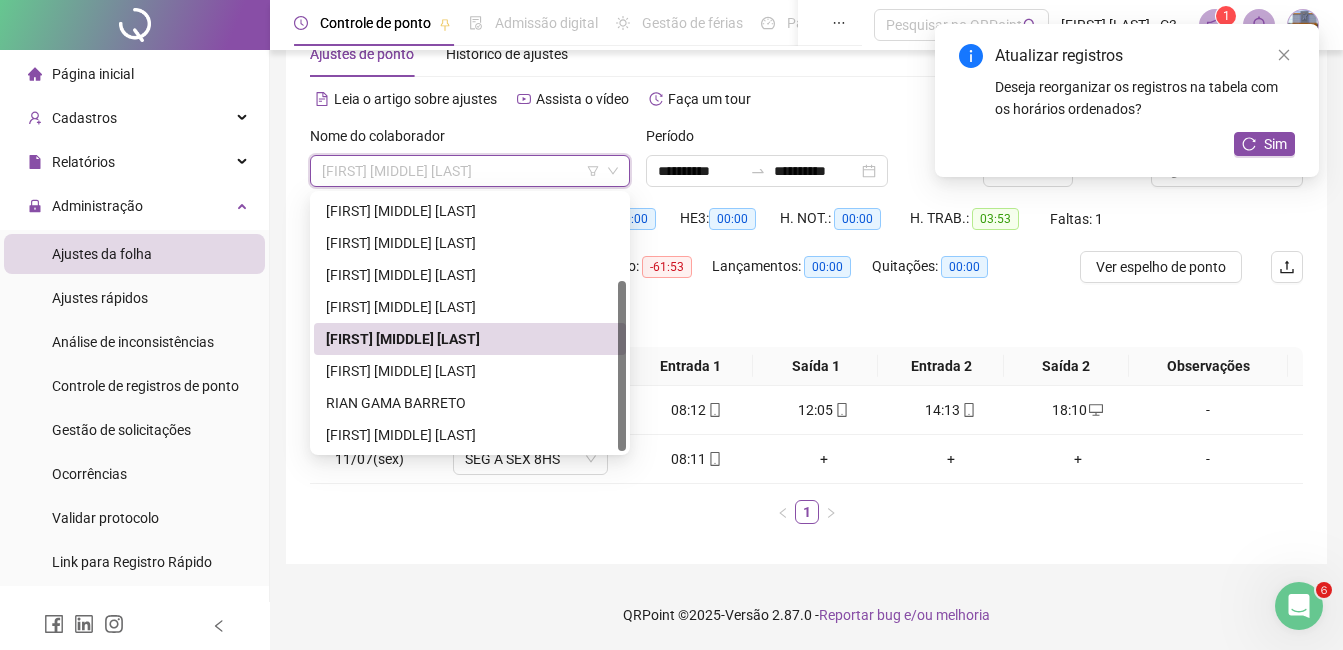 click on "[FIRST] [MIDDLE] [LAST]" at bounding box center [470, 339] 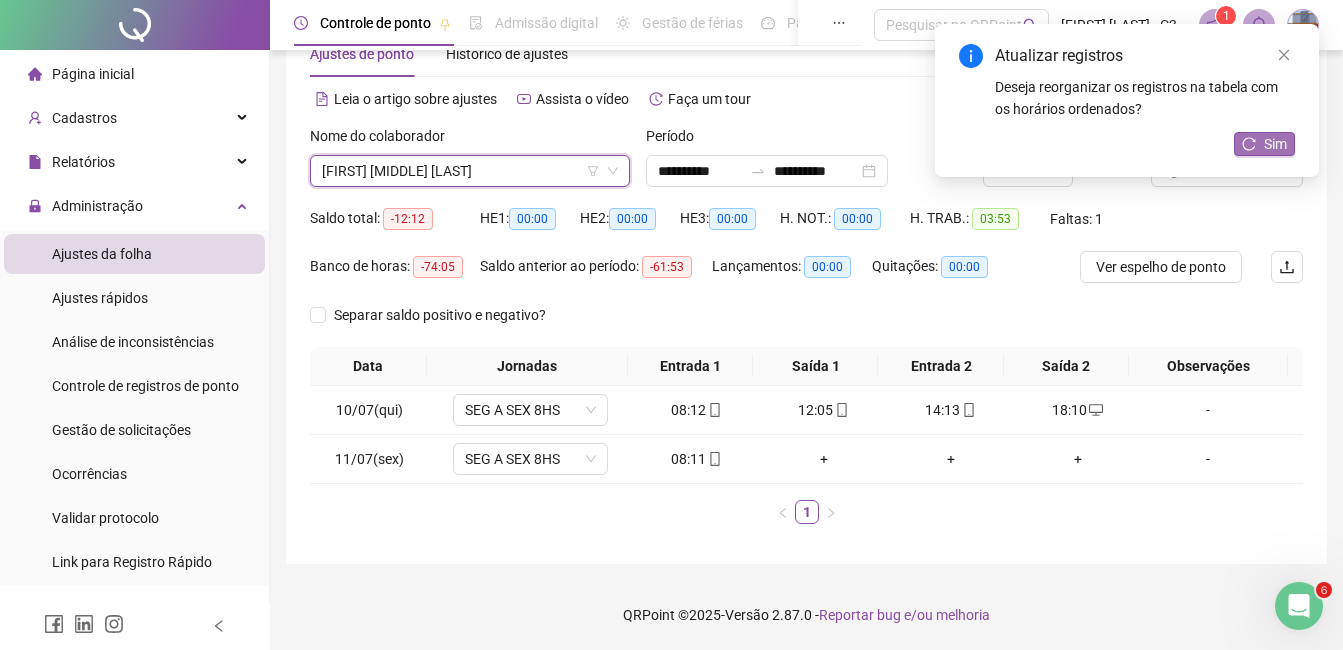 click on "Sim" at bounding box center (1275, 144) 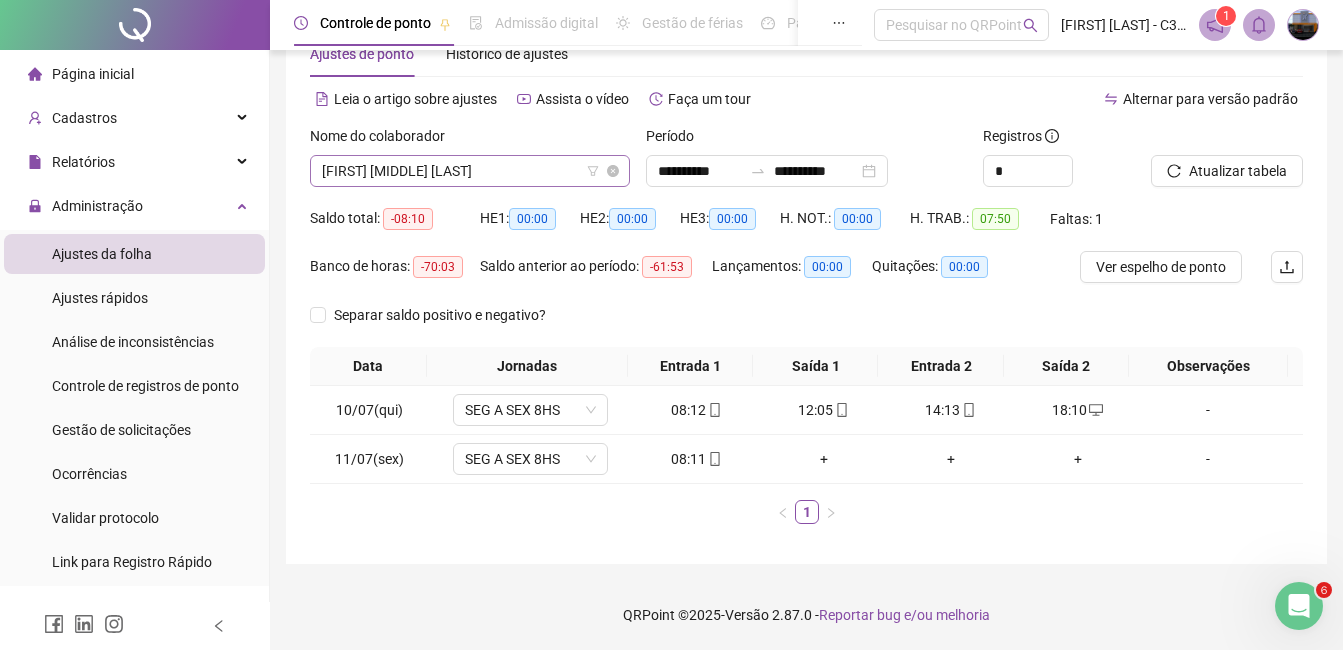 click on "[FIRST] [MIDDLE] [LAST]" at bounding box center (470, 171) 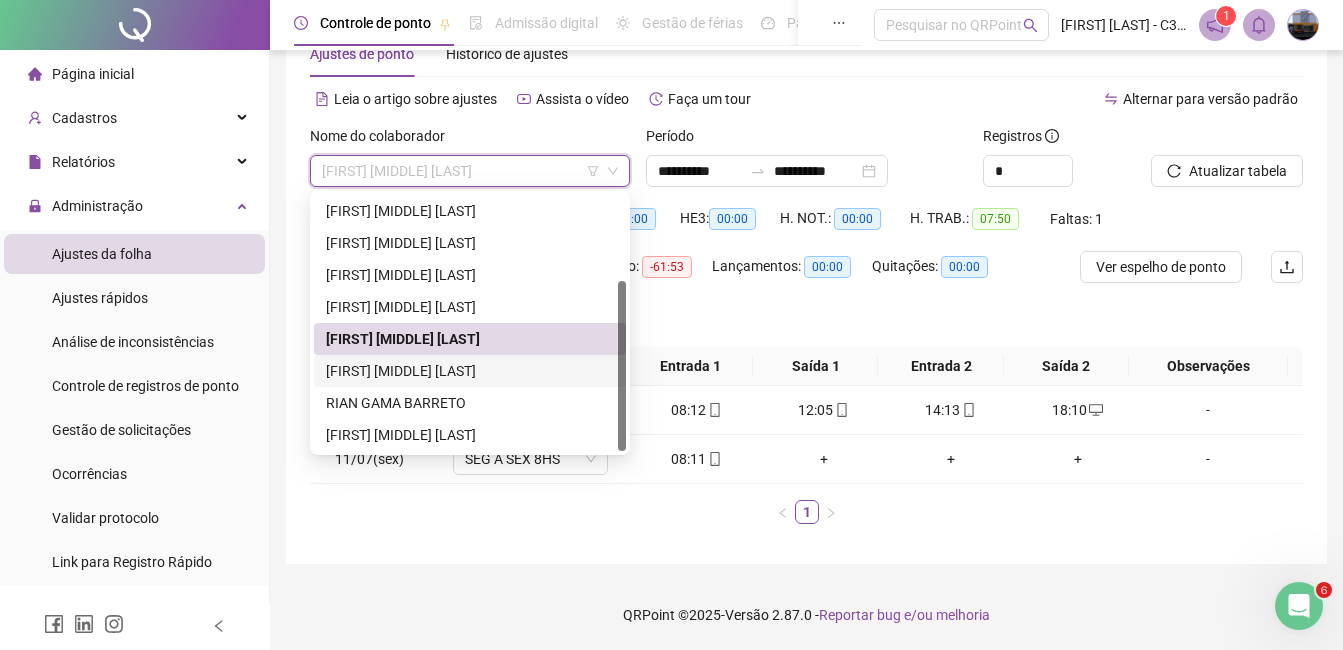 click on "[FIRST] [MIDDLE] [LAST]" at bounding box center [470, 371] 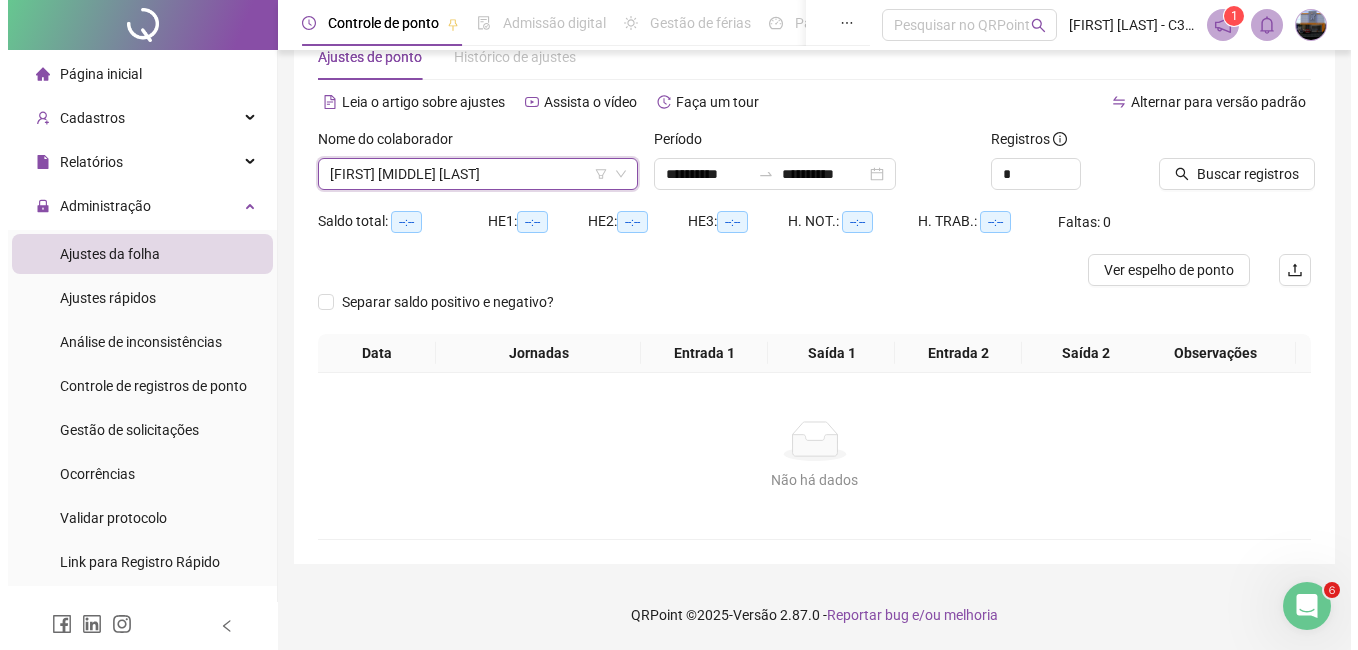 scroll, scrollTop: 56, scrollLeft: 0, axis: vertical 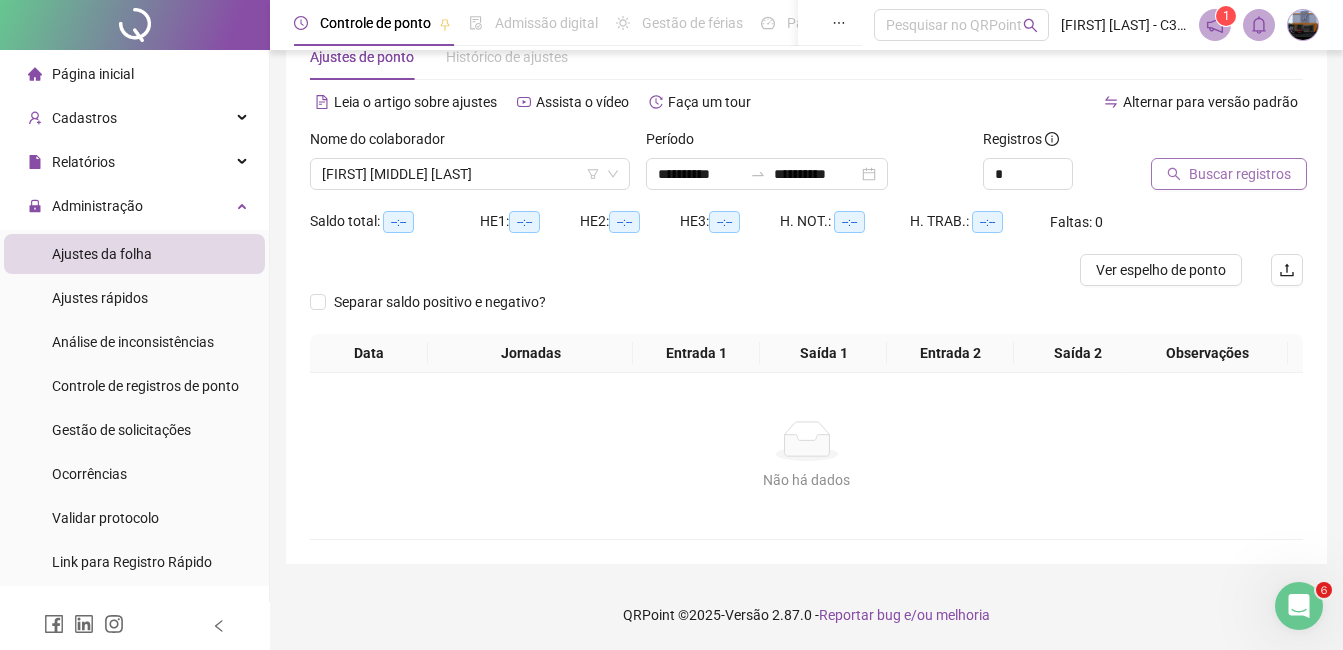 click on "Buscar registros" at bounding box center [1240, 174] 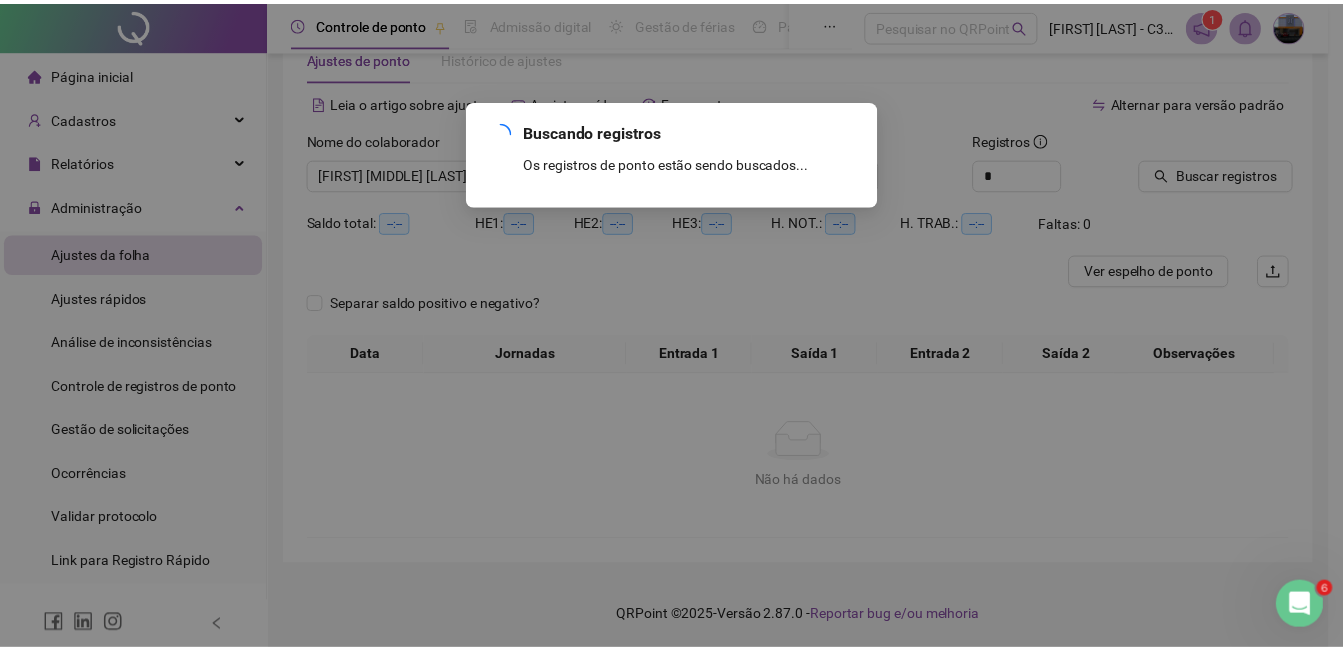scroll, scrollTop: 43, scrollLeft: 0, axis: vertical 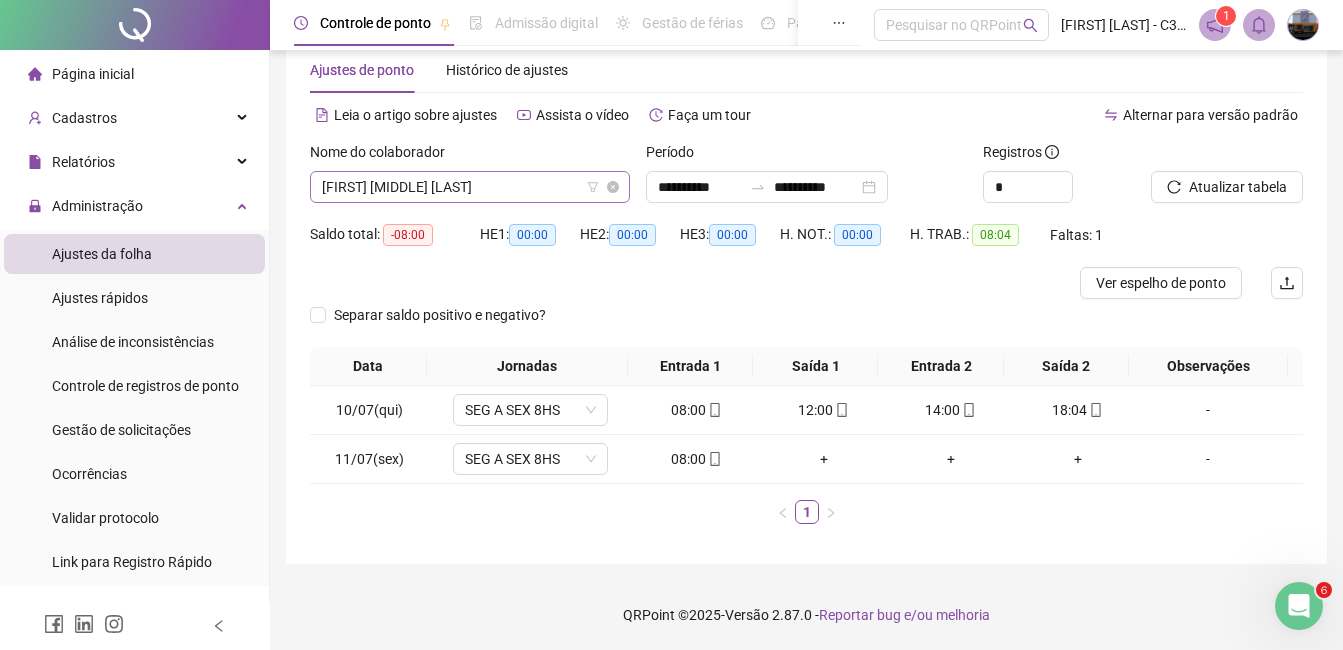 click on "[FIRST] [MIDDLE] [LAST]" at bounding box center [470, 187] 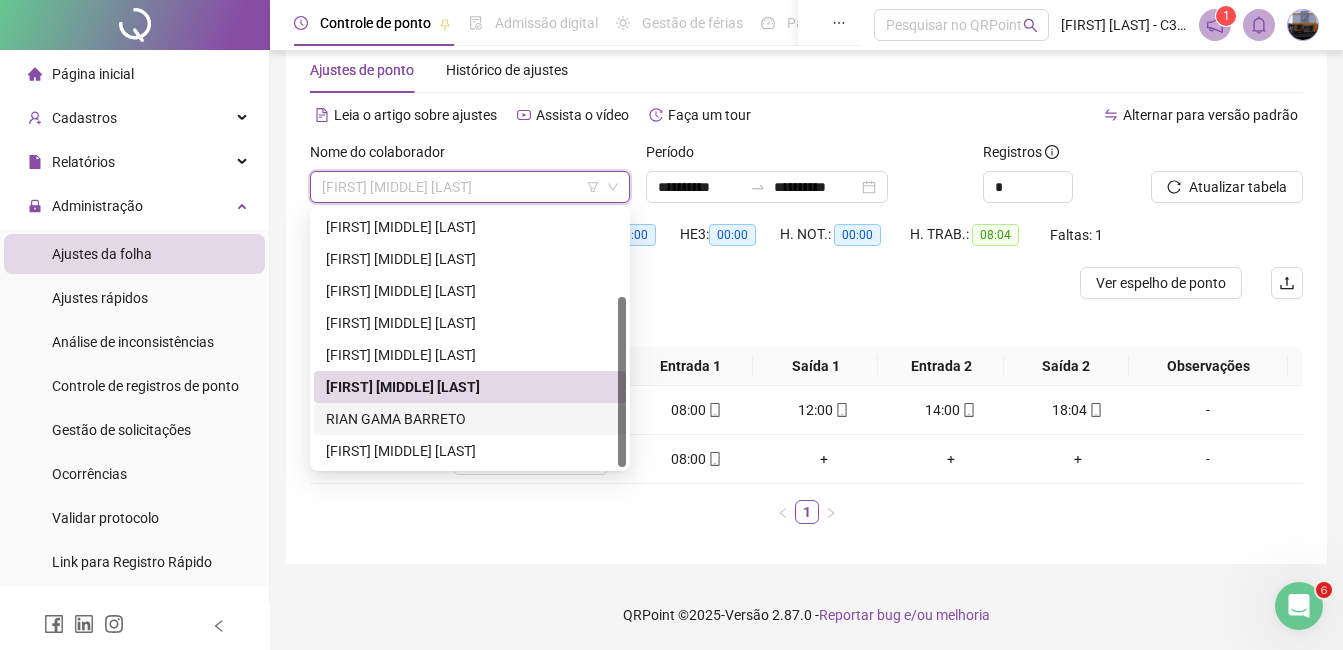 click on "RIAN GAMA BARRETO" at bounding box center [470, 419] 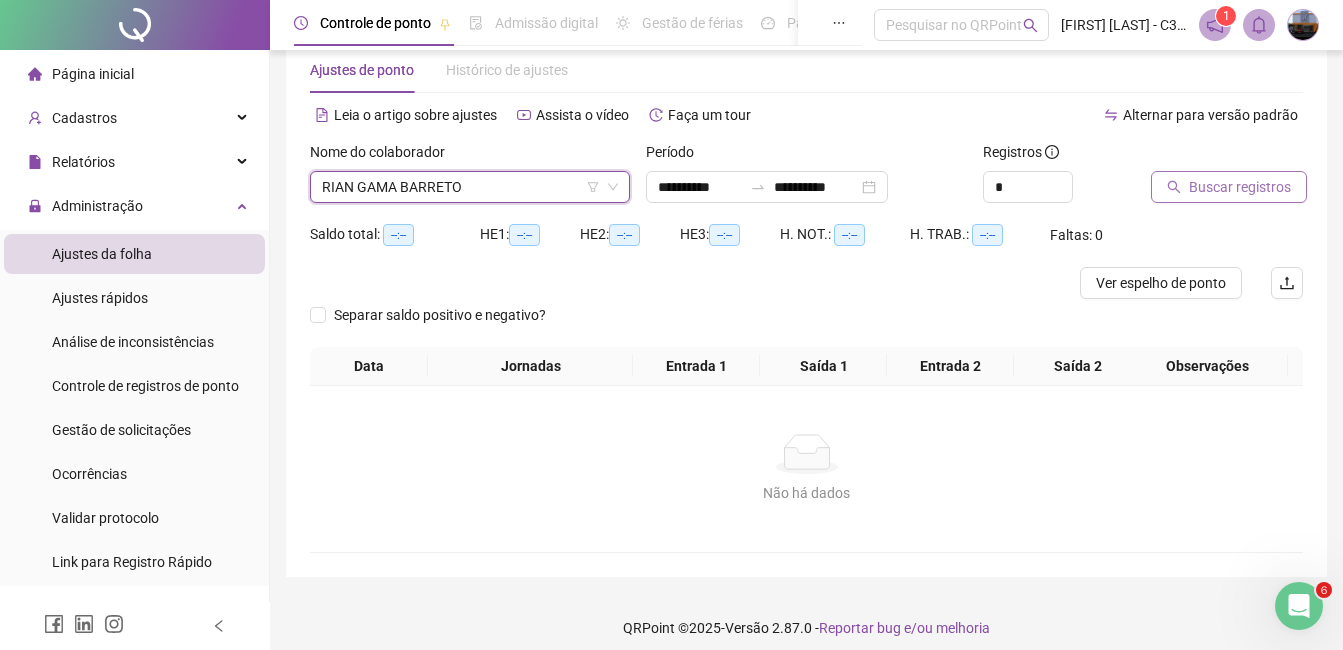 click on "Buscar registros" at bounding box center (1229, 187) 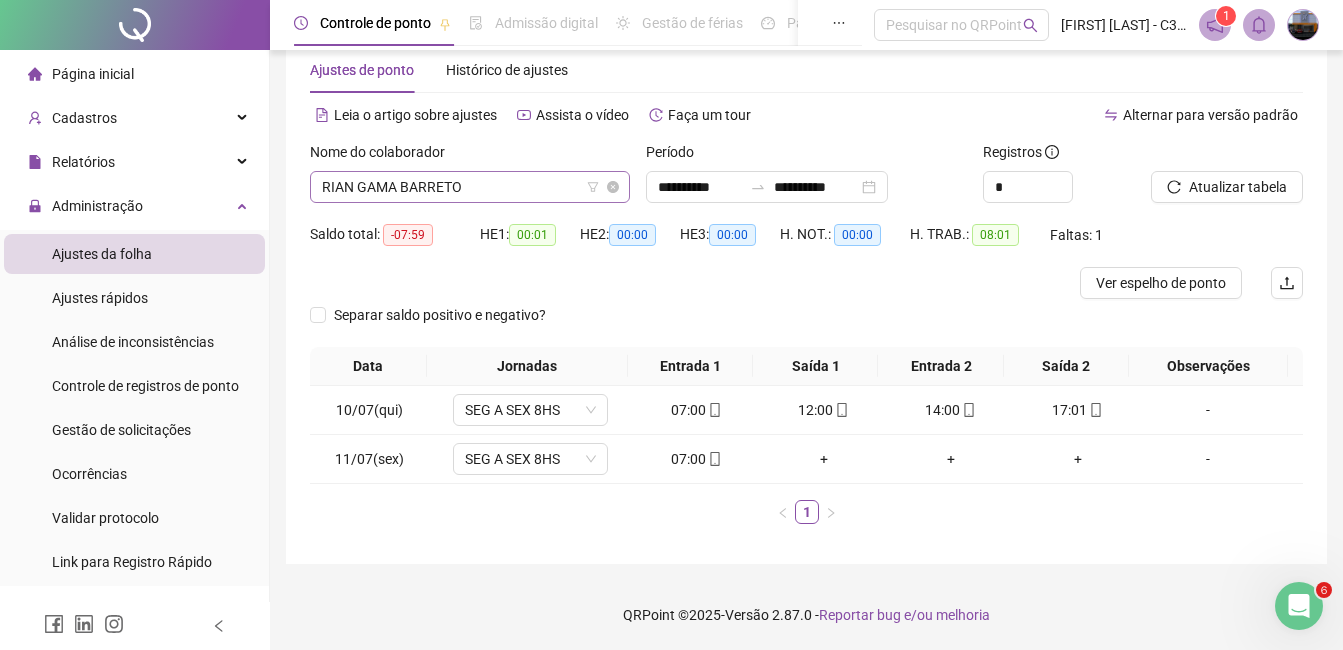 click on "RIAN GAMA BARRETO" at bounding box center (470, 187) 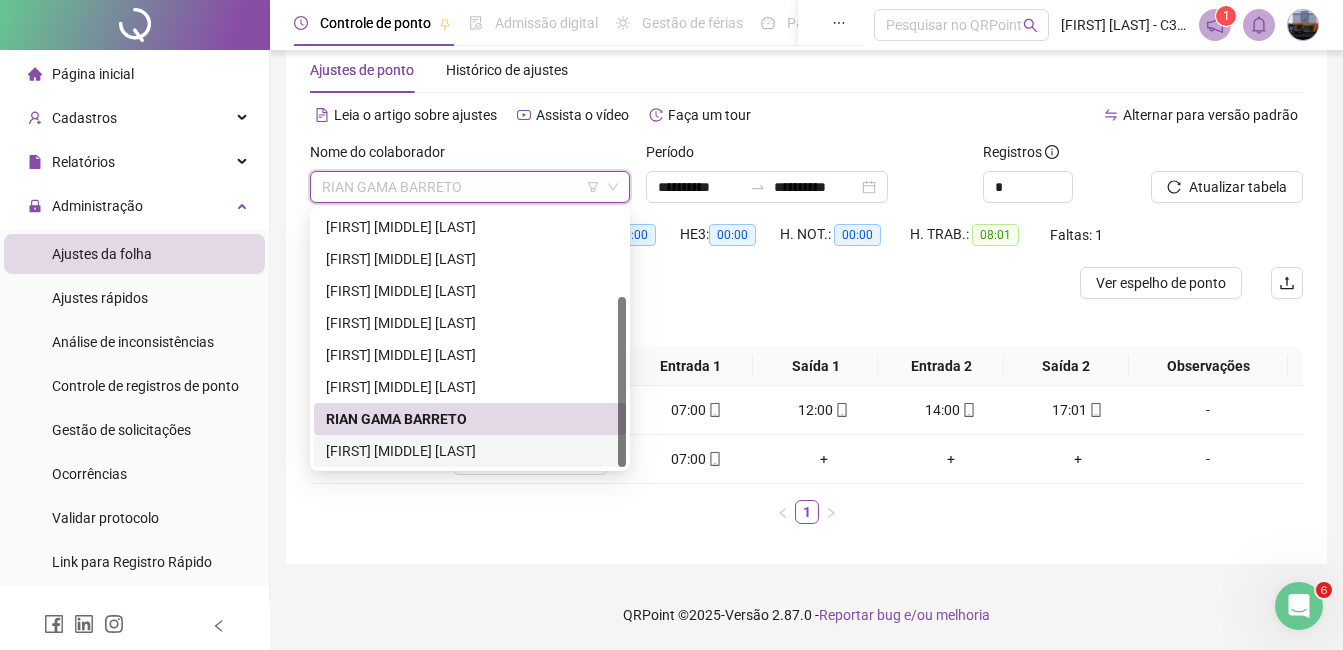 click on "[FIRST] [MIDDLE] [LAST]" at bounding box center (470, 451) 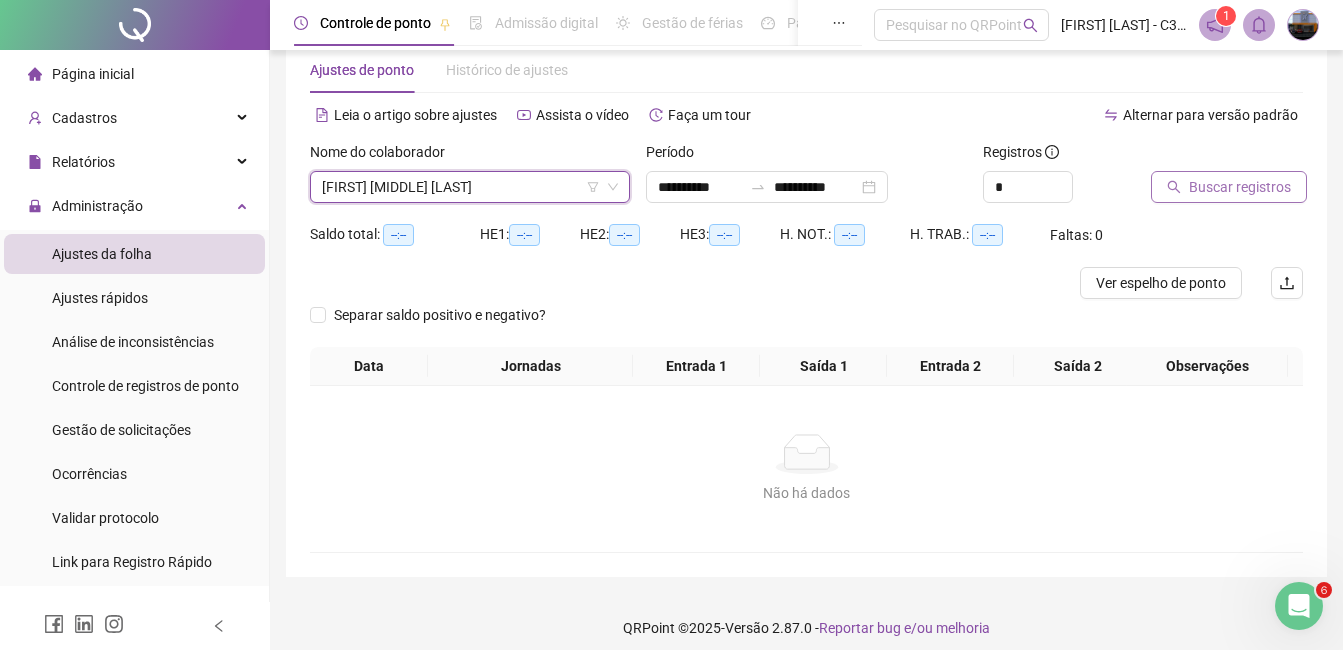 click on "Buscar registros" at bounding box center (1240, 187) 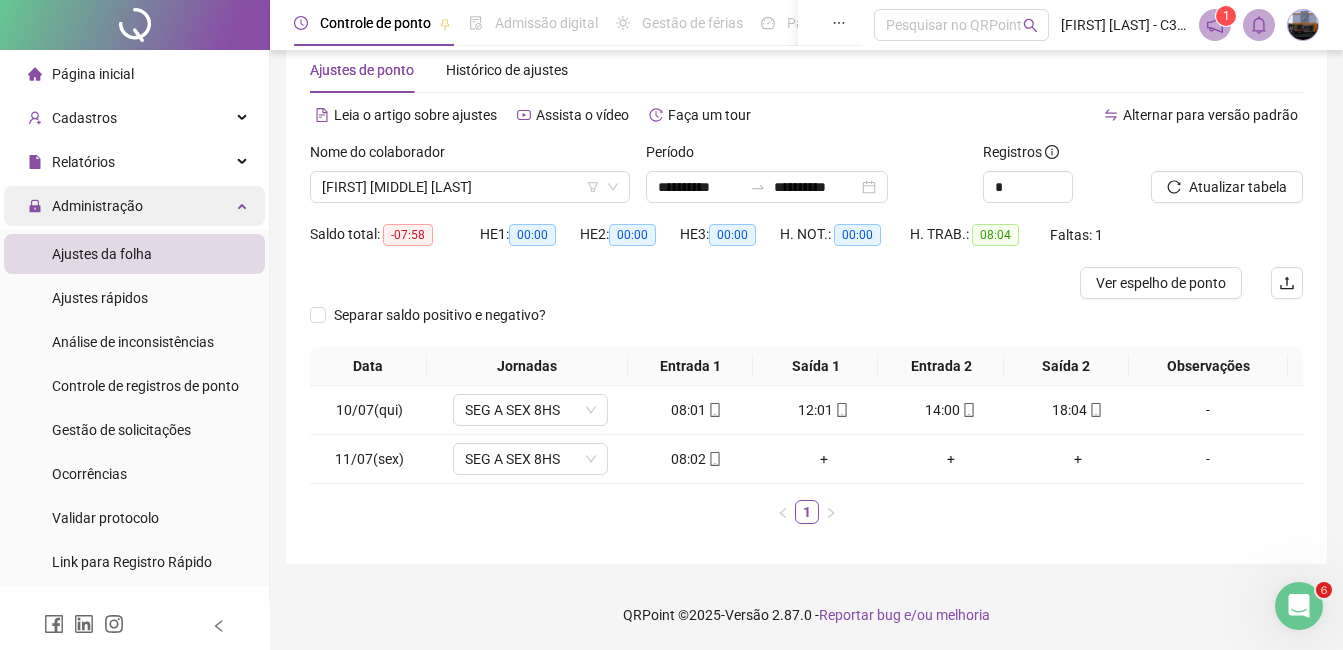 click on "Administração" at bounding box center (134, 206) 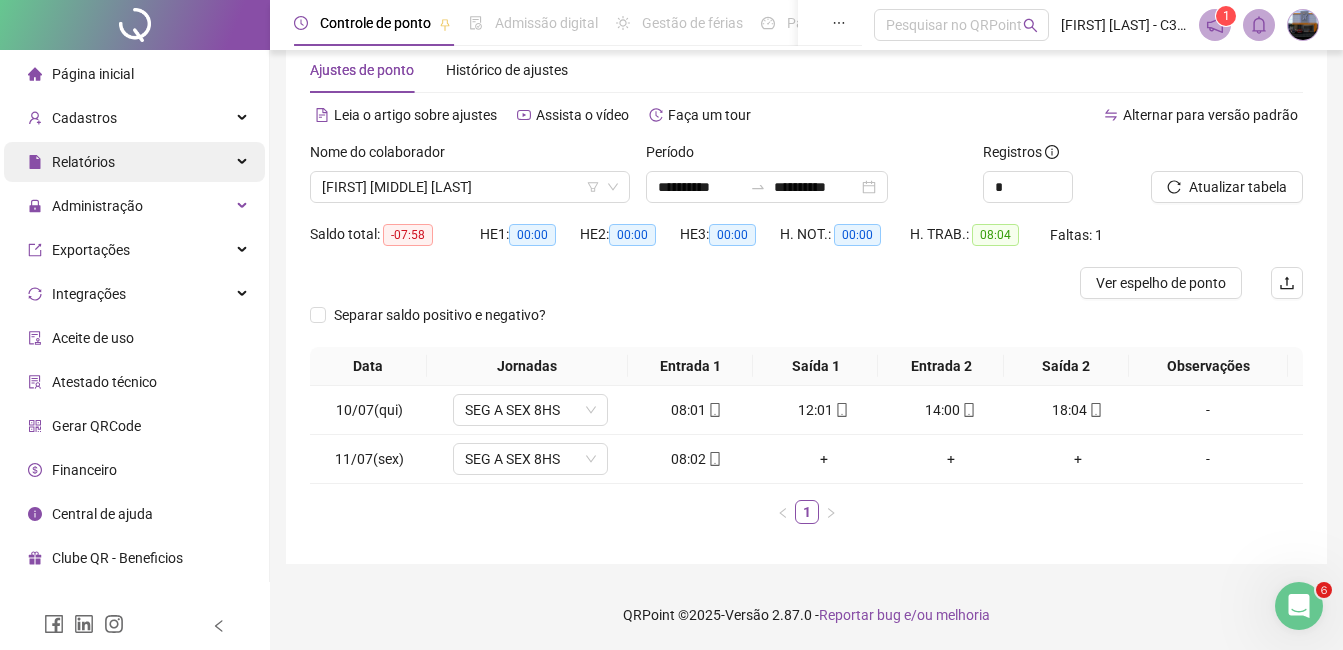 click on "Relatórios" at bounding box center [134, 162] 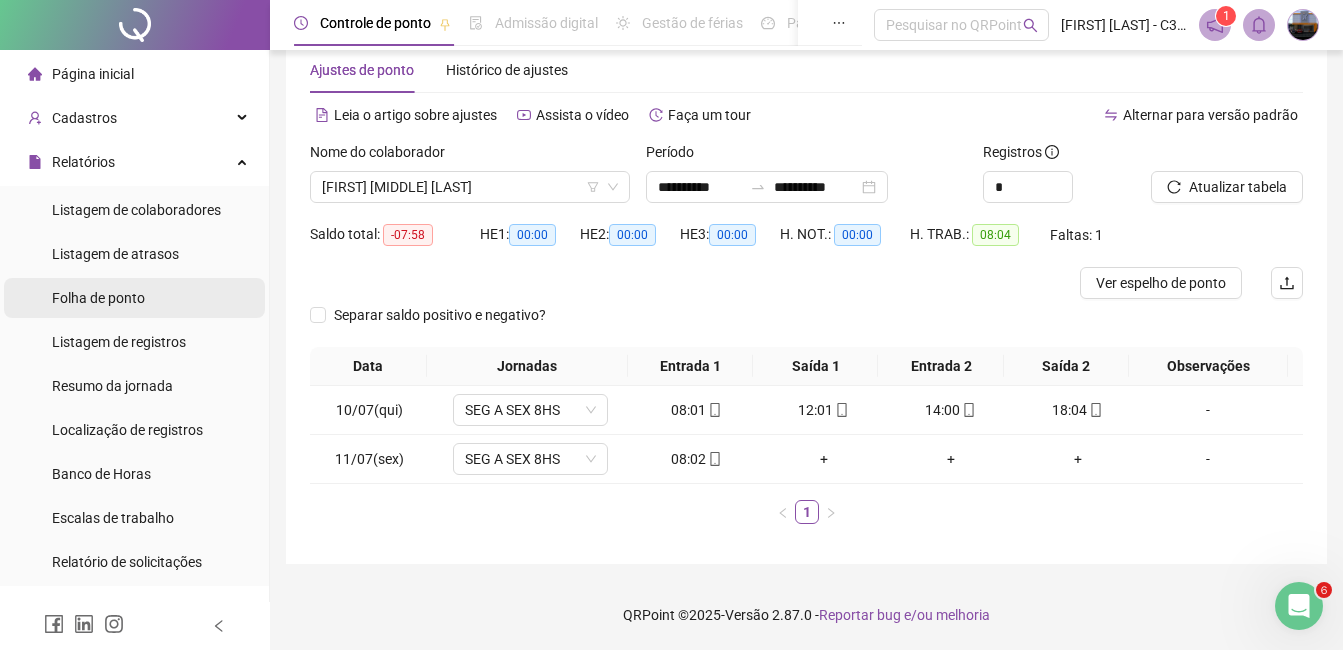click on "Folha de ponto" at bounding box center [98, 298] 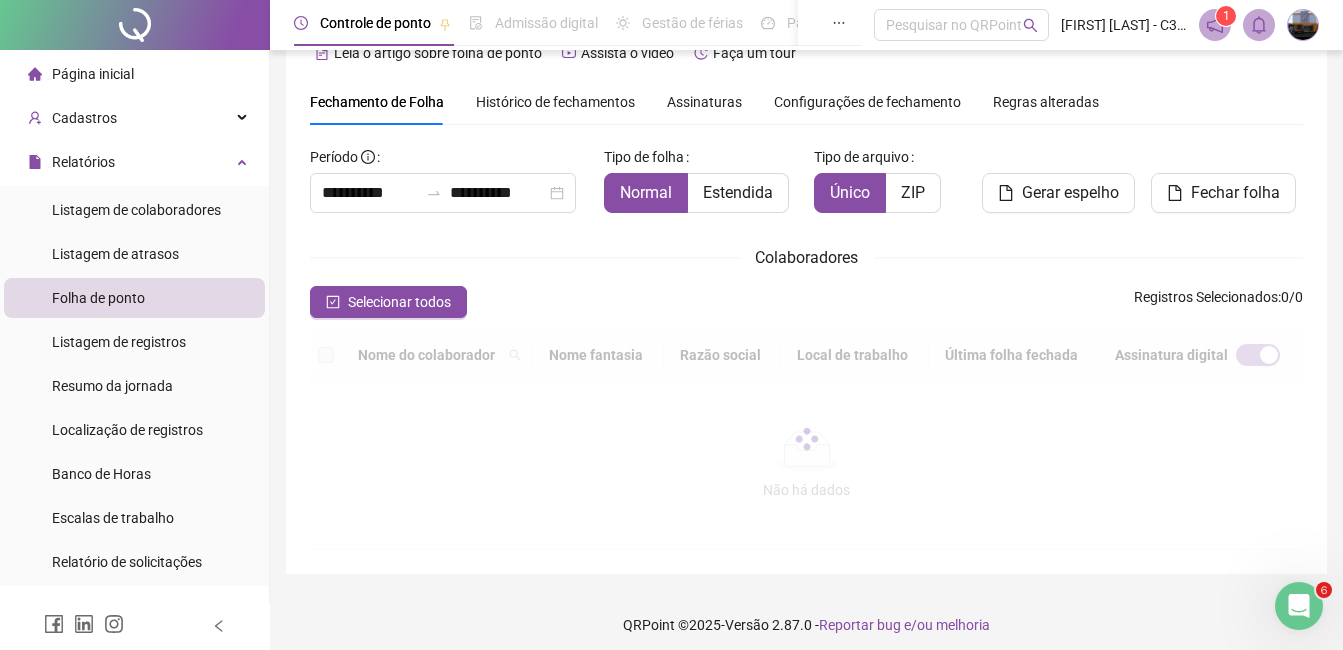 click on "**********" at bounding box center (806, 345) 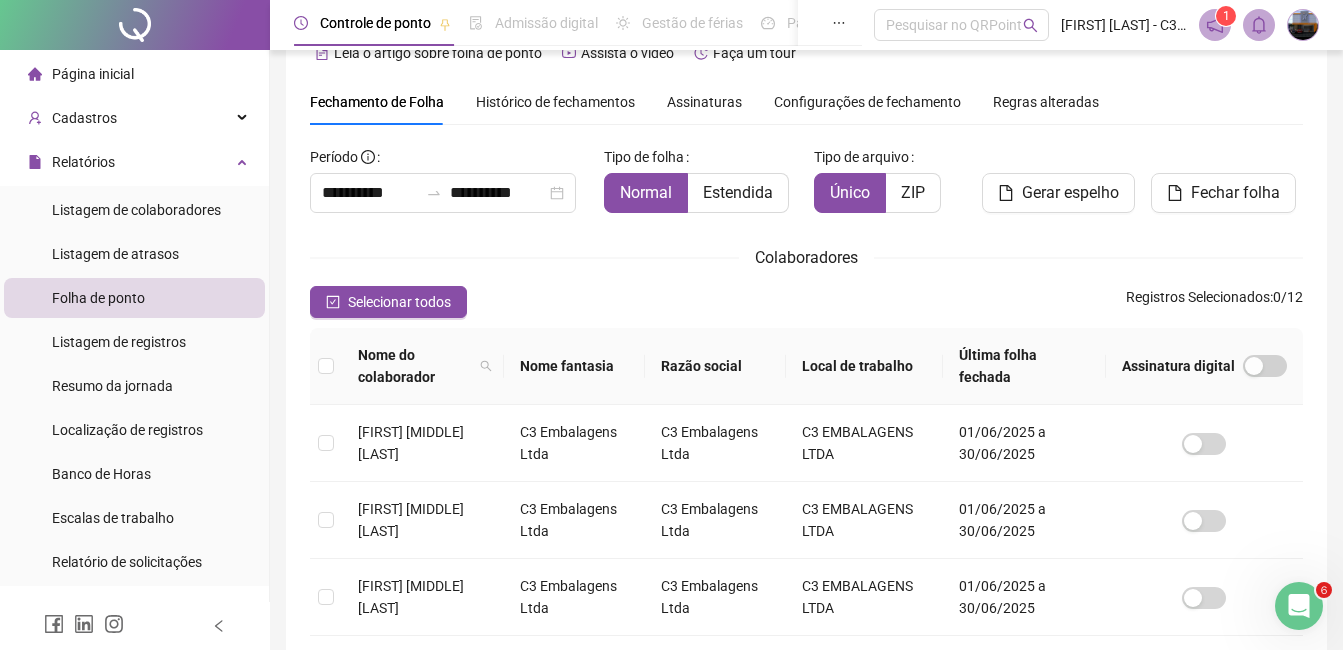 scroll, scrollTop: 85, scrollLeft: 0, axis: vertical 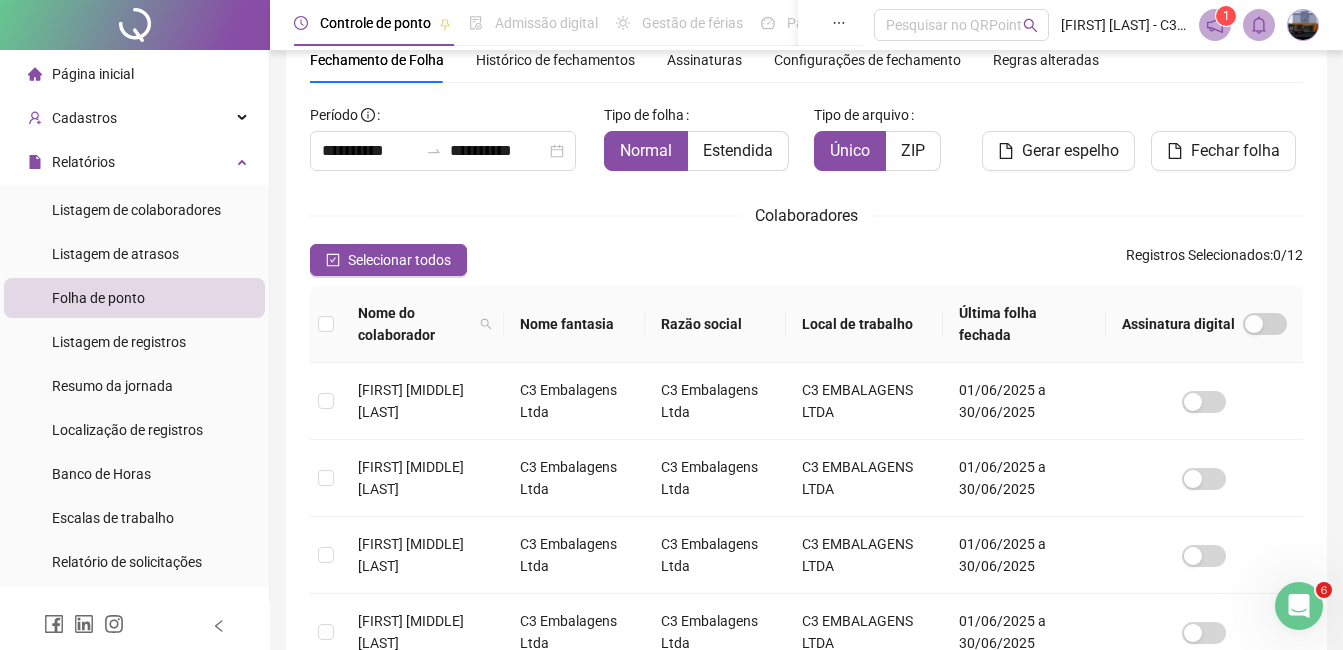 click on "**********" at bounding box center (449, 143) 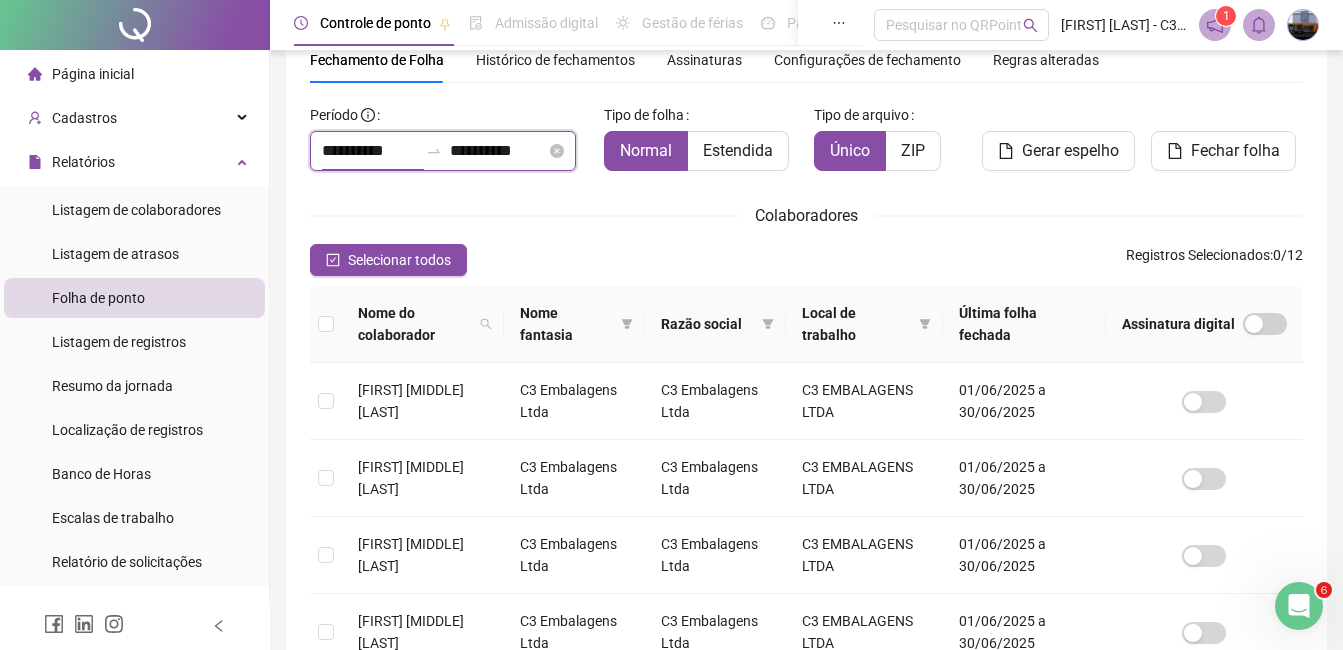 click on "**********" at bounding box center (370, 151) 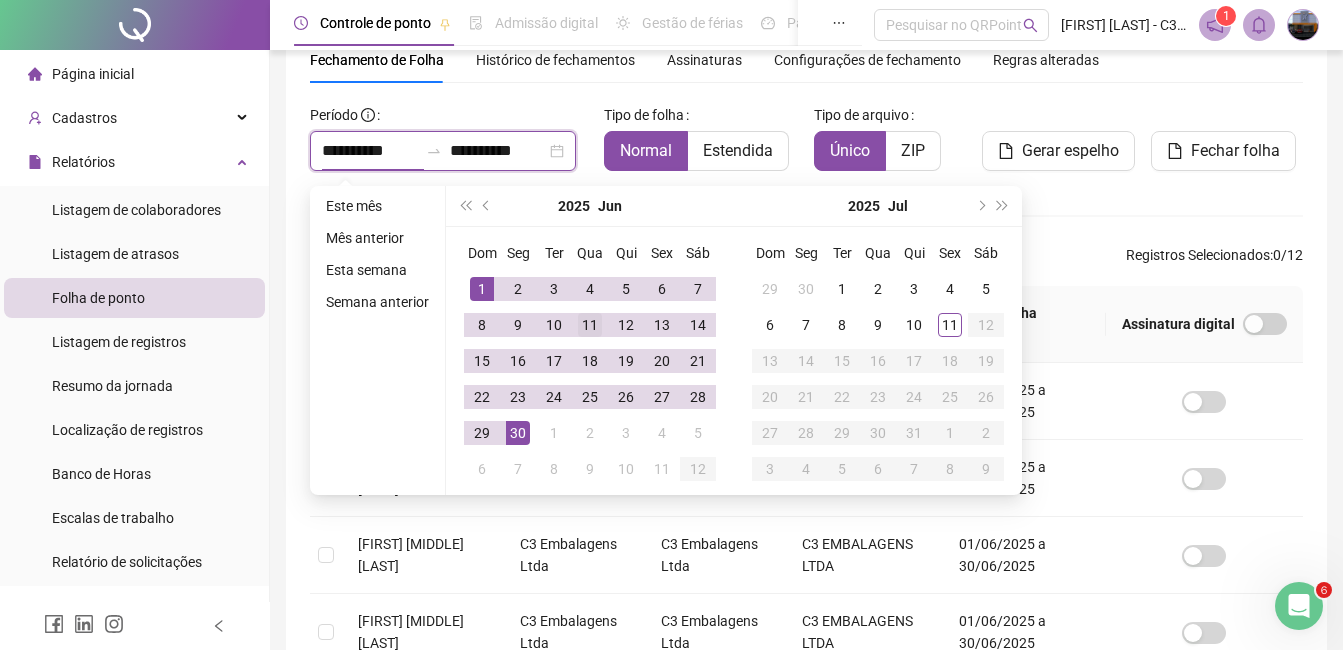 type on "**********" 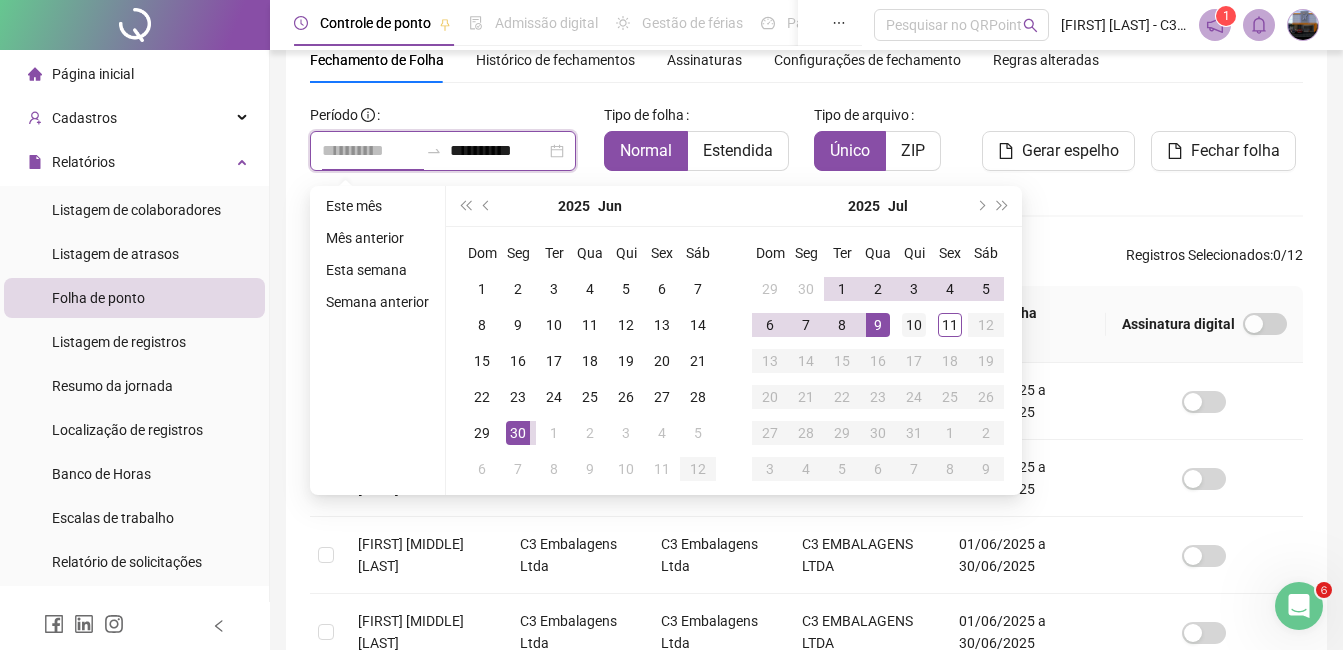 type on "**********" 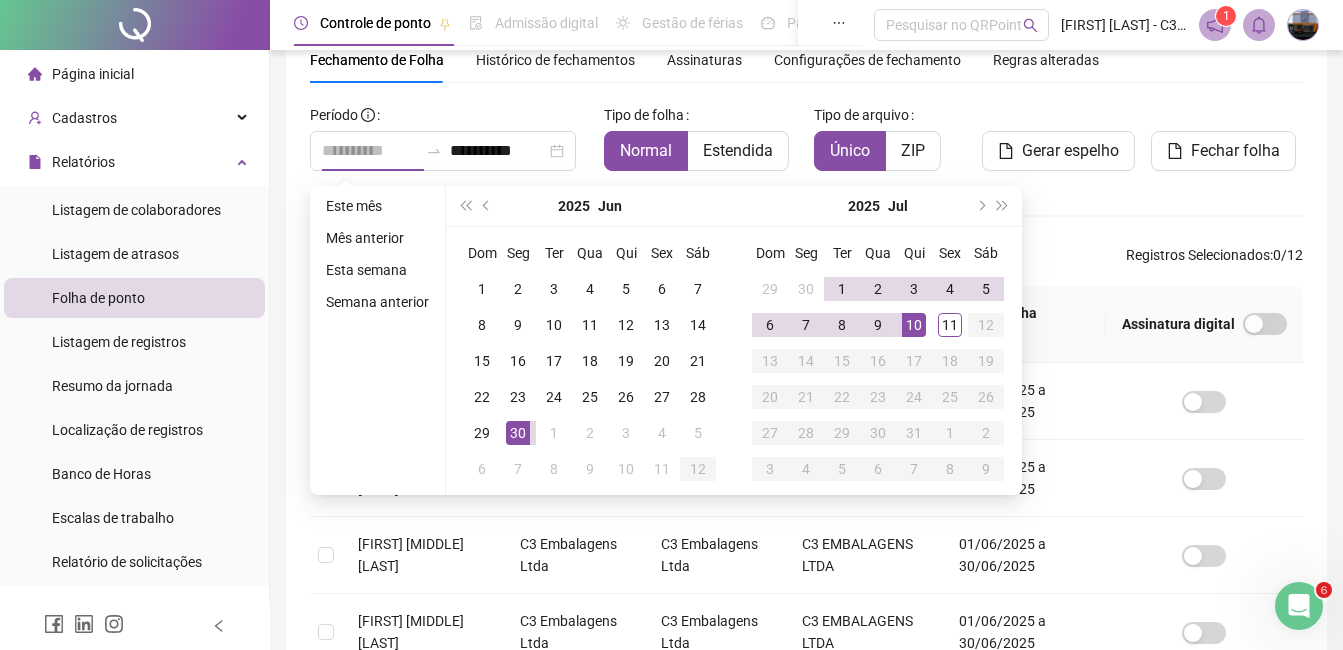 click on "10" at bounding box center (914, 325) 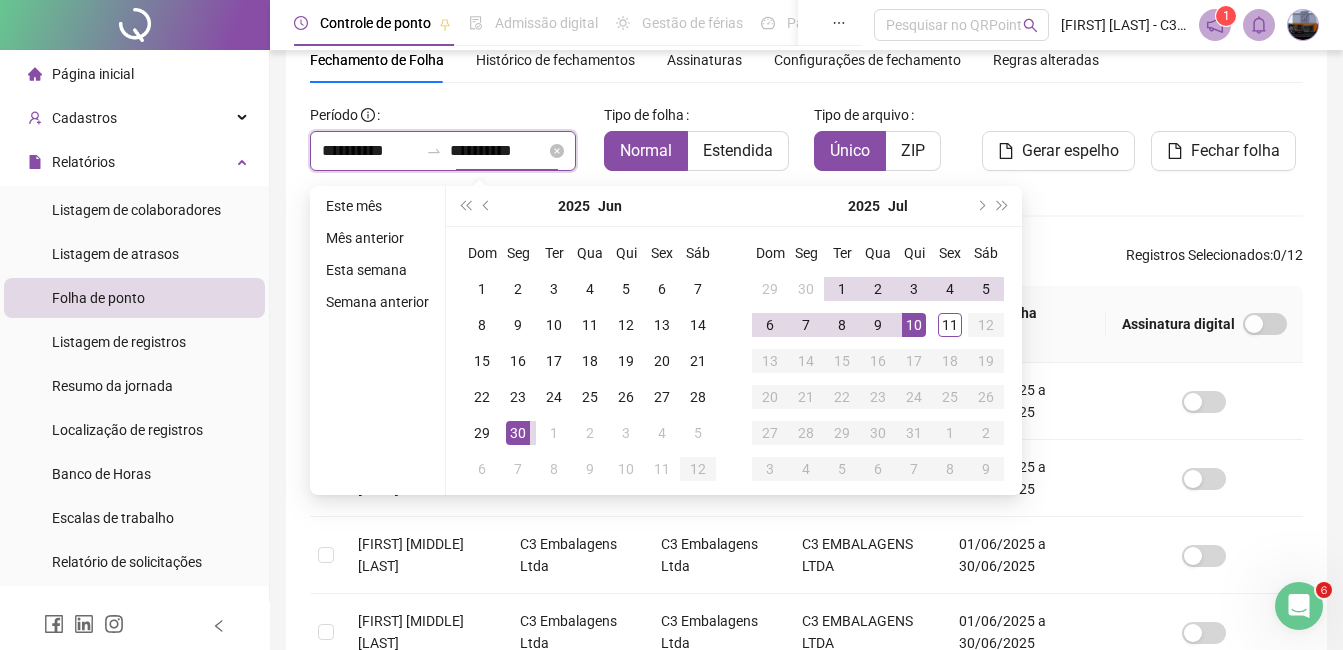 click on "**********" at bounding box center (498, 151) 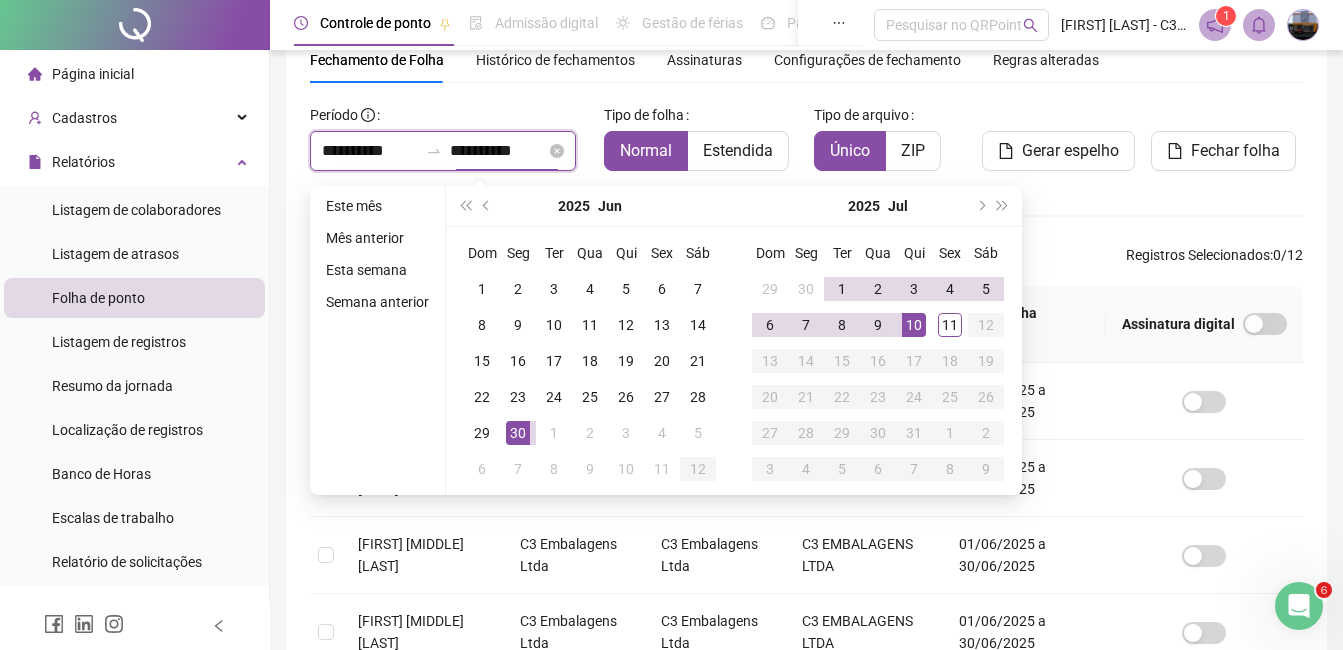 click on "**********" at bounding box center (498, 151) 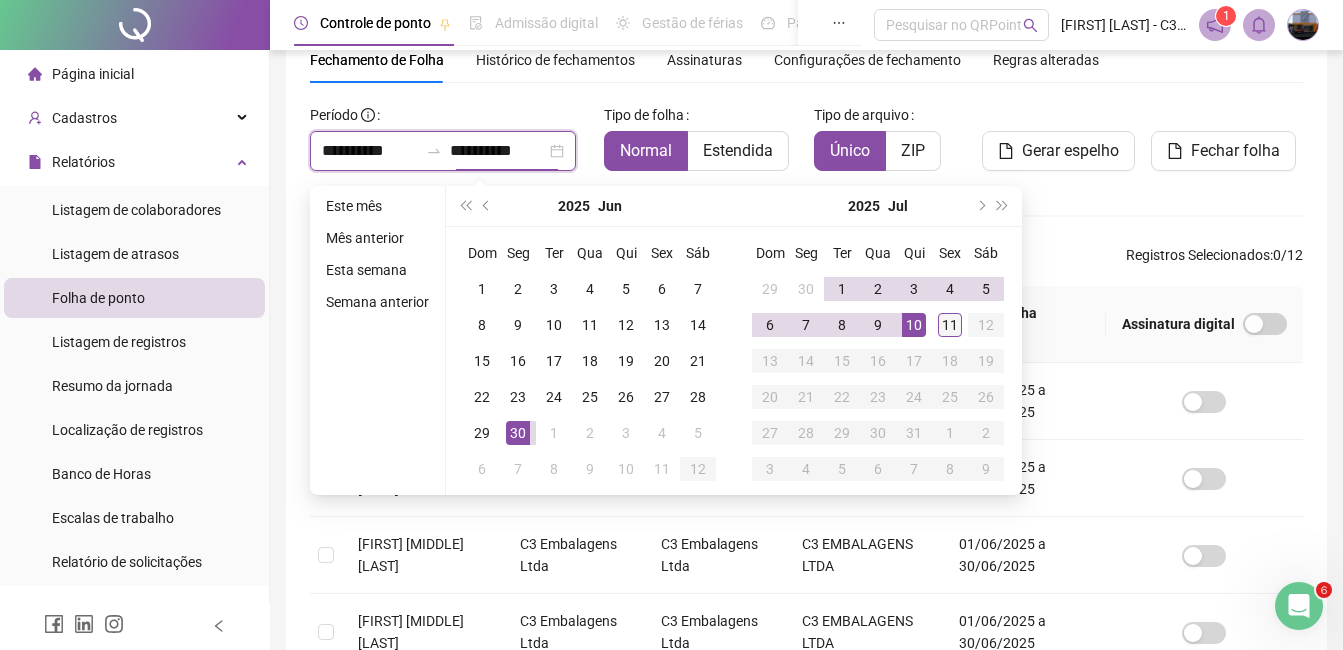type on "**********" 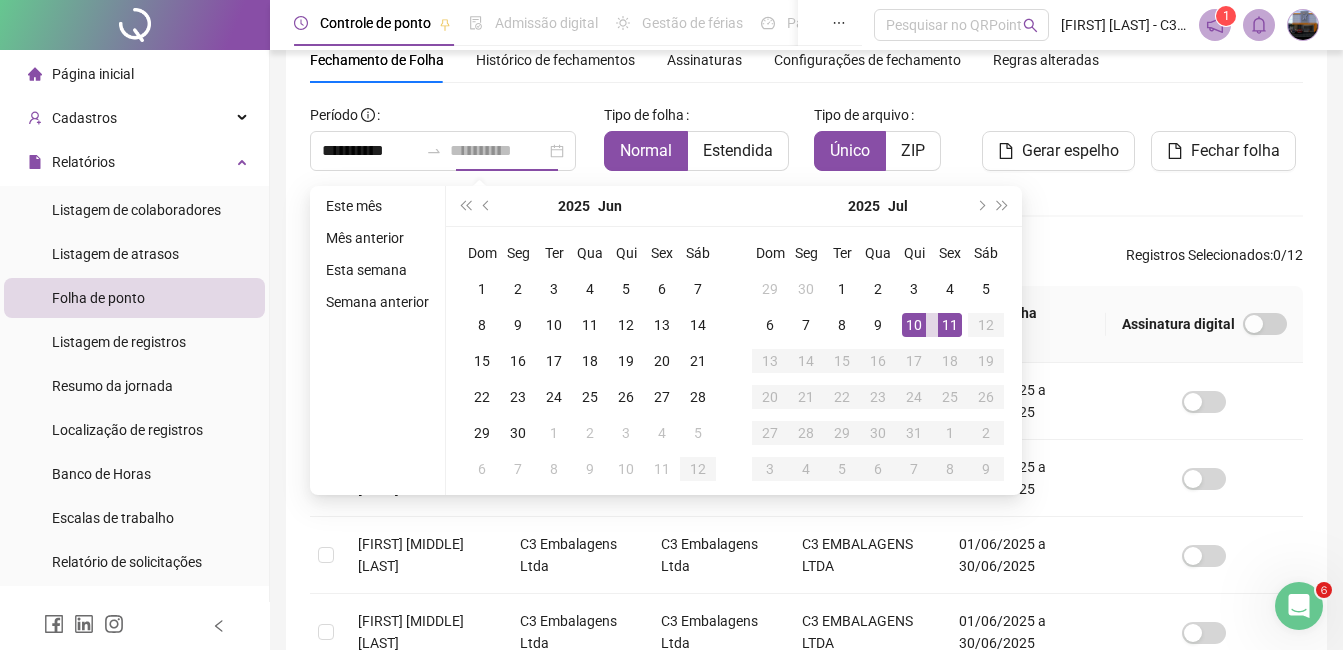 click on "11" at bounding box center (950, 325) 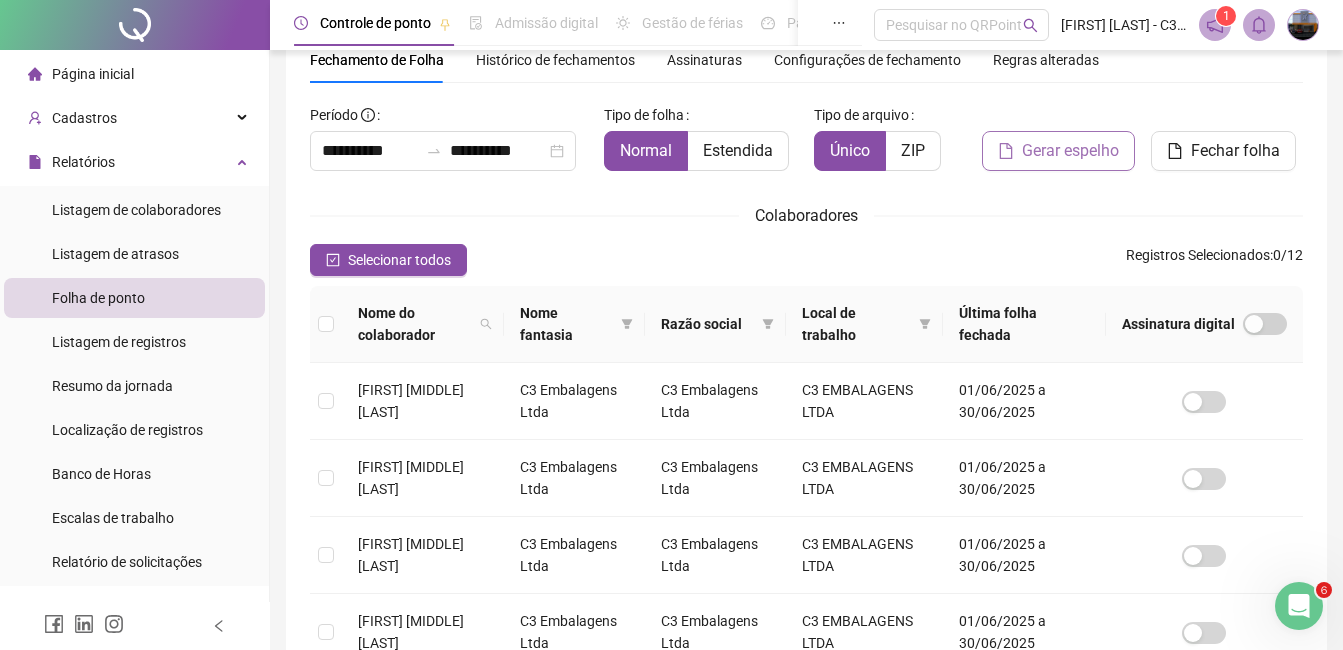 click on "Gerar espelho" at bounding box center (1070, 151) 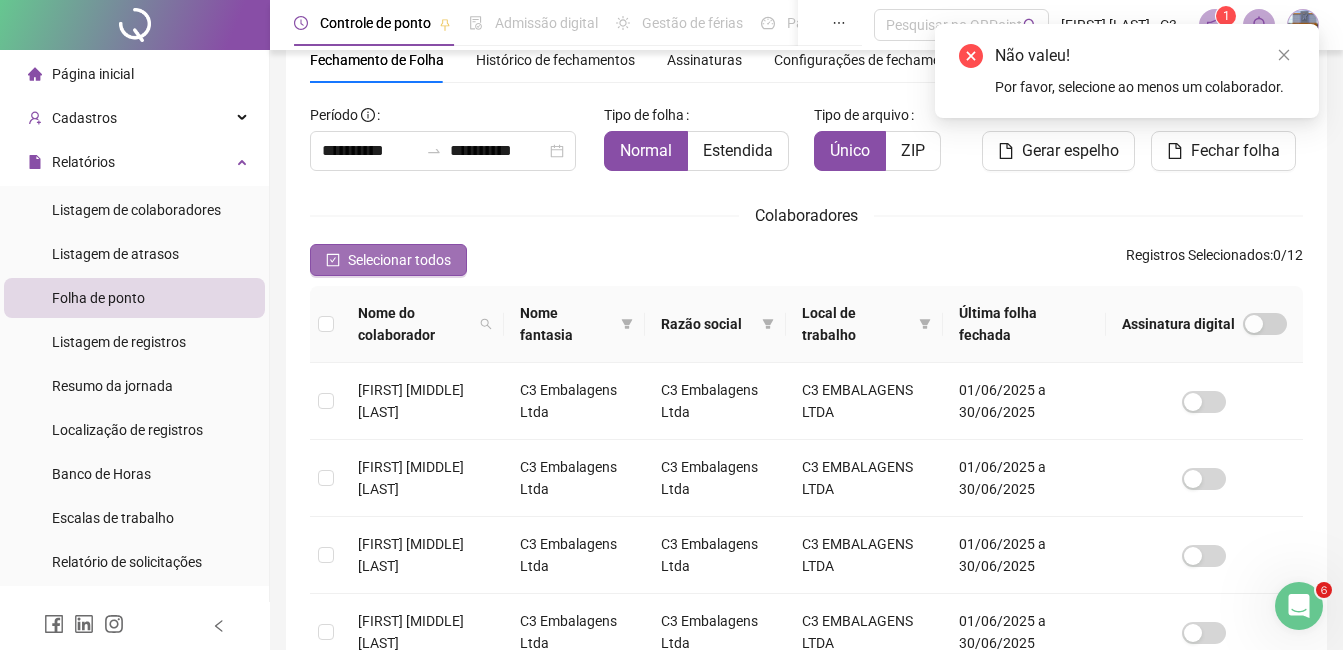 click on "Selecionar todos" at bounding box center [388, 260] 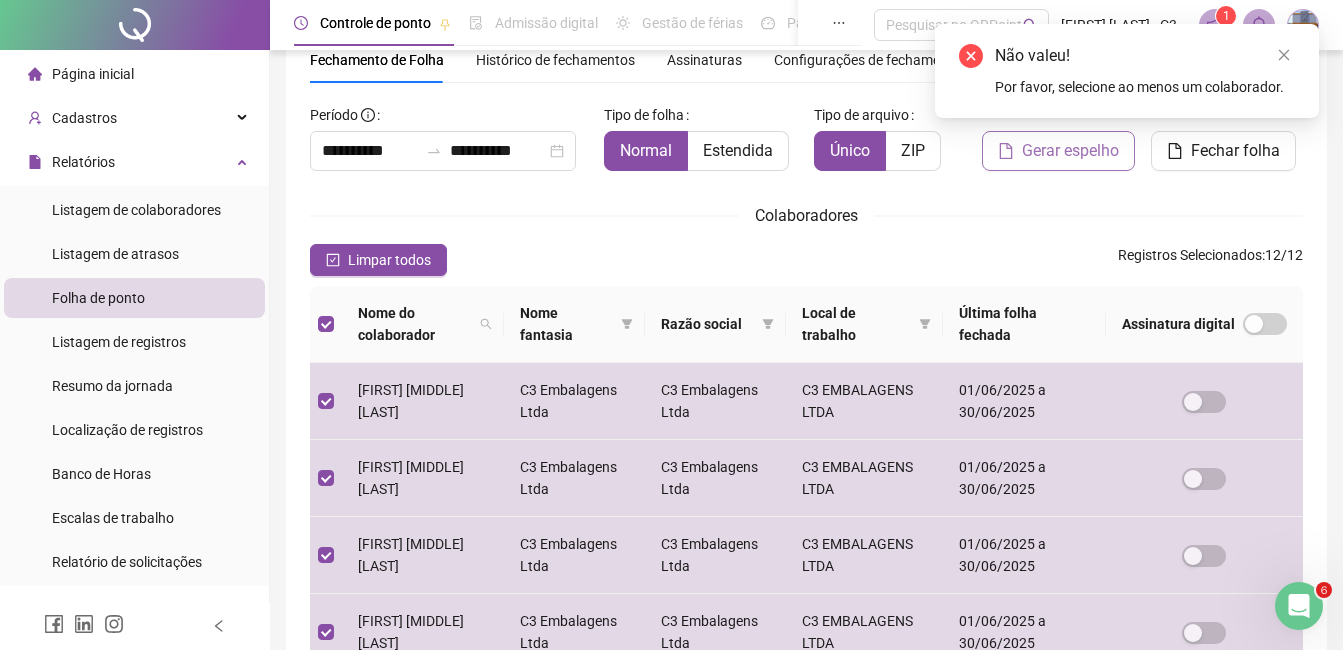 click on "Gerar espelho" at bounding box center (1070, 151) 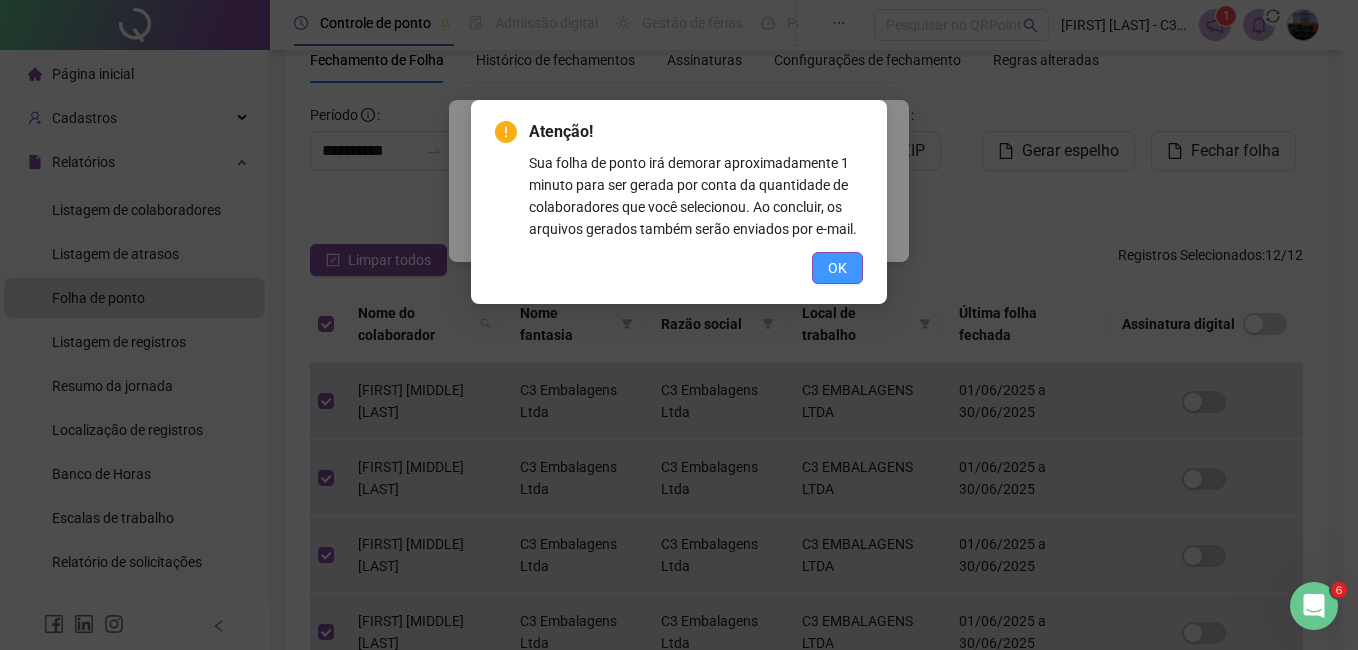 click on "OK" at bounding box center [837, 268] 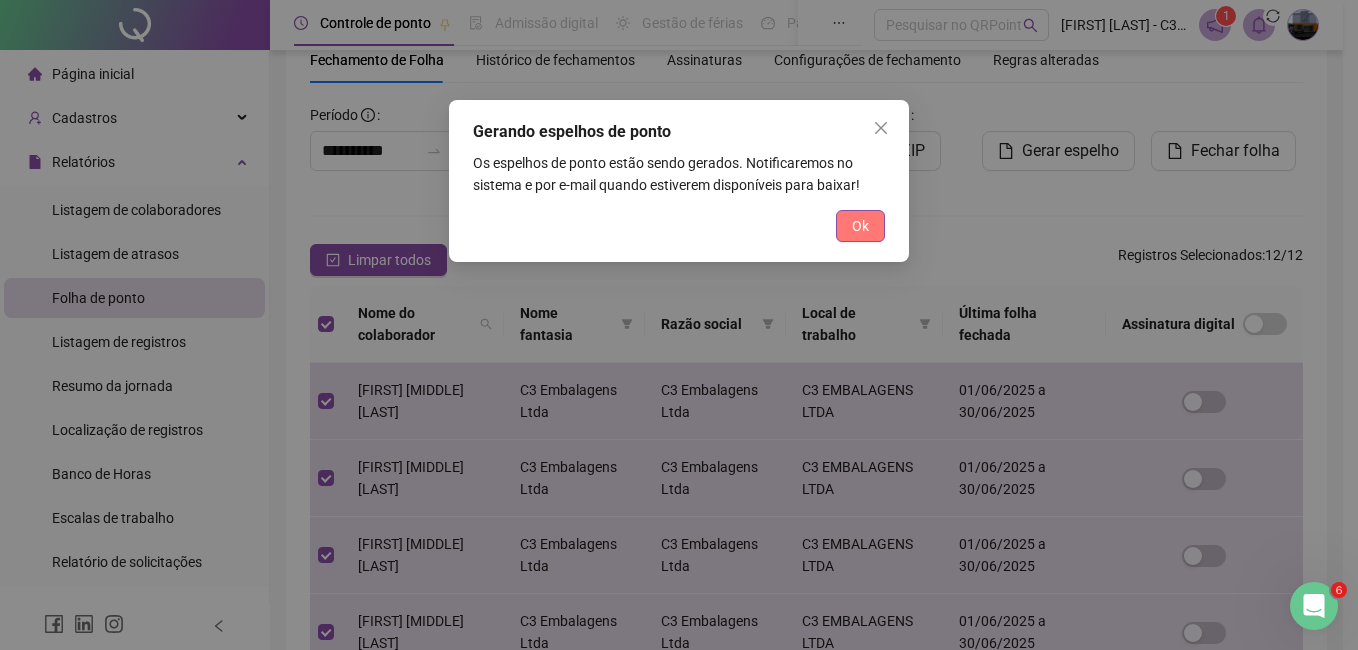 click on "Ok" at bounding box center (860, 226) 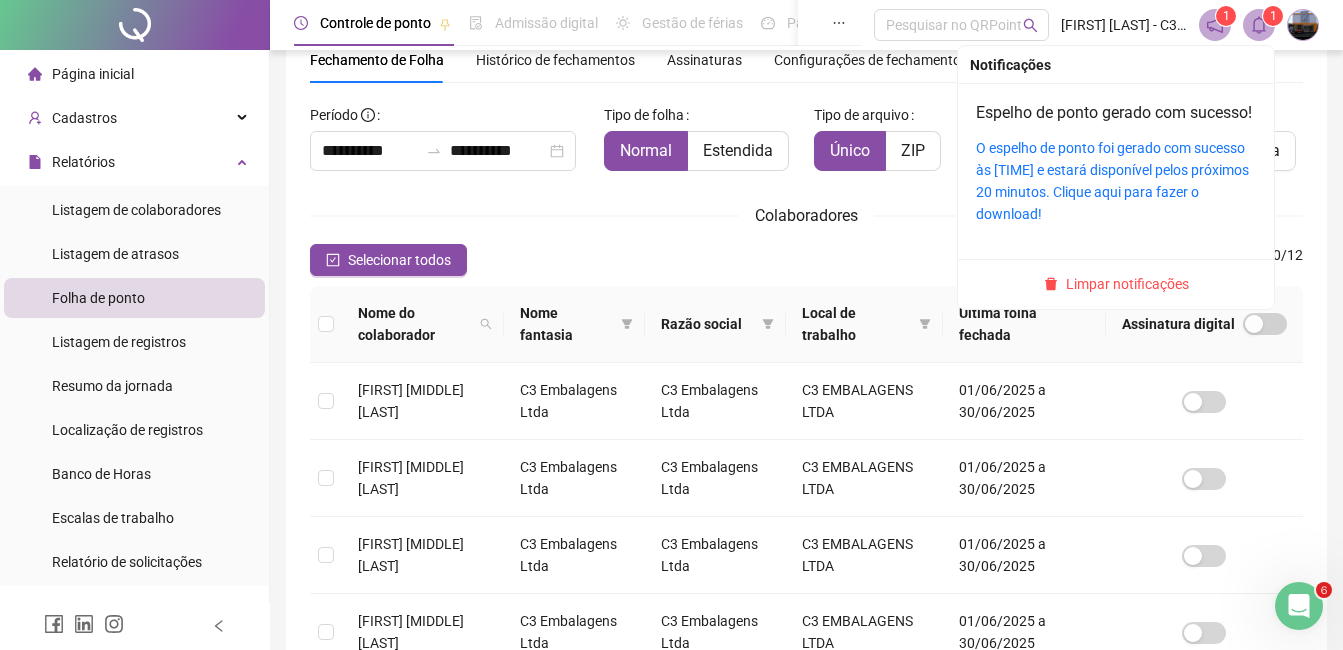 click on "1" at bounding box center [1226, 16] 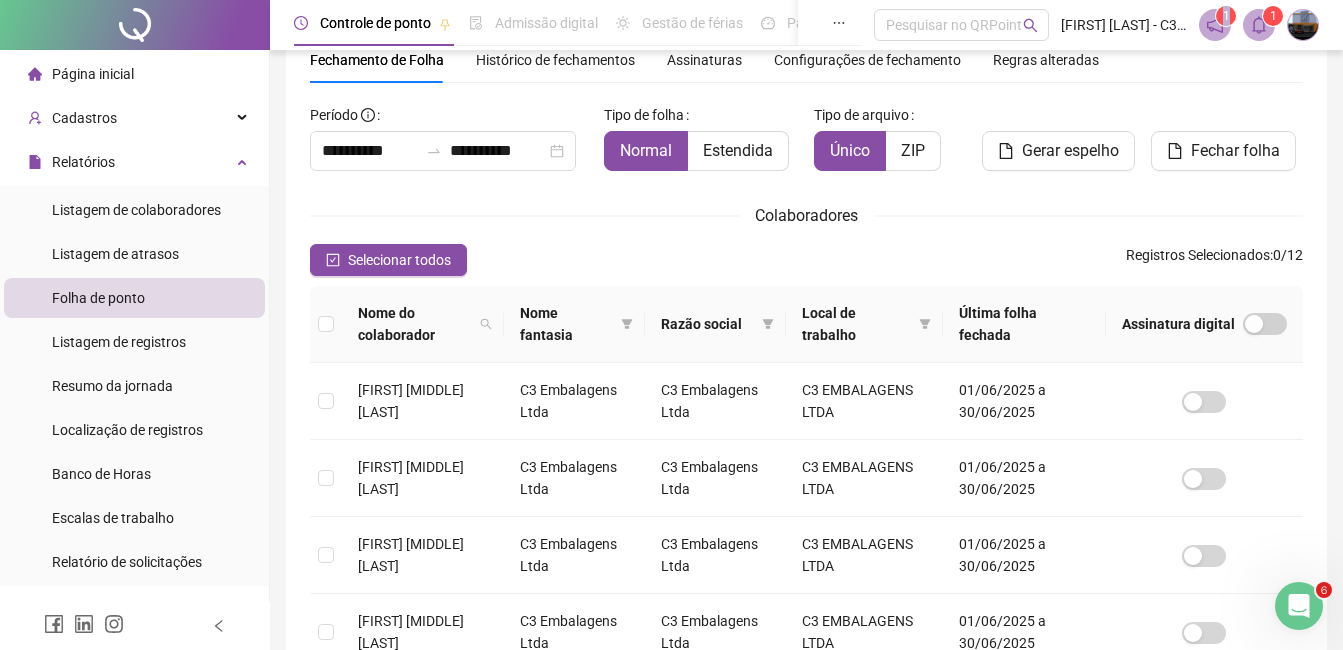 click on "1" at bounding box center (1226, 16) 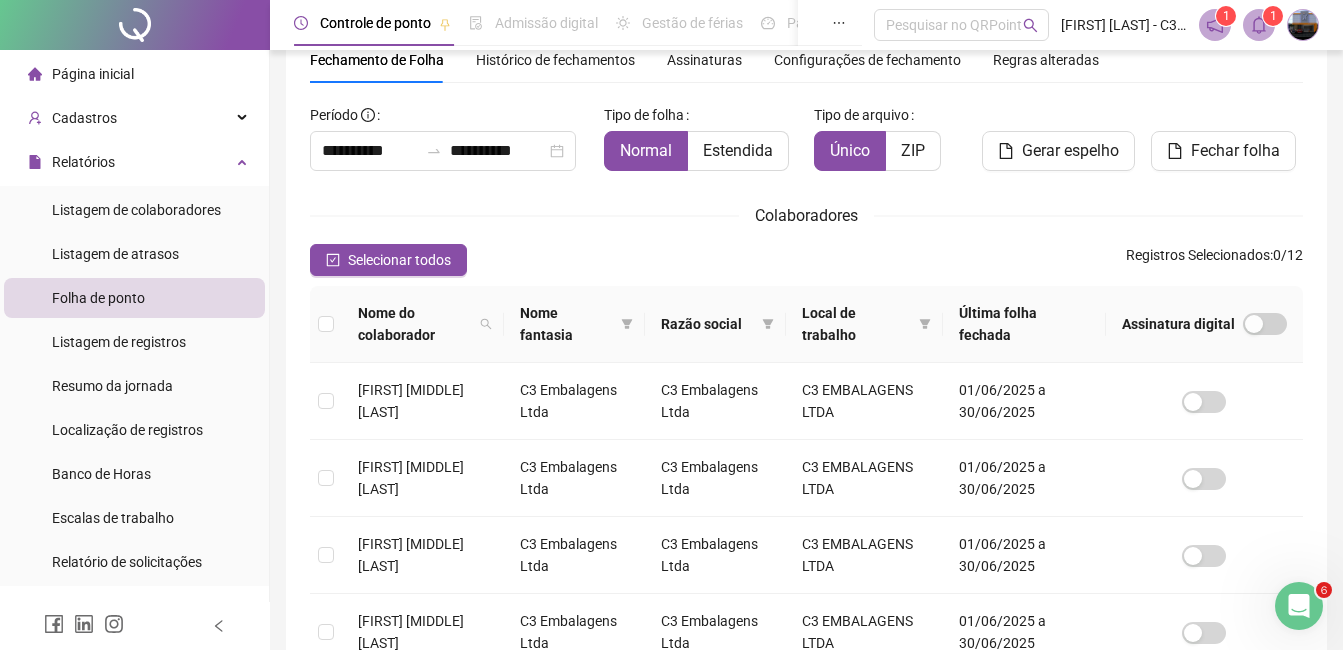 click 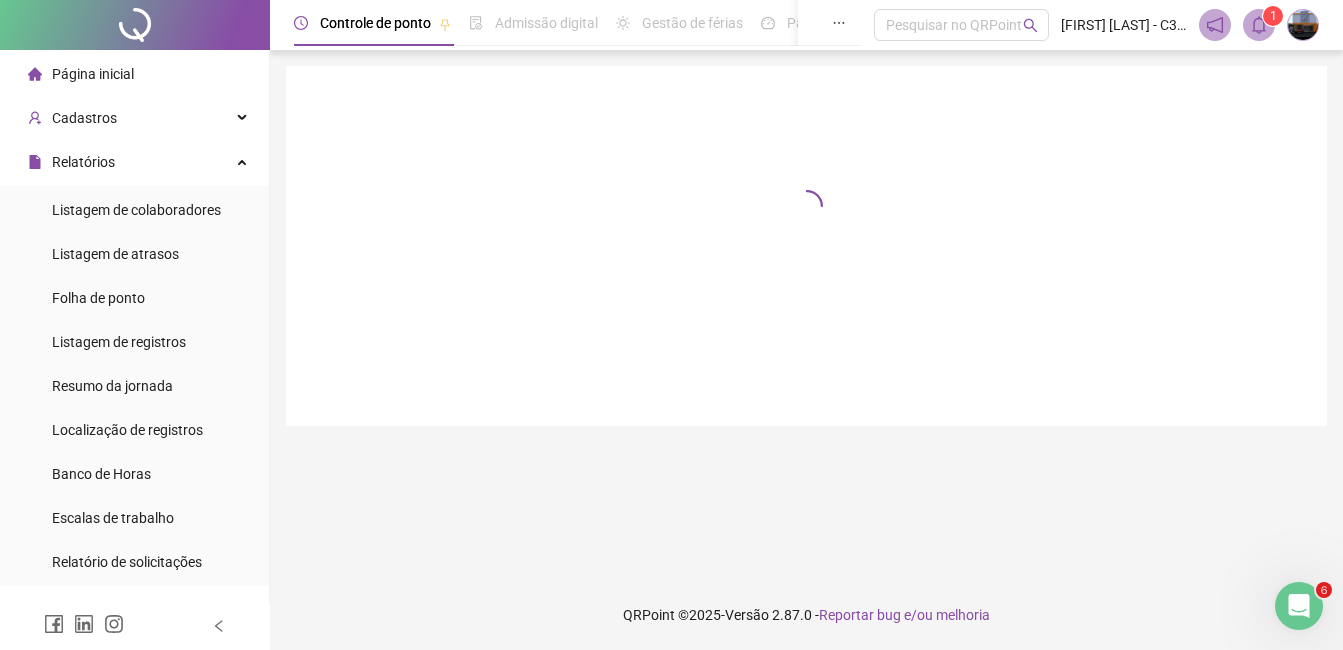 scroll, scrollTop: 0, scrollLeft: 0, axis: both 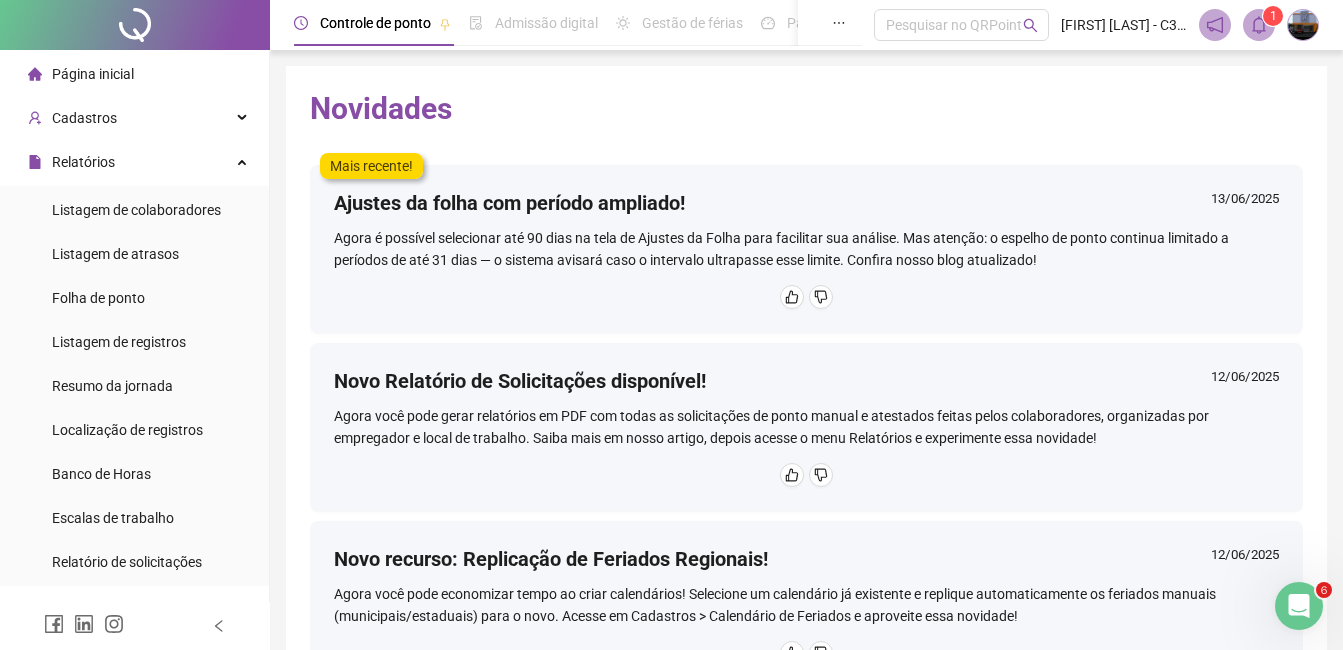 click 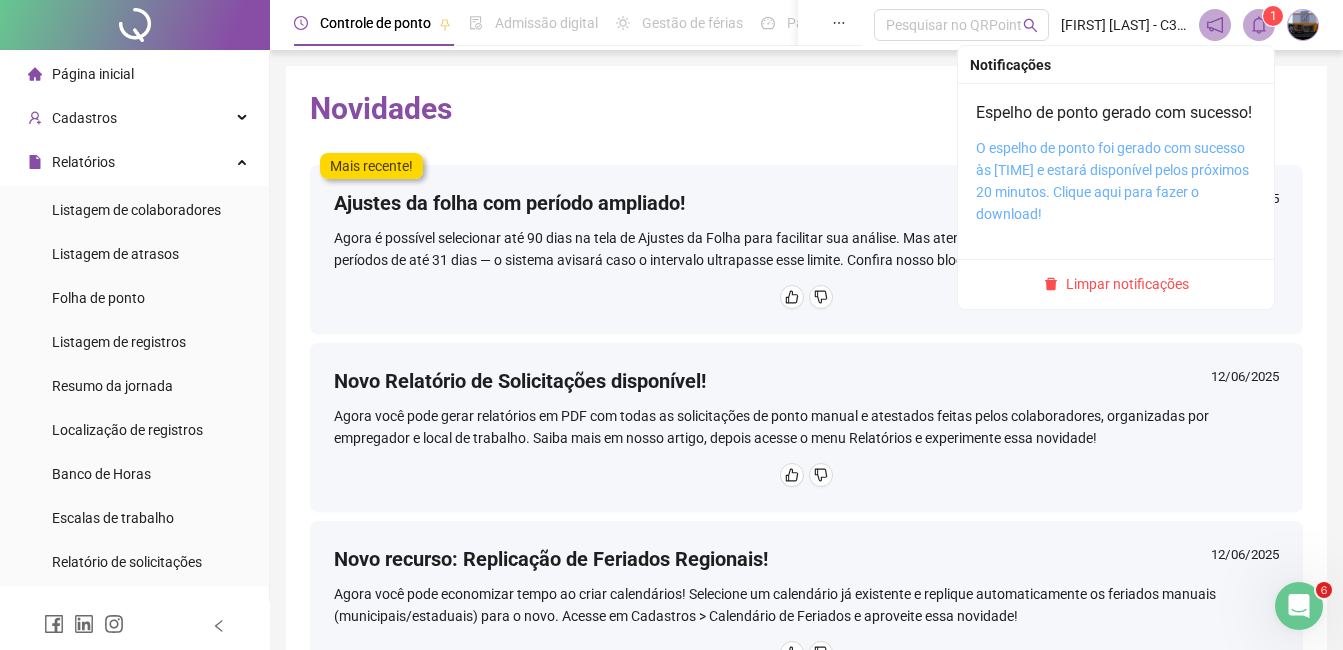 click on "O espelho de ponto foi gerado com sucesso às [TIME] e estará disponível pelos próximos 20 minutos.
Clique aqui para fazer o download!" at bounding box center (1112, 181) 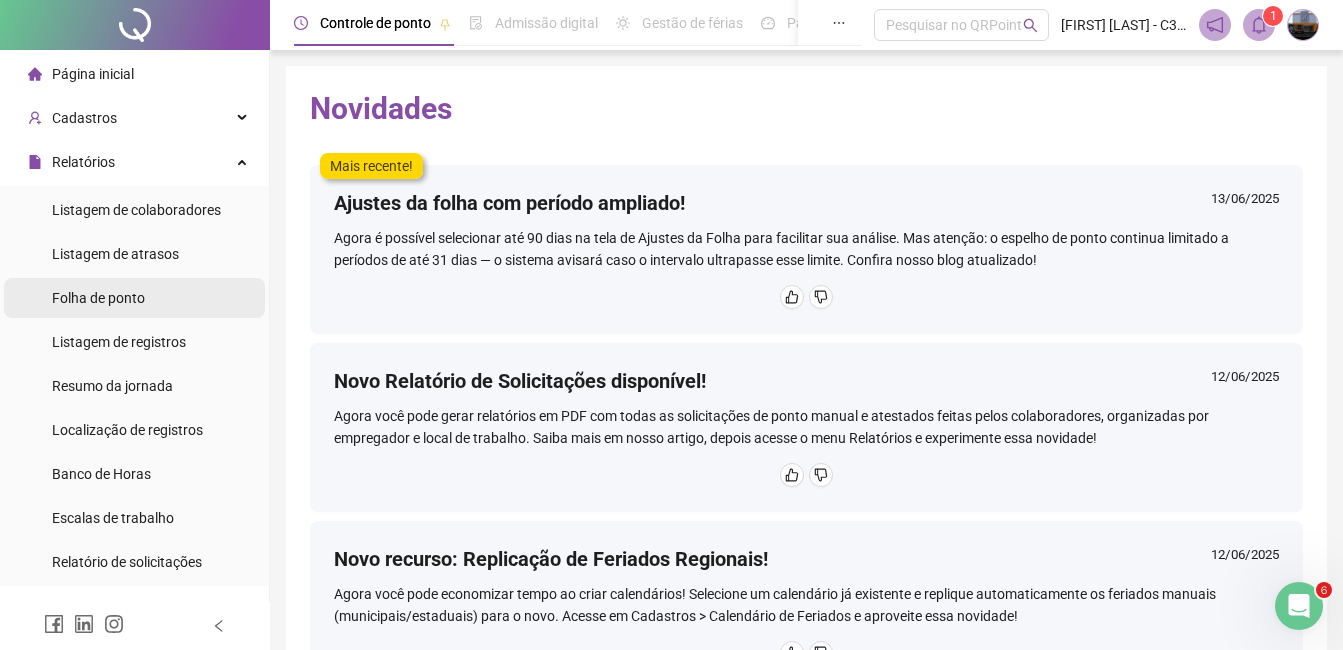 click on "Folha de ponto" at bounding box center [98, 298] 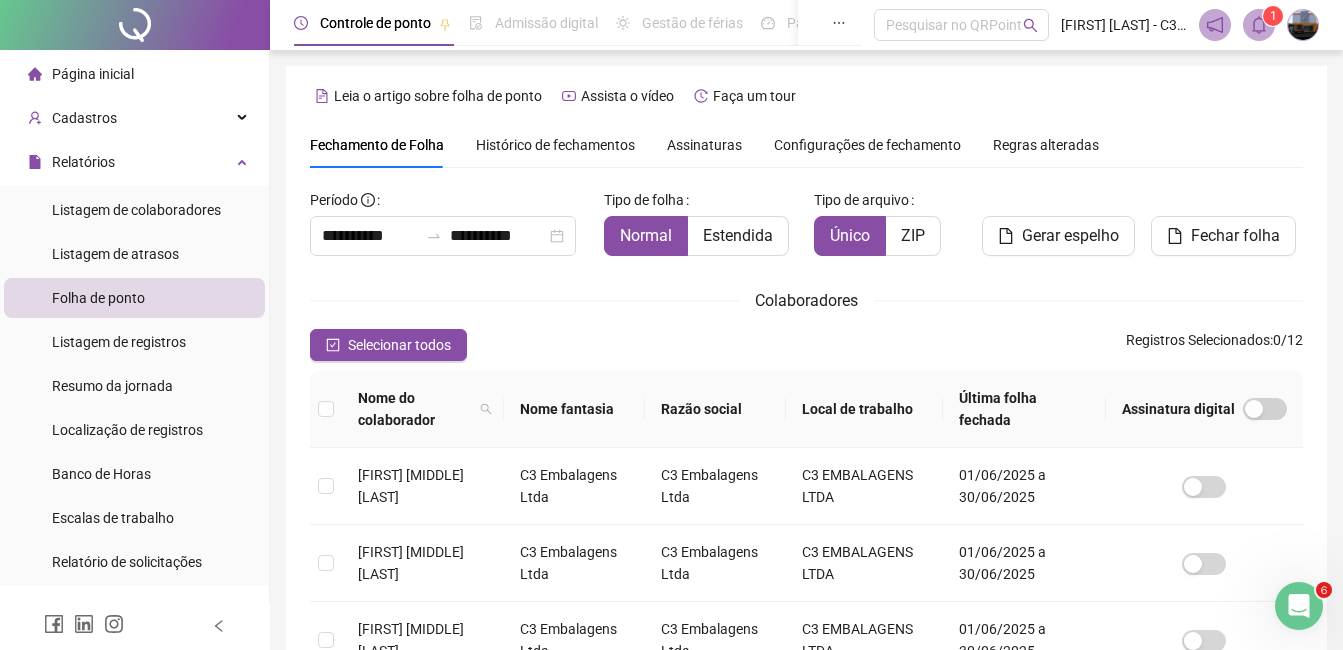 scroll, scrollTop: 85, scrollLeft: 0, axis: vertical 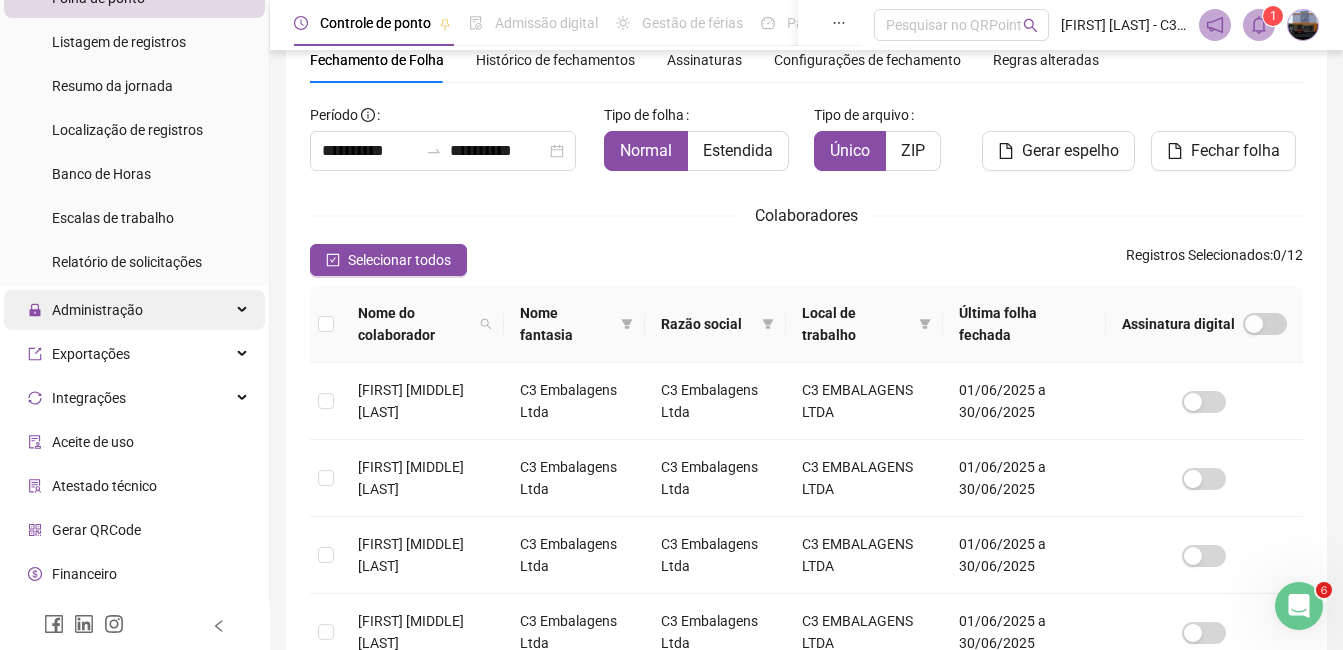 click on "Administração" at bounding box center (97, 310) 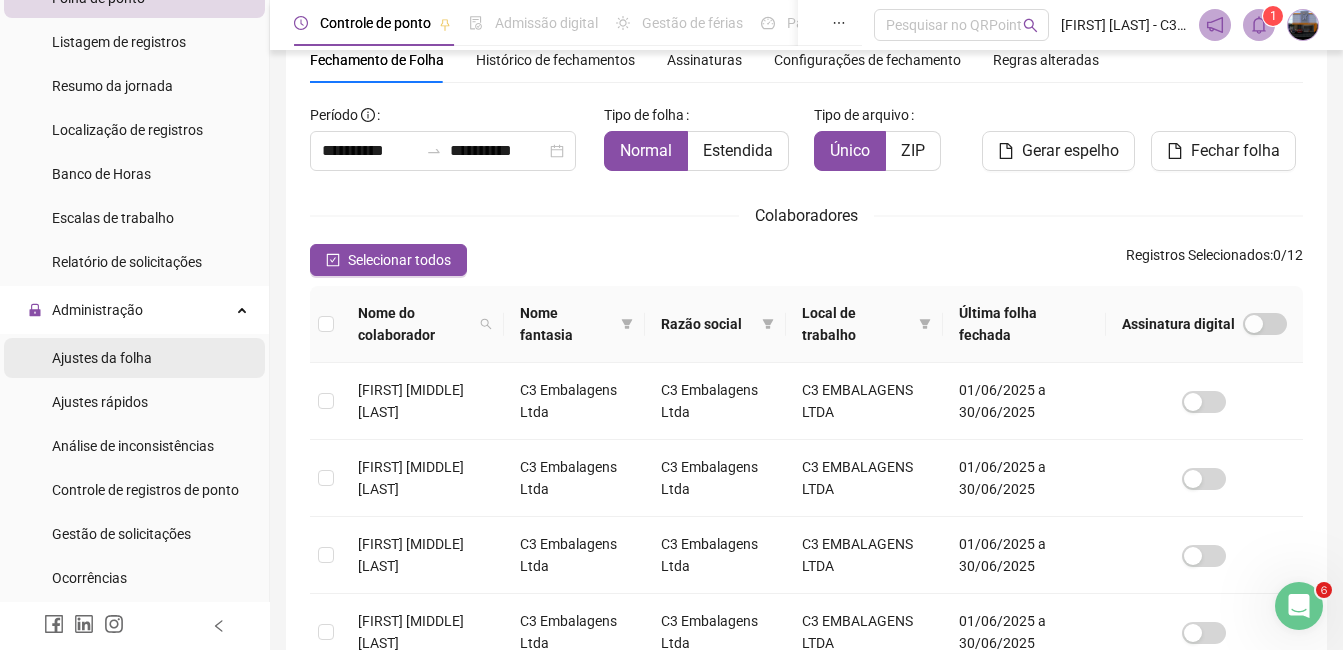 click on "Ajustes da folha" at bounding box center [102, 358] 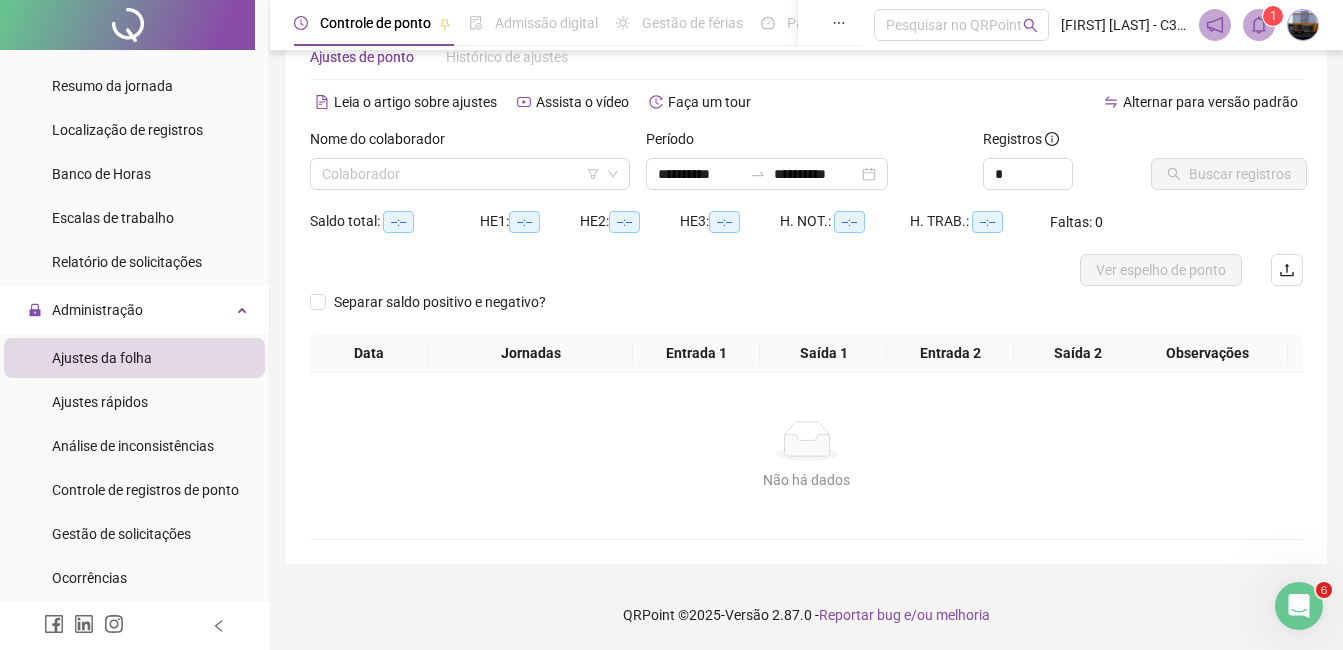 scroll, scrollTop: 56, scrollLeft: 0, axis: vertical 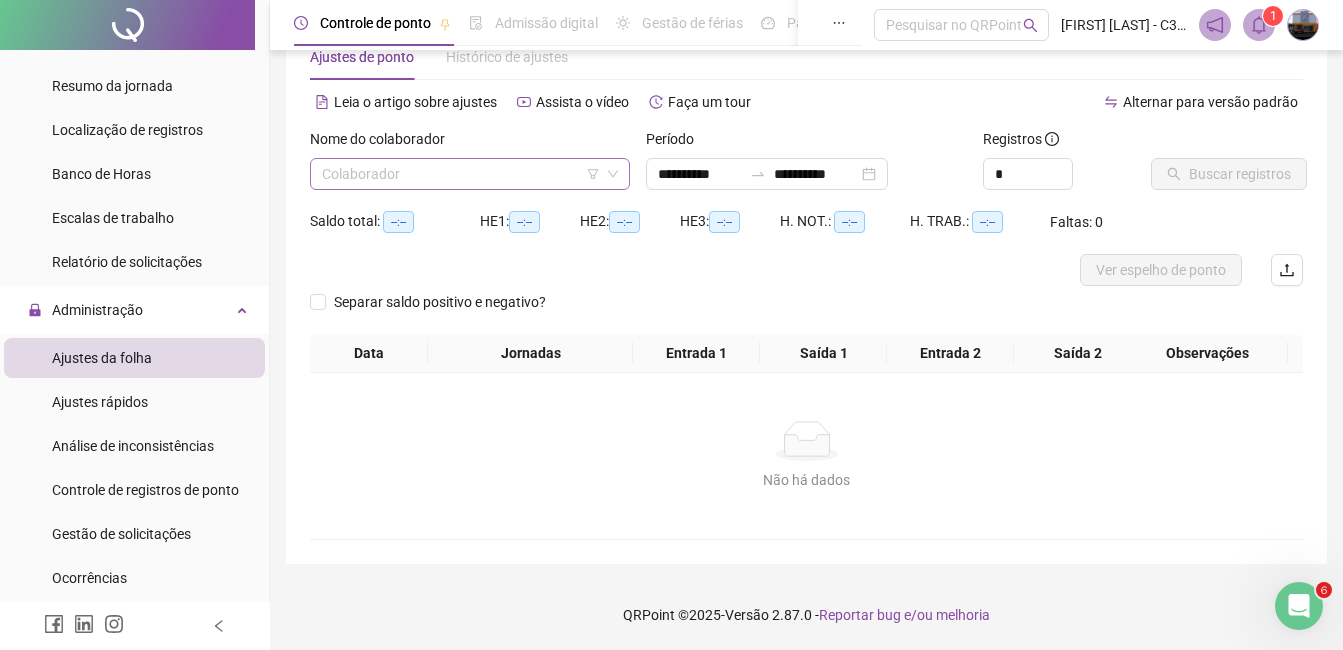 click at bounding box center [464, 174] 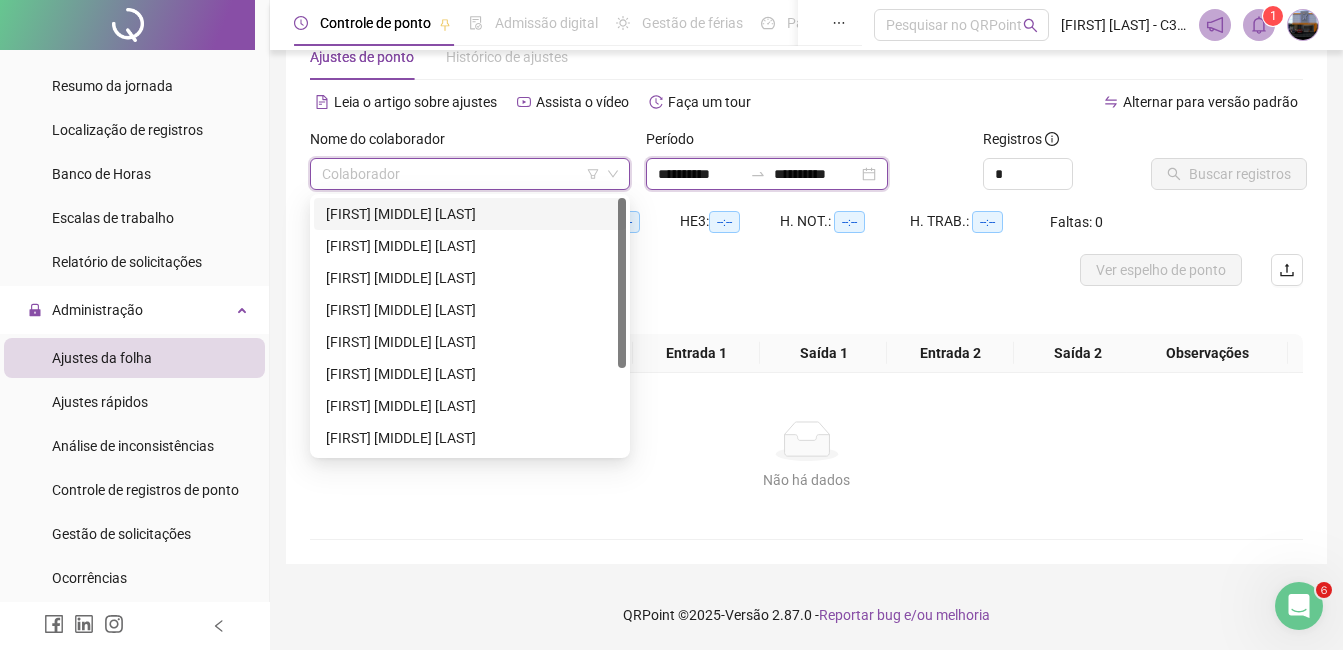 click on "**********" at bounding box center [700, 174] 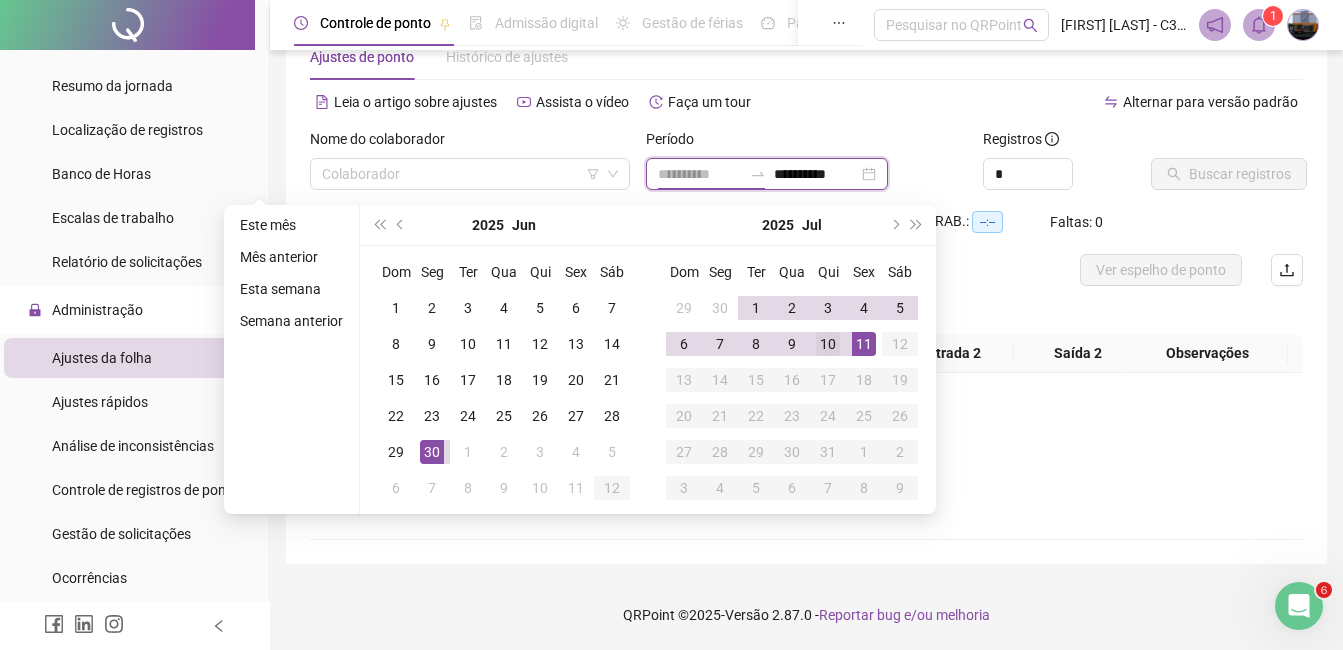 type on "**********" 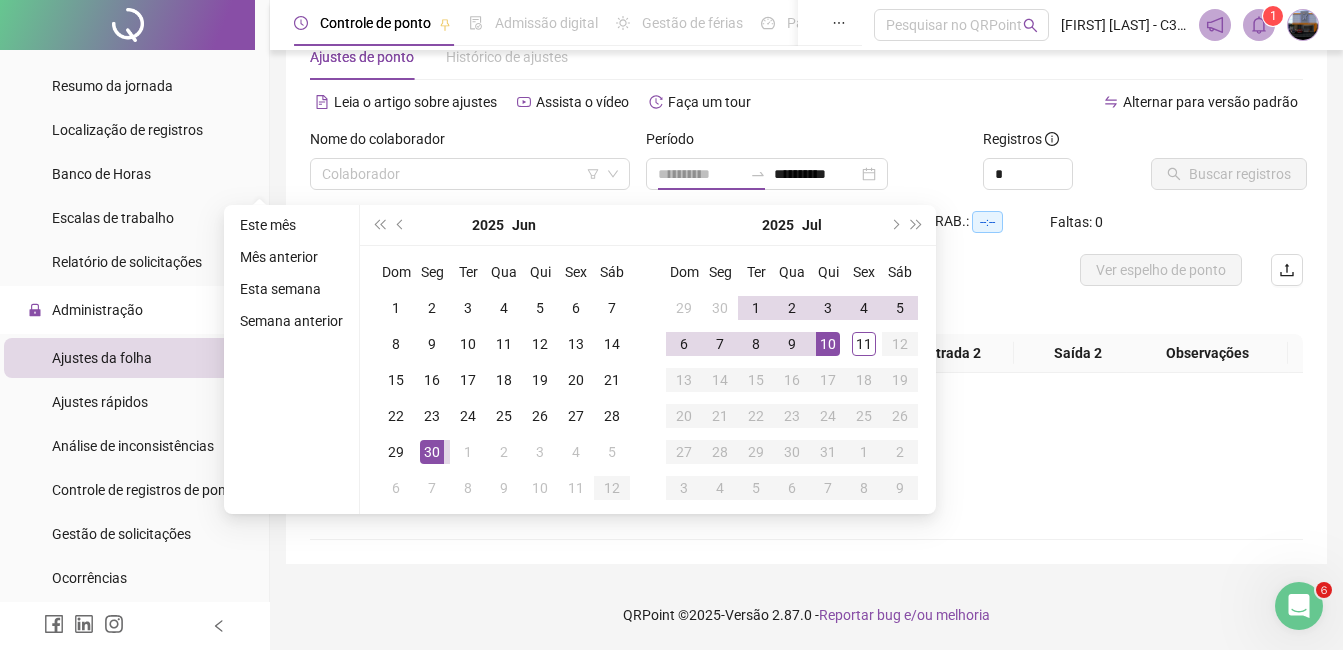 click on "10" at bounding box center [828, 344] 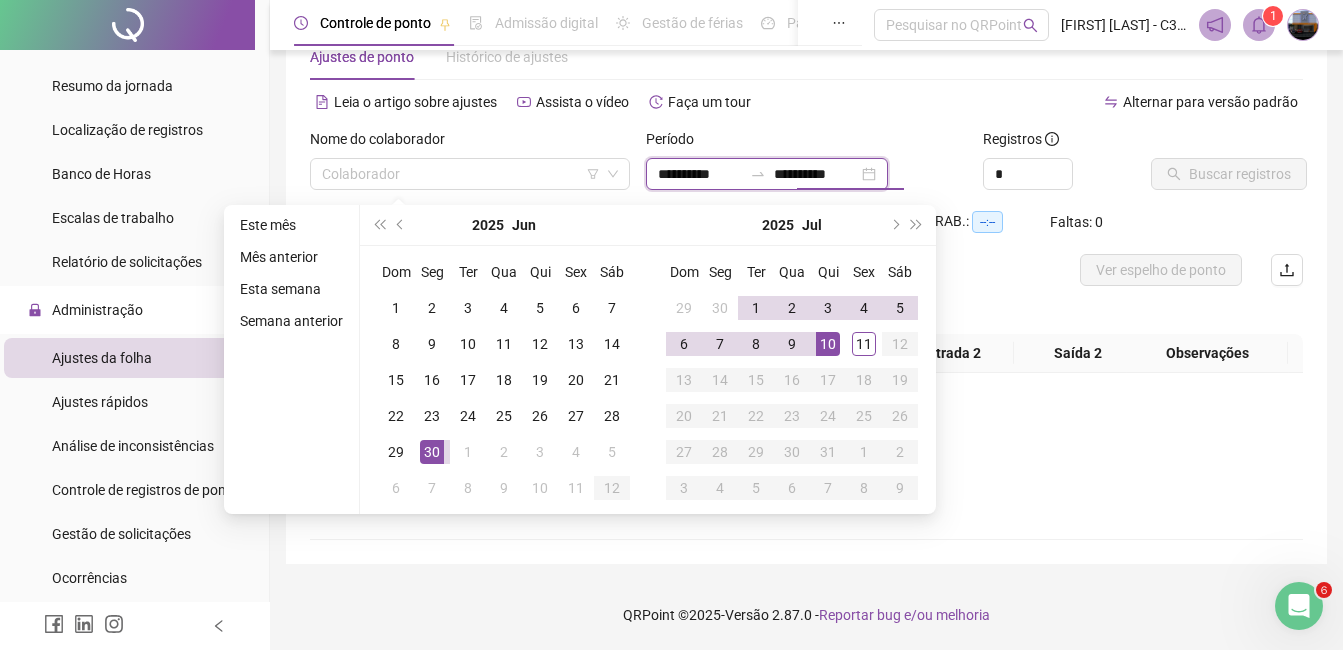 click on "**********" at bounding box center (816, 174) 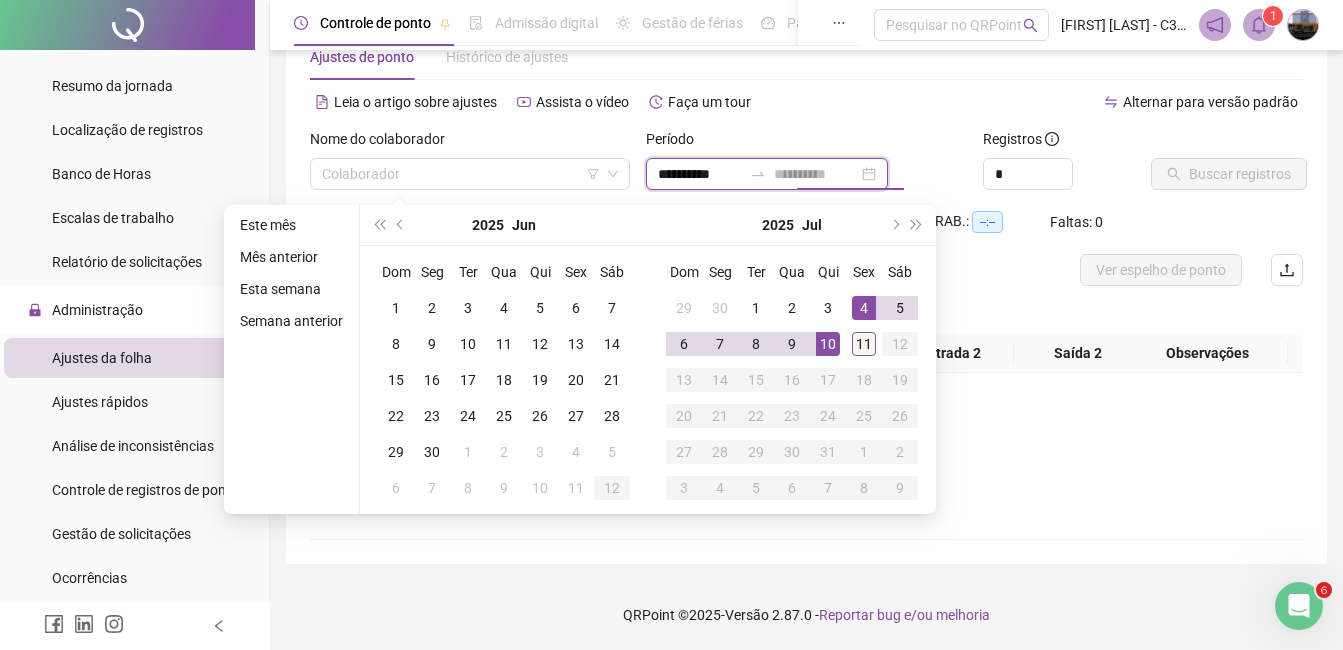 type on "**********" 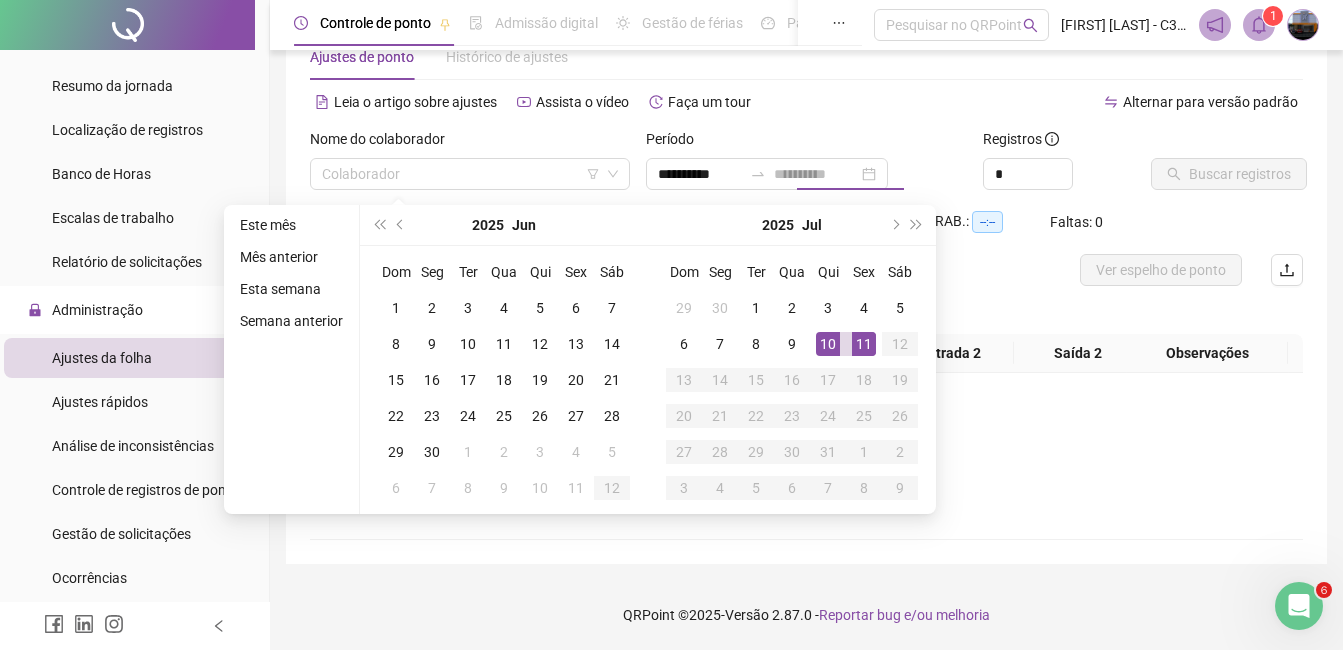 click on "11" at bounding box center [864, 344] 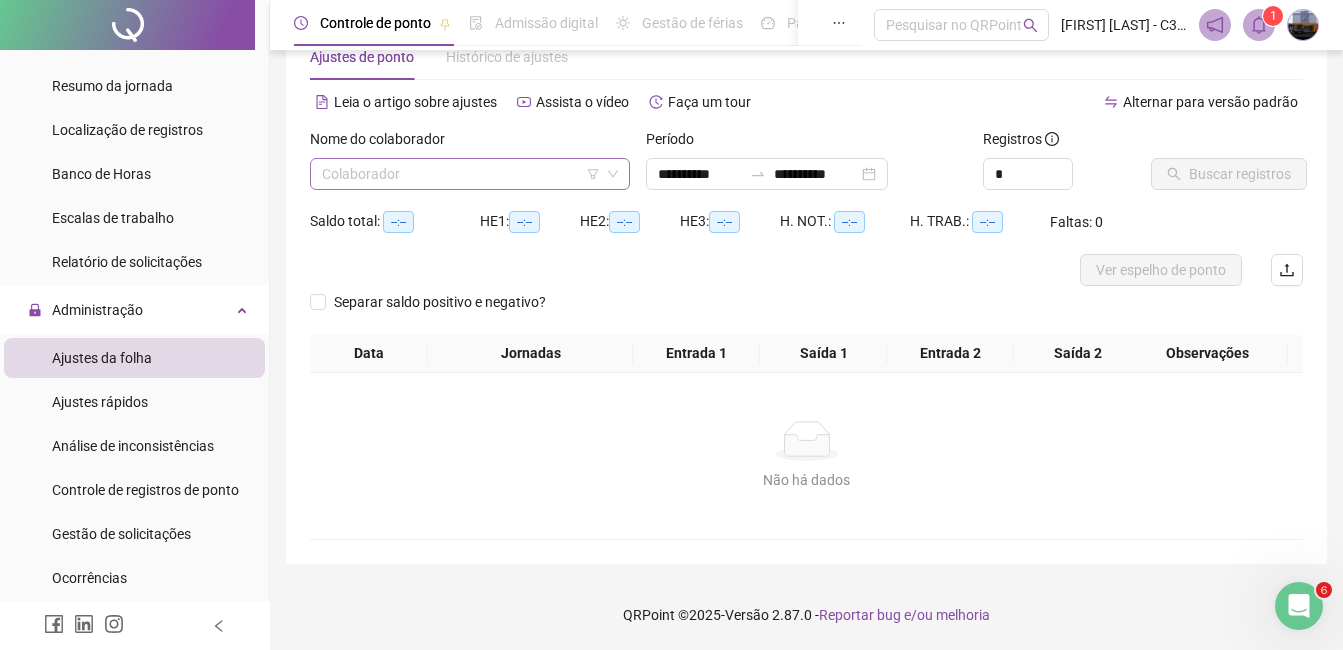 click at bounding box center (464, 174) 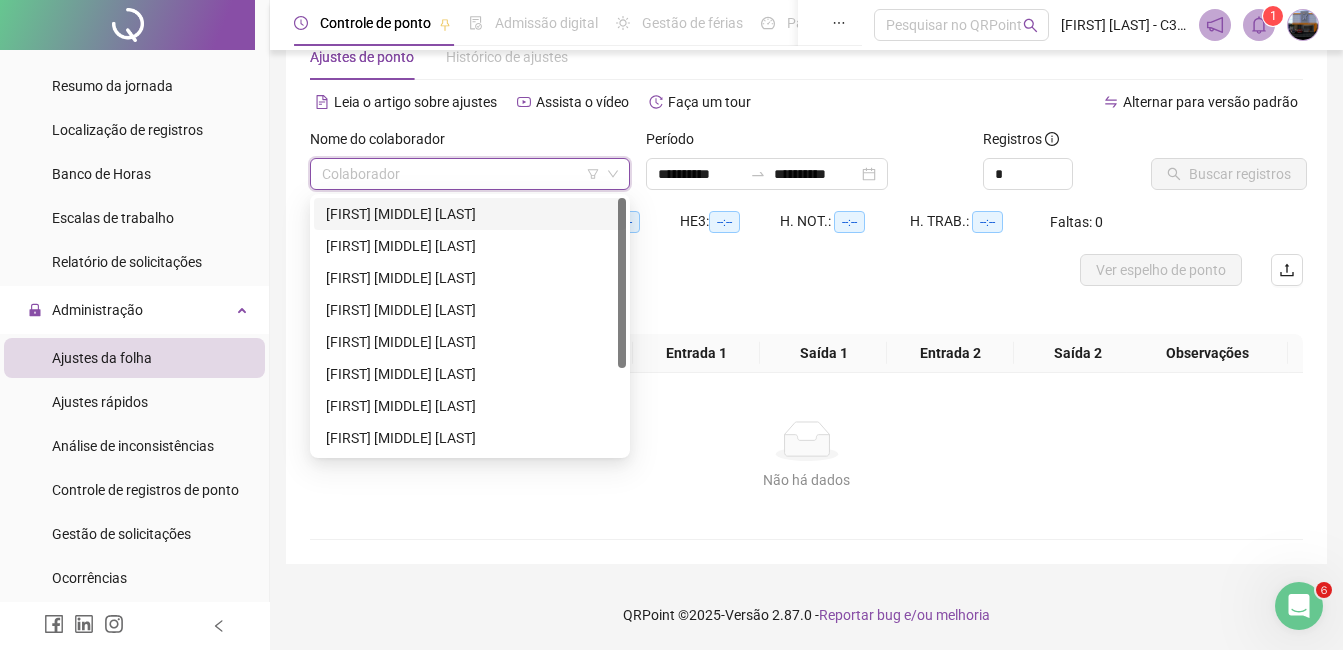 click on "[FIRST] [MIDDLE] [LAST]" at bounding box center (470, 214) 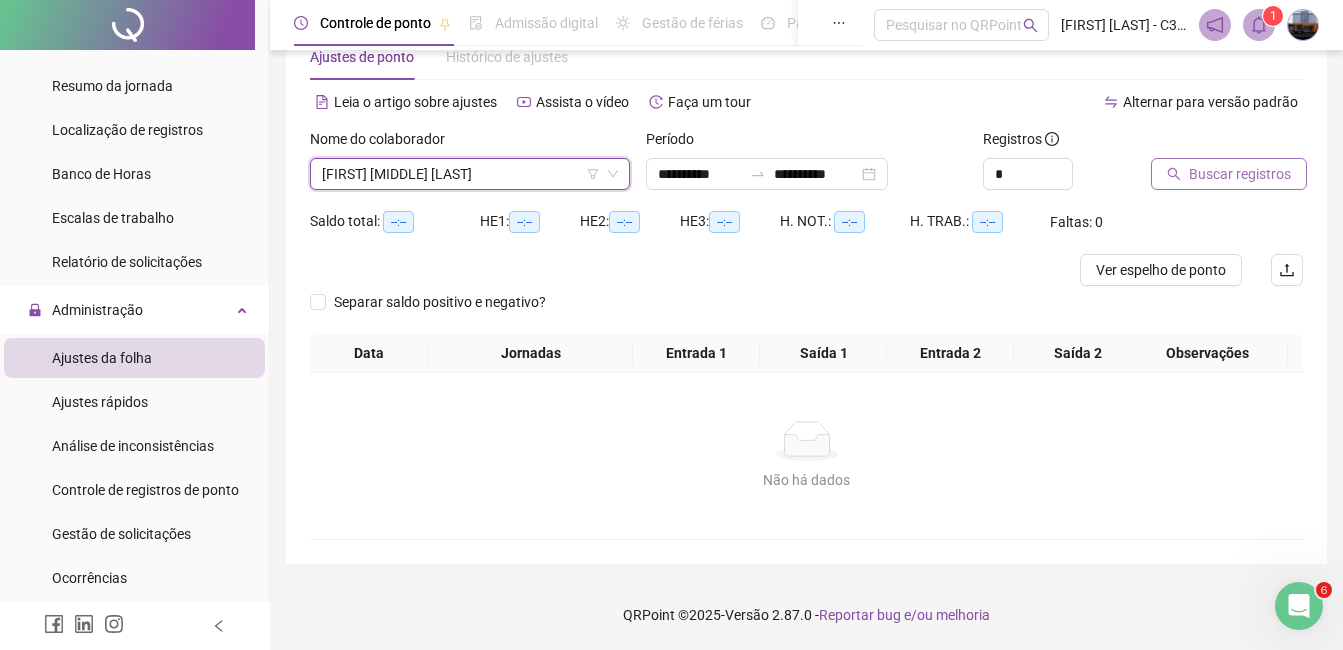 click on "Buscar registros" at bounding box center (1240, 174) 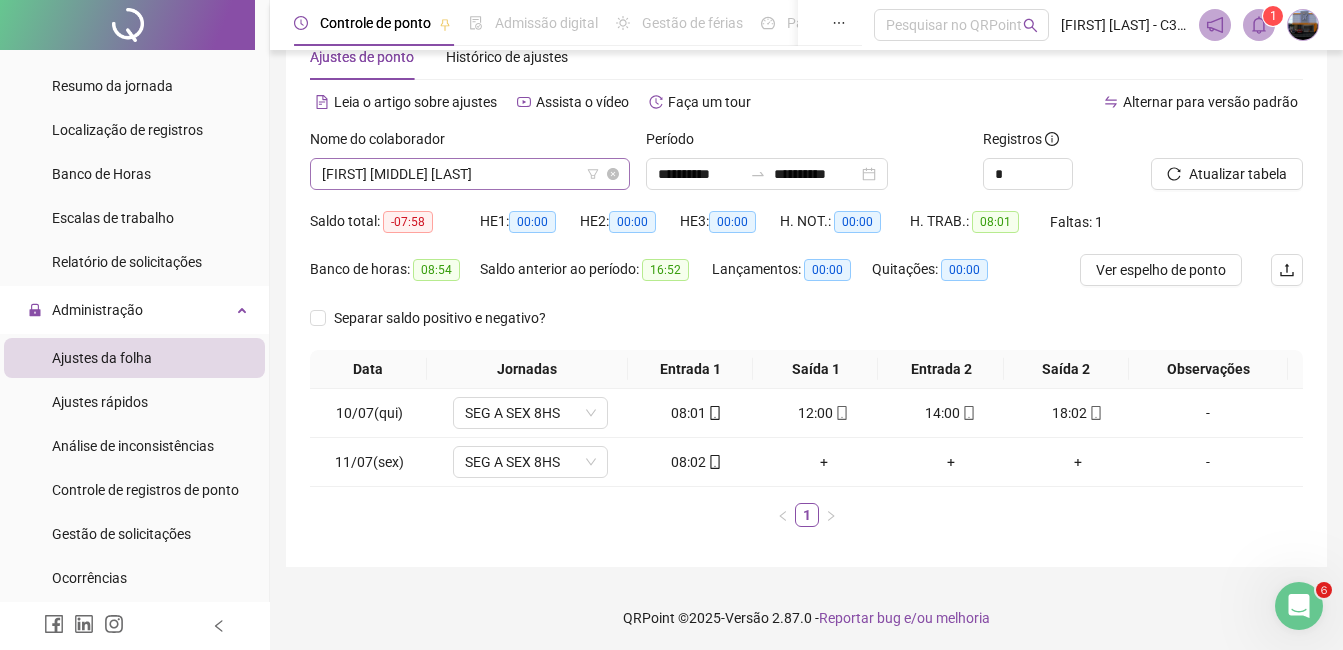 click on "[FIRST] [MIDDLE] [LAST]" at bounding box center [470, 174] 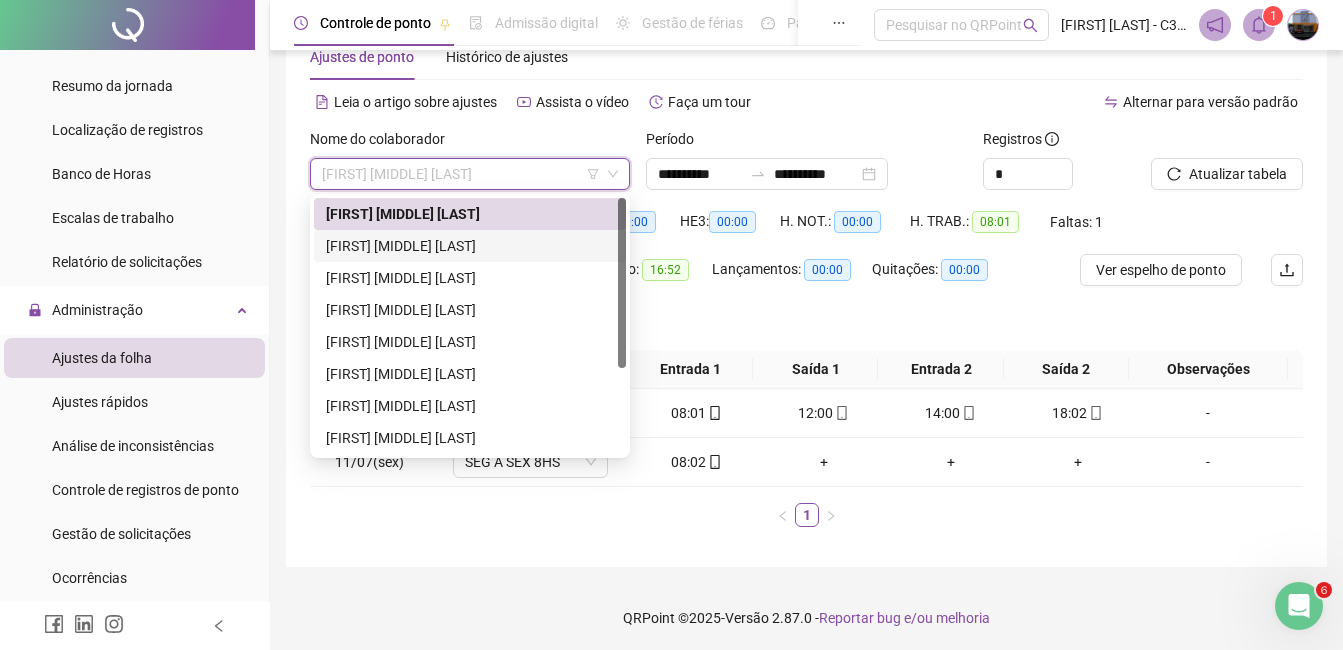 click on "[FIRST] [MIDDLE] [LAST]" at bounding box center [470, 246] 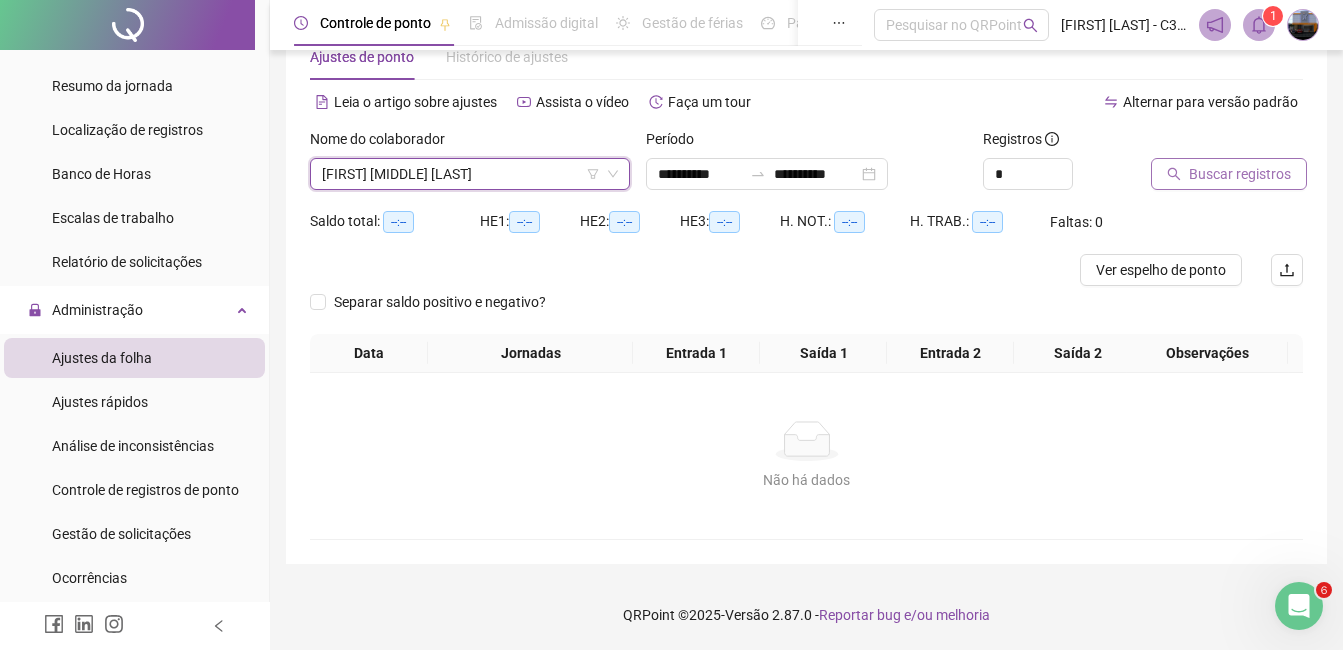 click on "Buscar registros" at bounding box center [1240, 174] 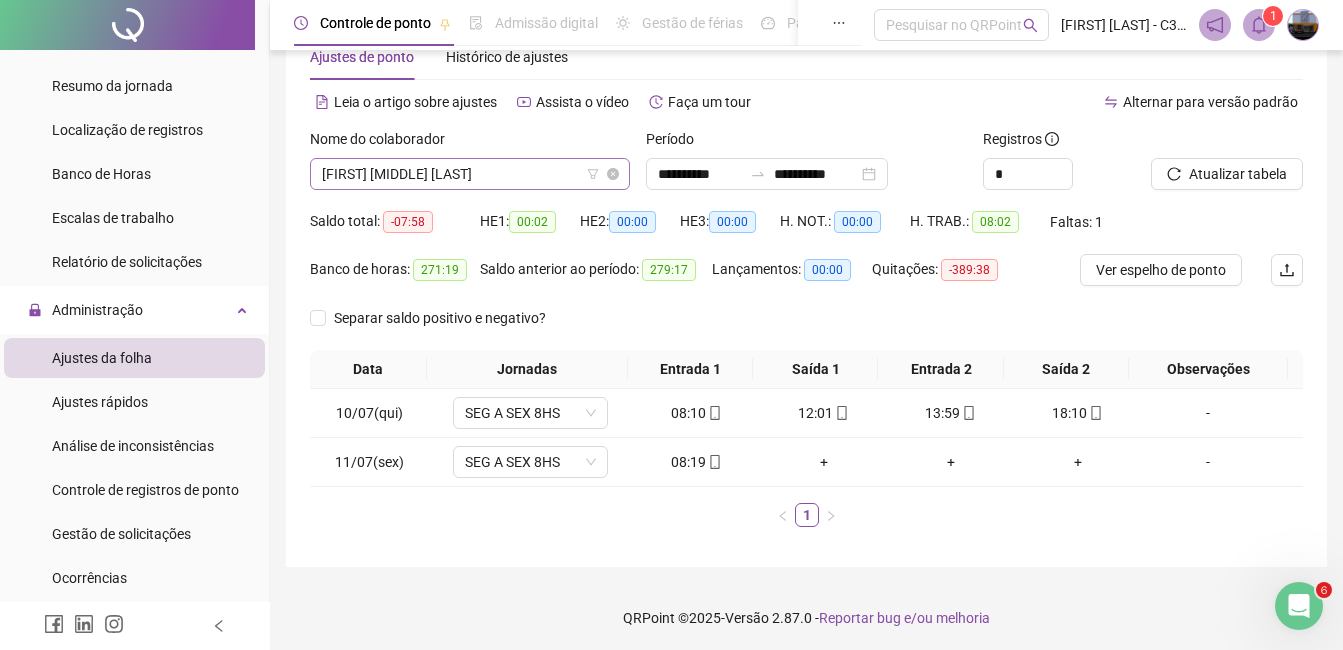 click on "[FIRST] [MIDDLE] [LAST]" at bounding box center (470, 174) 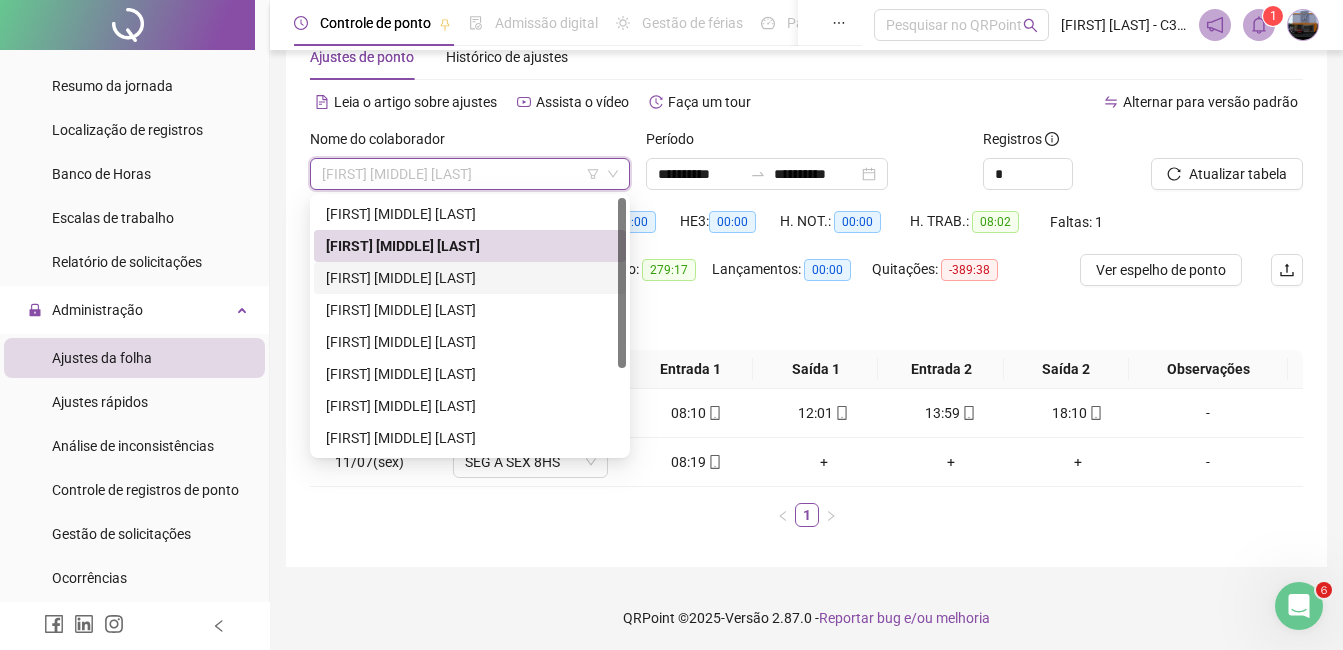 click on "[FIRST] [MIDDLE] [LAST]" at bounding box center (470, 278) 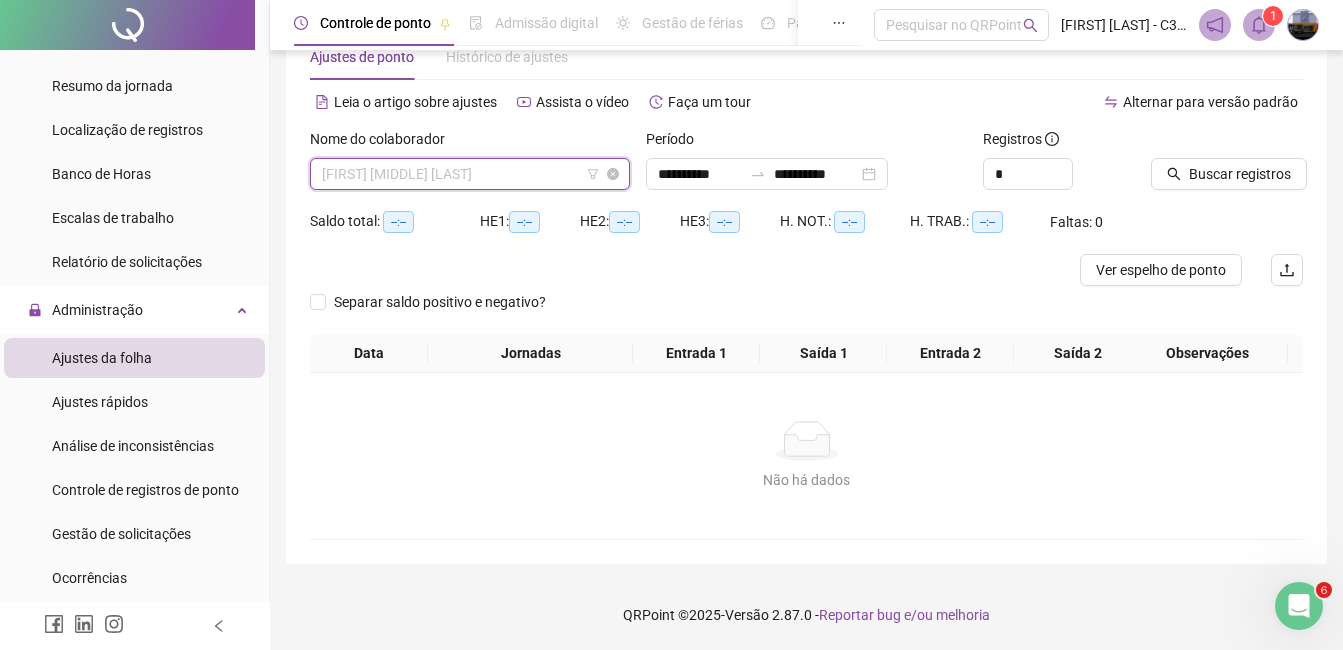 click on "[FIRST] [MIDDLE] [LAST]" at bounding box center (470, 174) 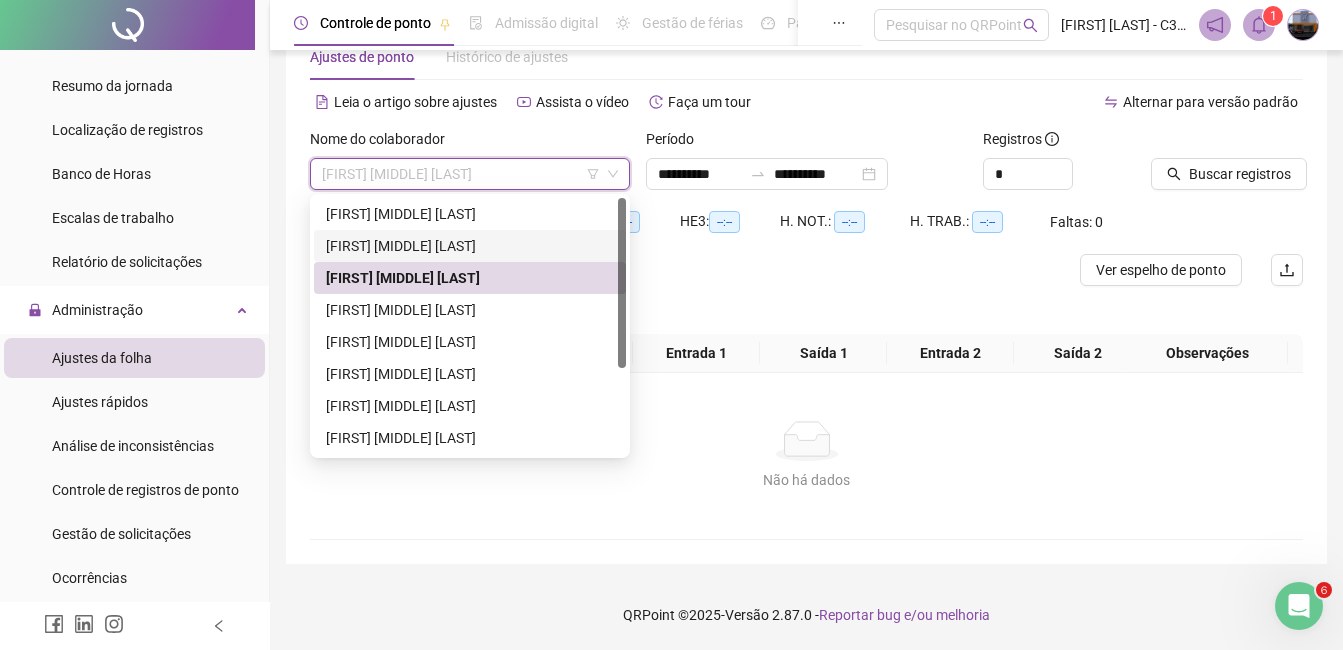 click on "[FIRST] [MIDDLE] [LAST]" at bounding box center [470, 246] 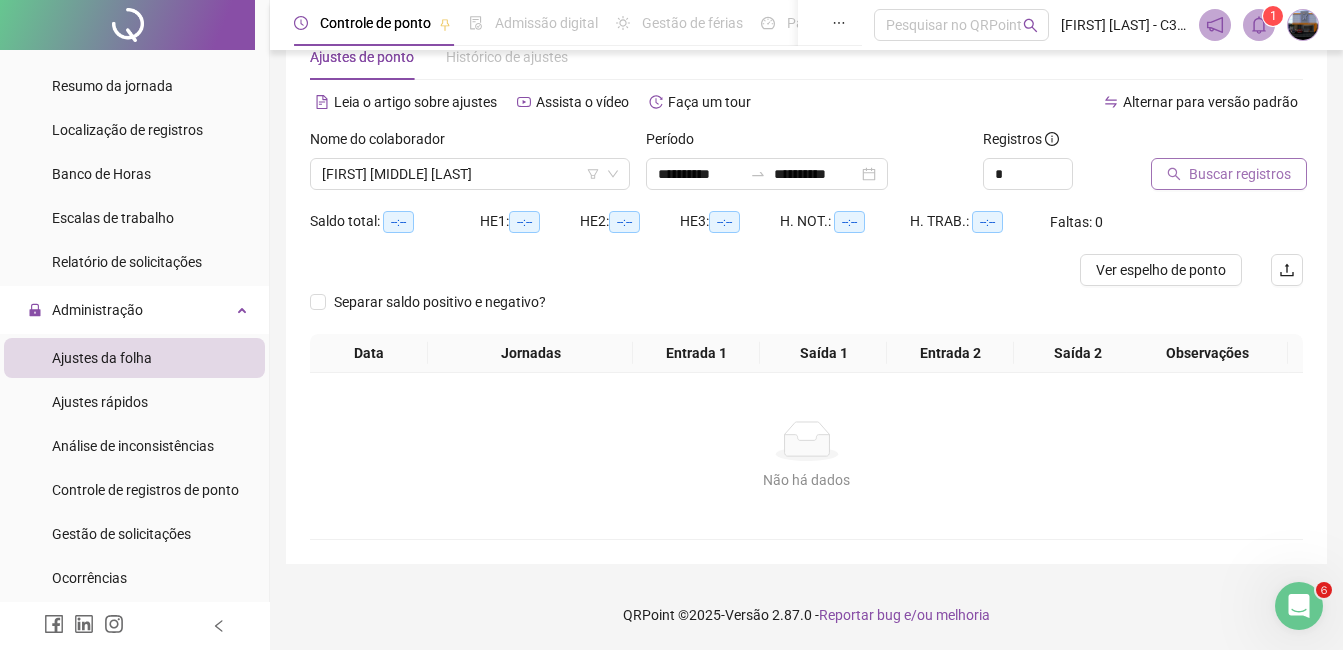 click on "Buscar registros" at bounding box center (1240, 174) 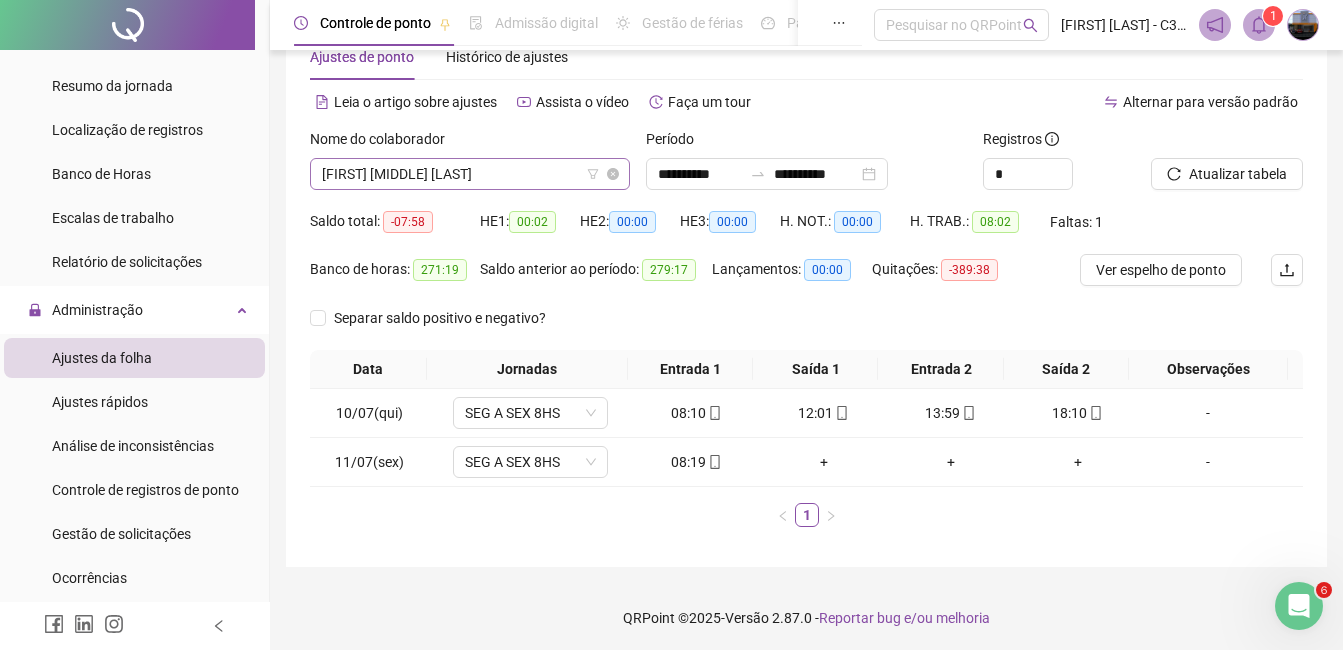 click on "[FIRST] [MIDDLE] [LAST]" at bounding box center (470, 174) 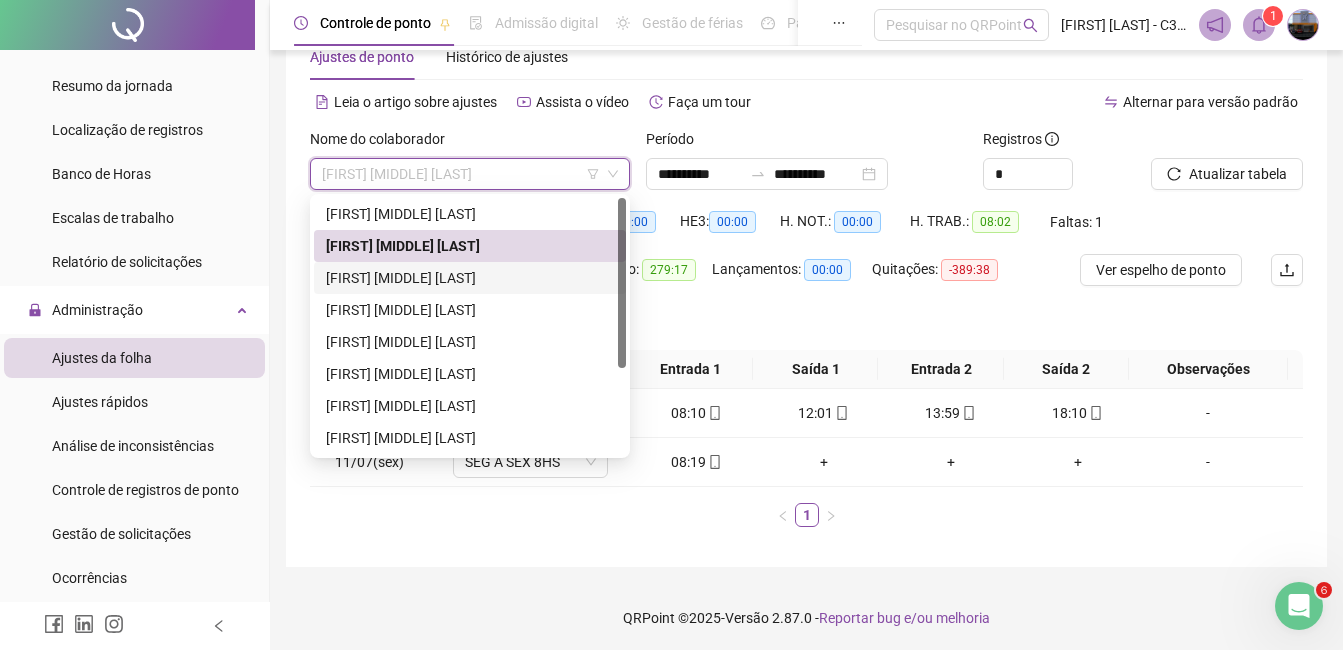 click on "[FIRST] [MIDDLE] [LAST]" at bounding box center (470, 278) 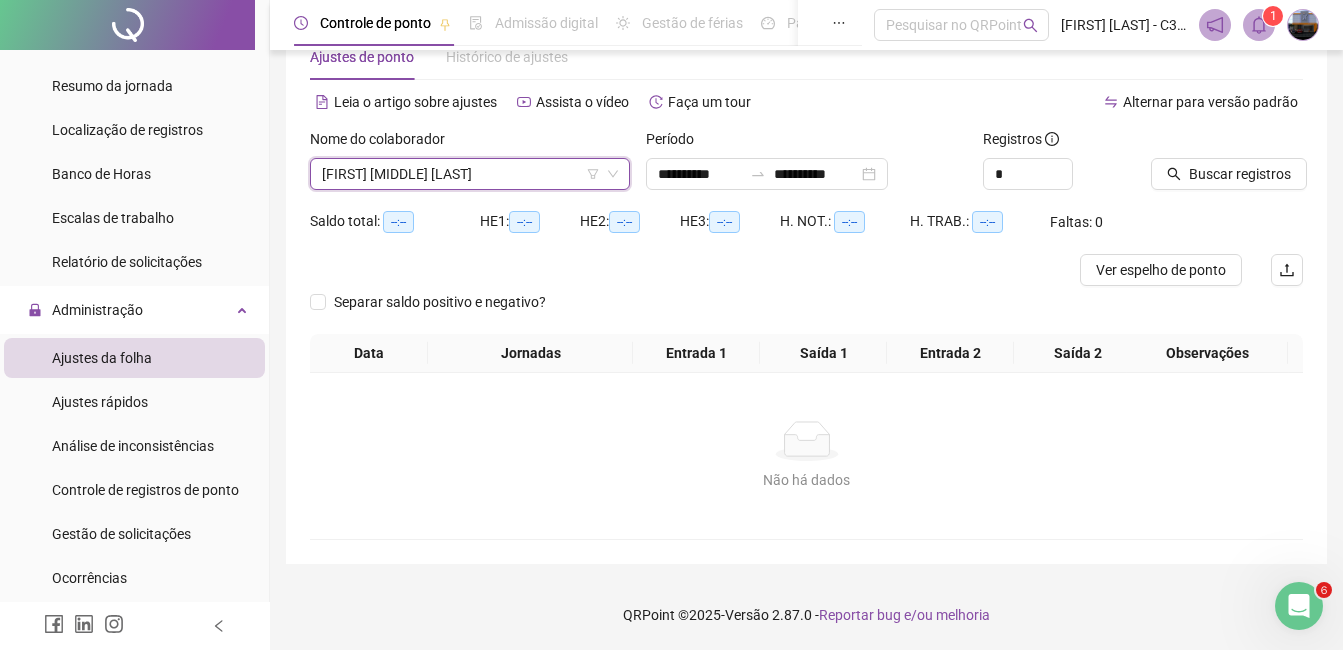 click on "Buscar registros" at bounding box center [1227, 167] 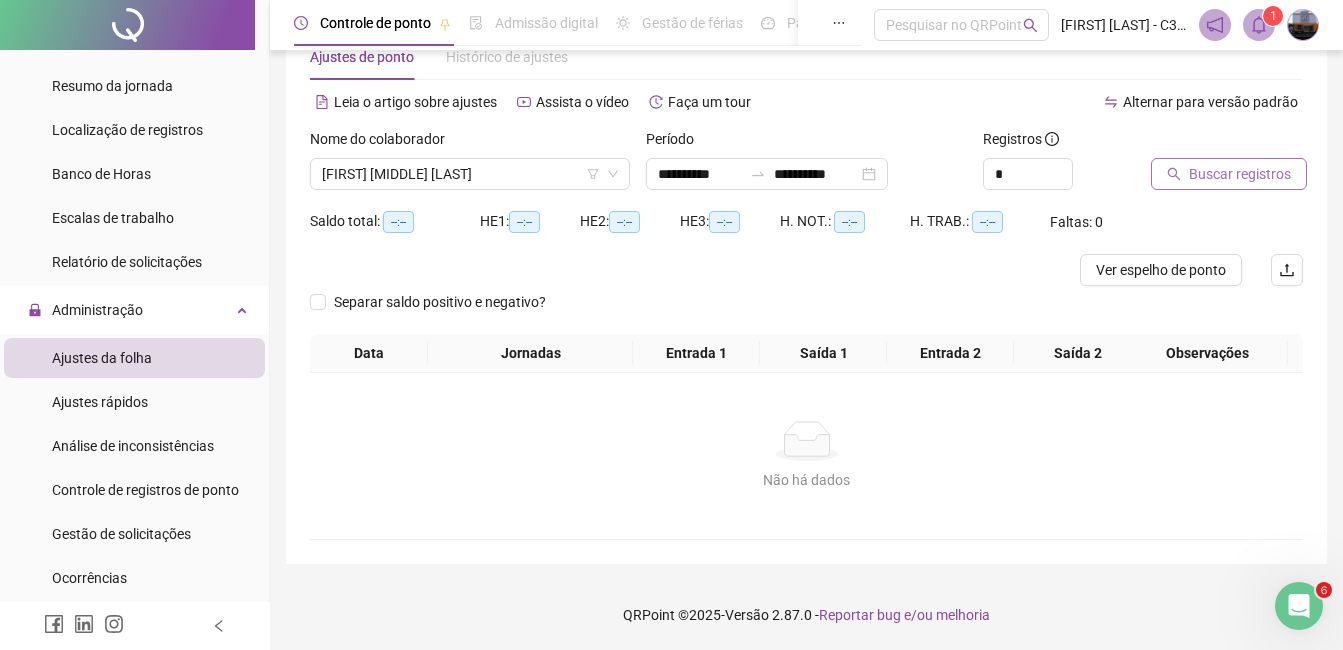 click on "Buscar registros" at bounding box center (1240, 174) 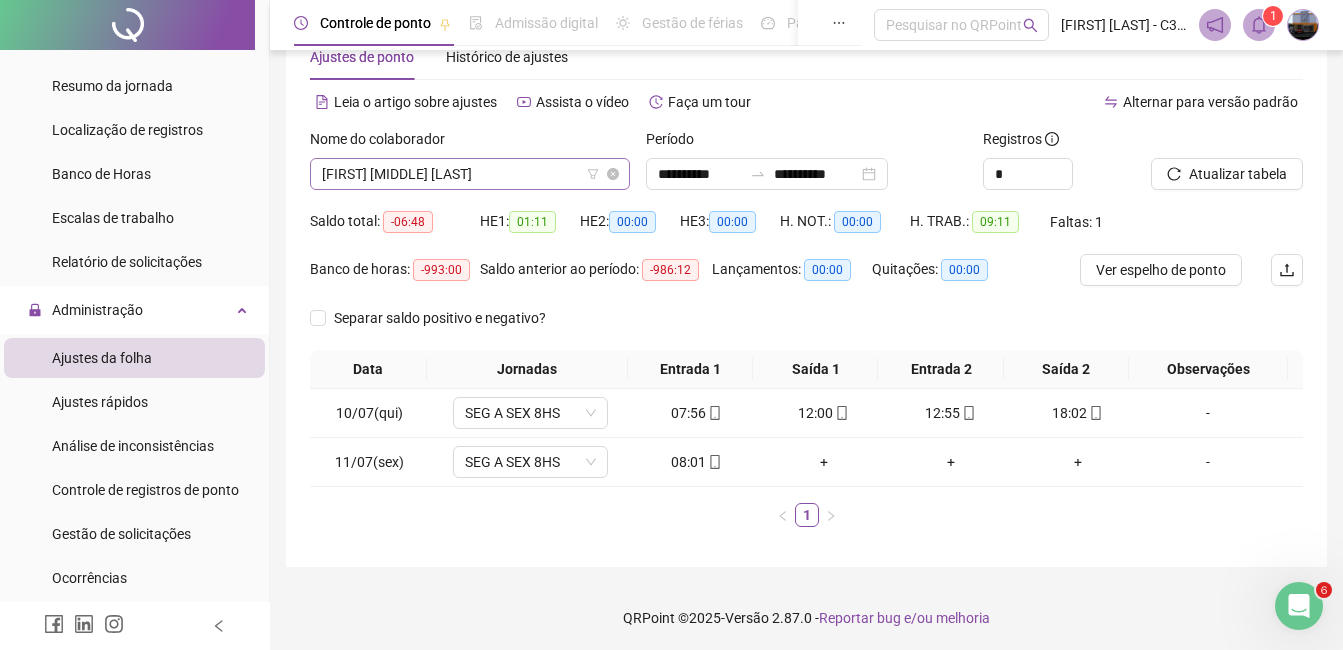 click on "[FIRST] [MIDDLE] [LAST]" at bounding box center [470, 174] 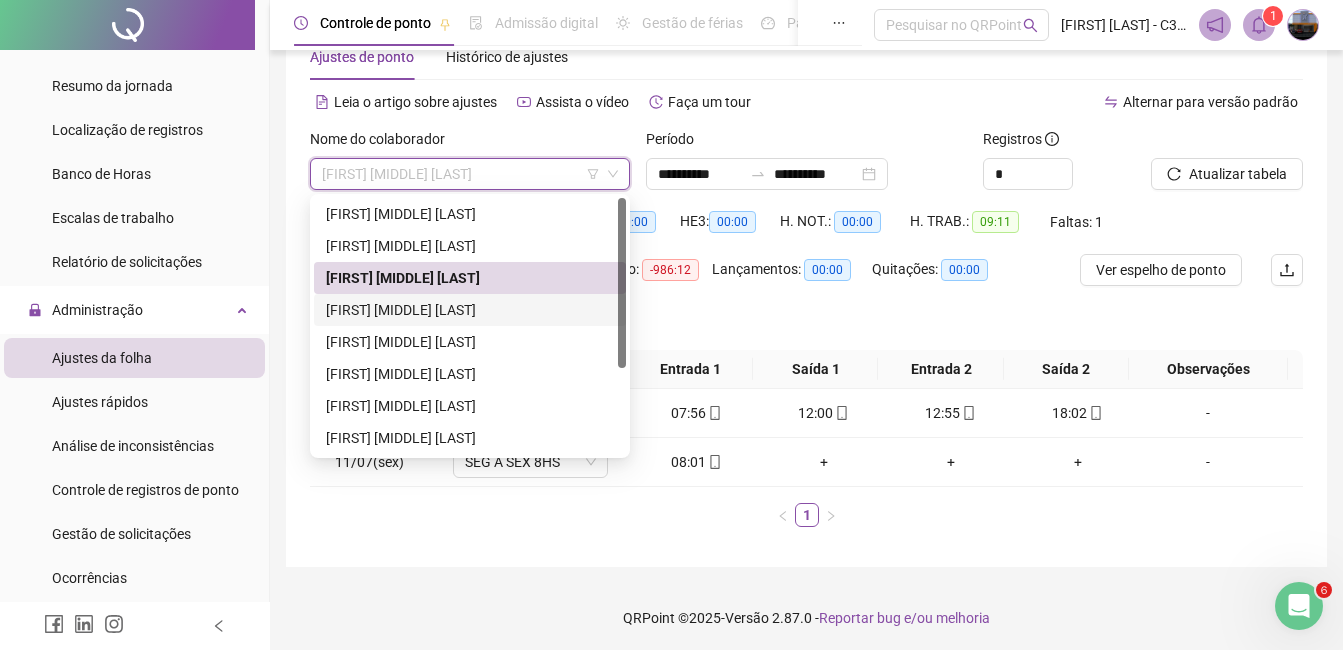 click on "[FIRST] [MIDDLE] [LAST]" at bounding box center (470, 310) 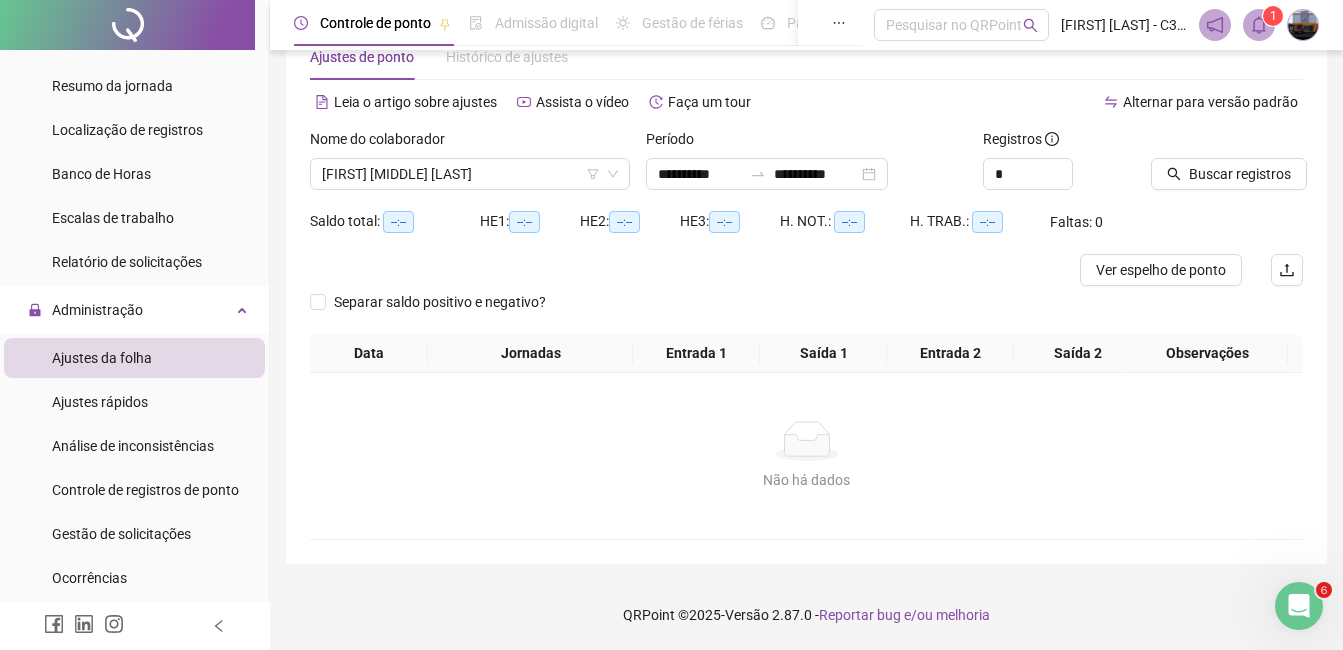 click at bounding box center (1202, 143) 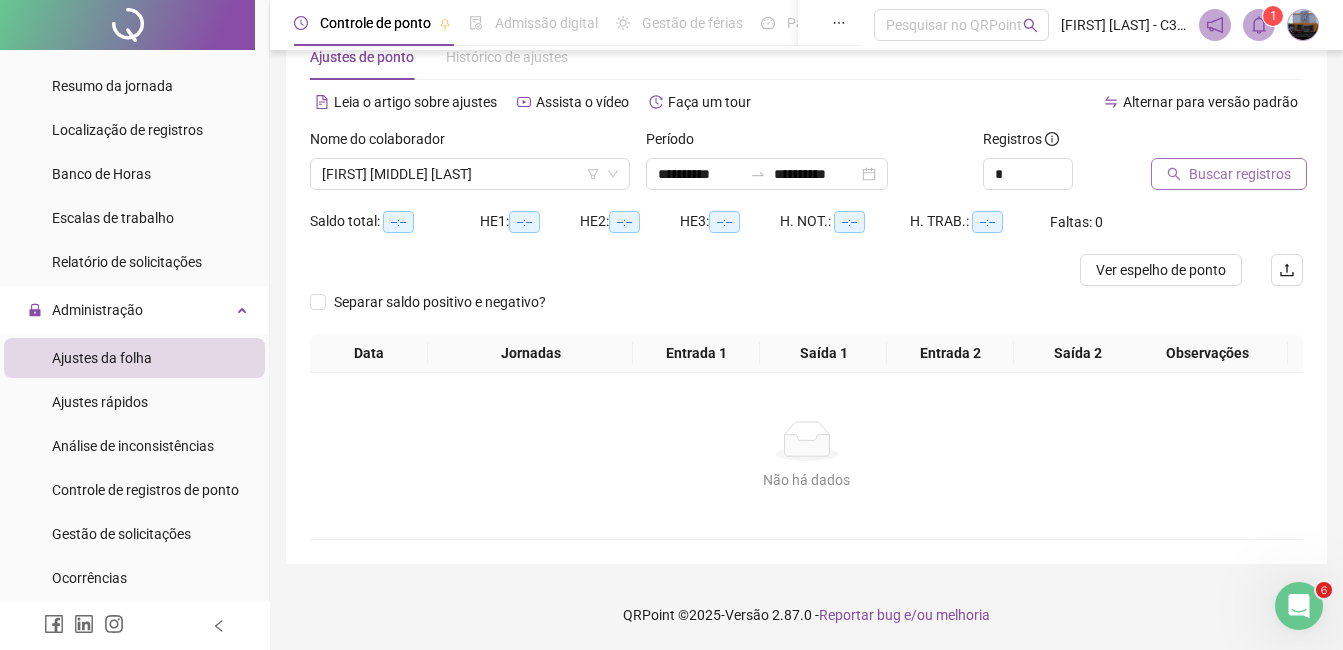 click on "Buscar registros" at bounding box center (1240, 174) 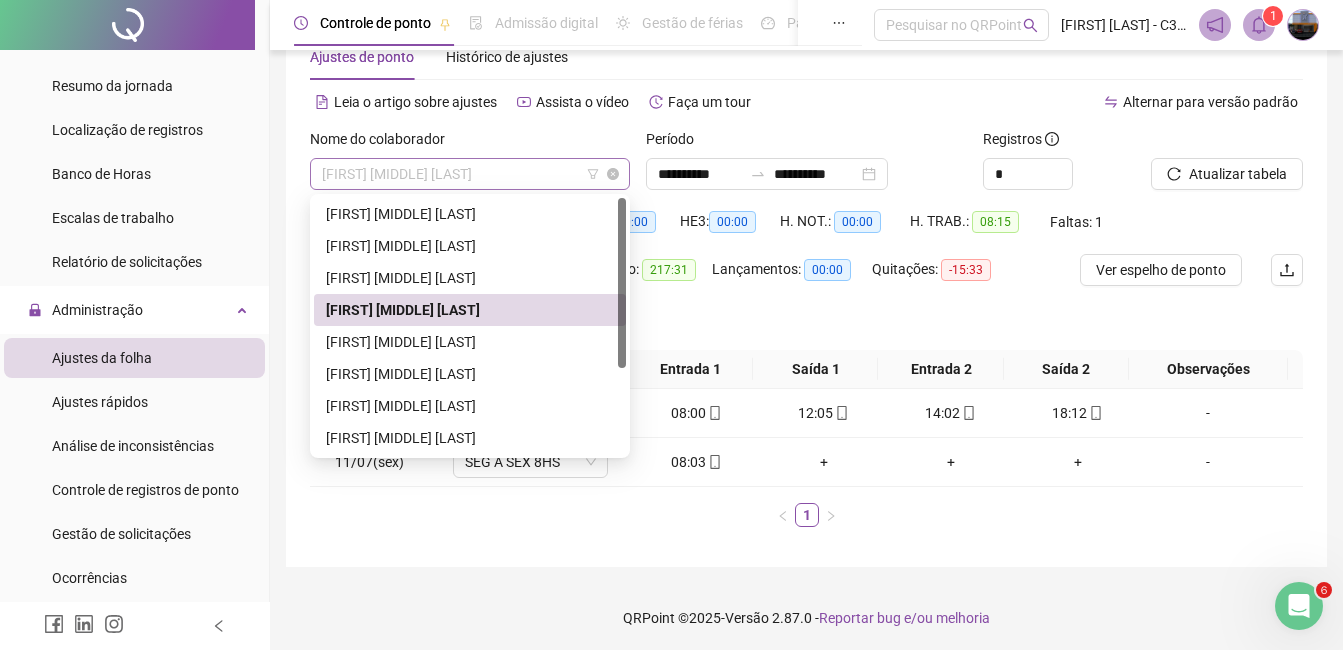 click on "[FIRST] [MIDDLE] [LAST]" at bounding box center [470, 174] 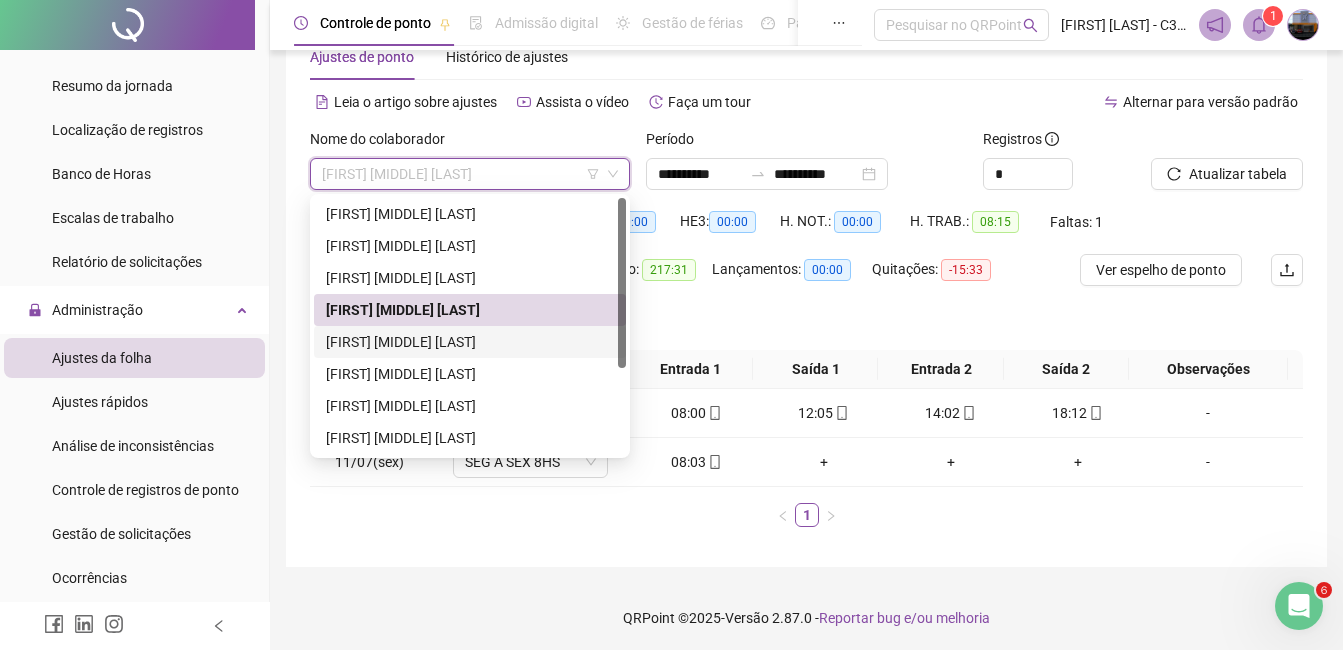 click on "[FIRST] [MIDDLE] [LAST]" at bounding box center (470, 342) 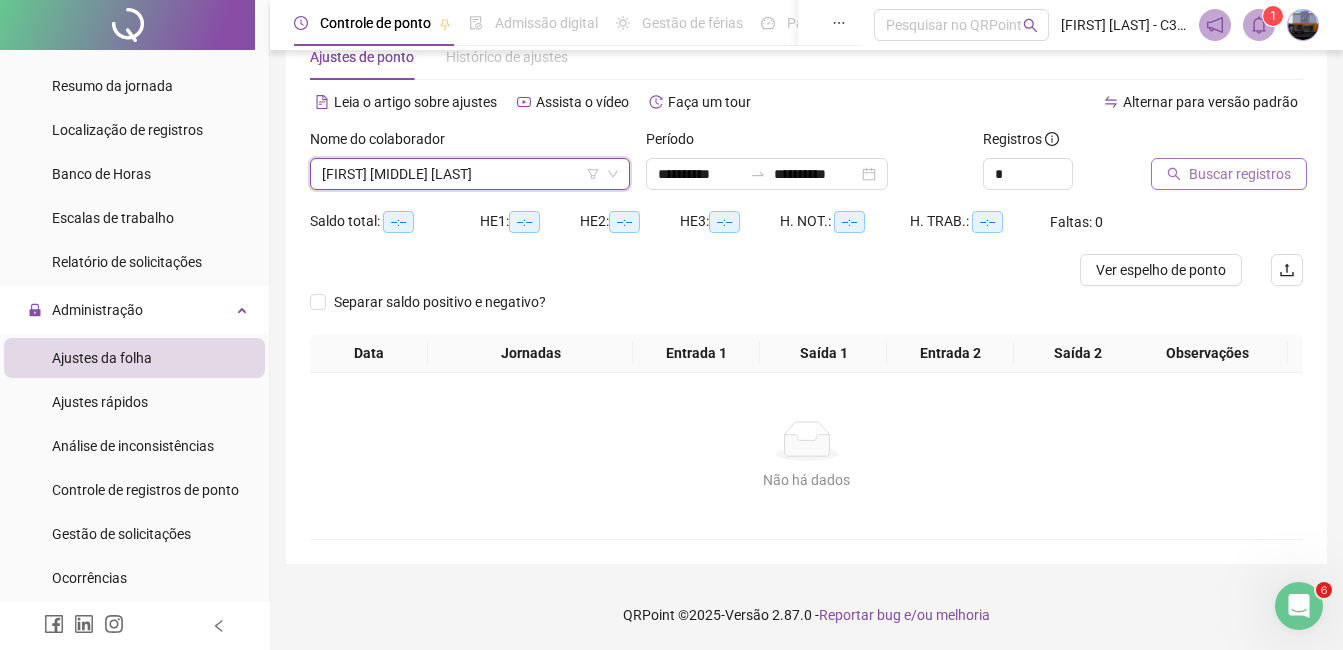 click 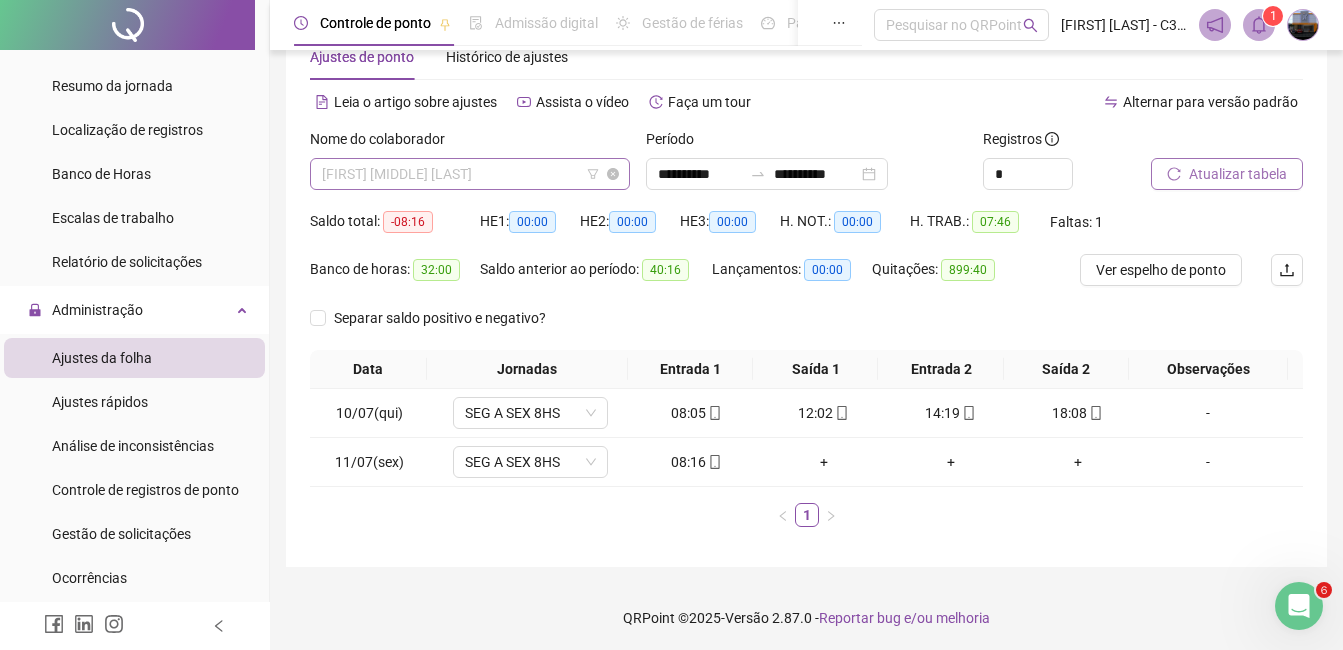 click on "[FIRST] [MIDDLE] [LAST]" at bounding box center [470, 174] 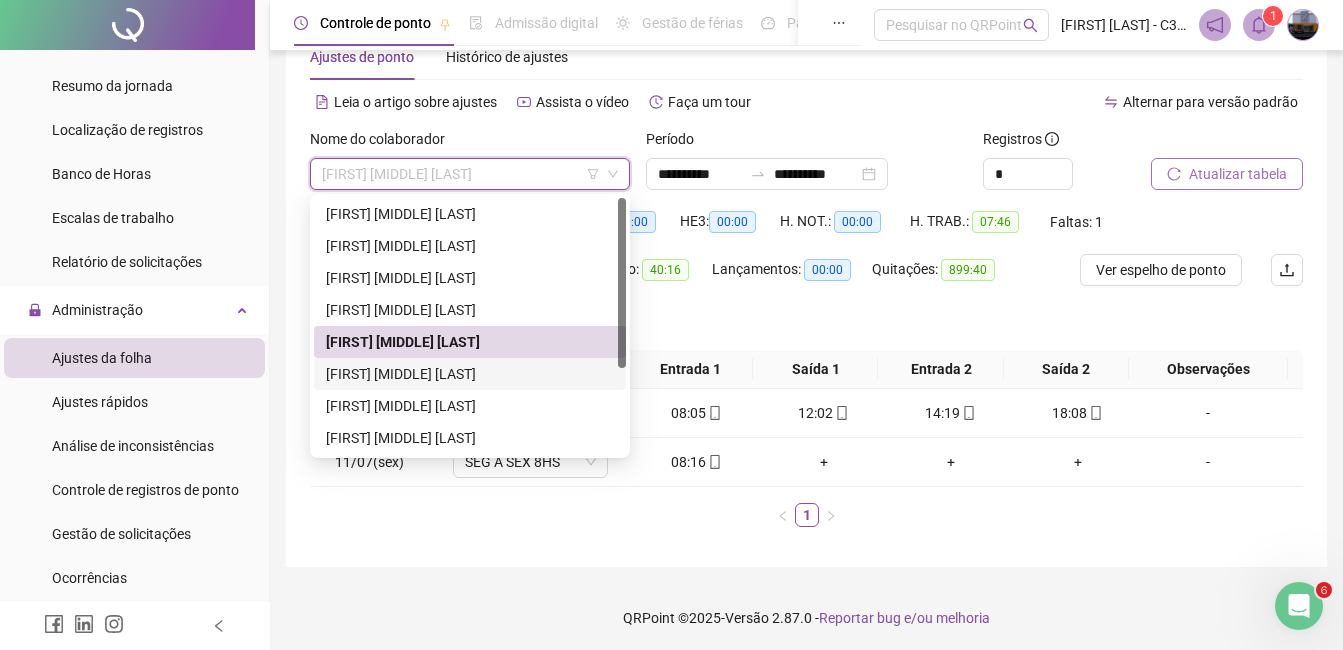 click on "[FIRST] [MIDDLE] [LAST]" at bounding box center (470, 374) 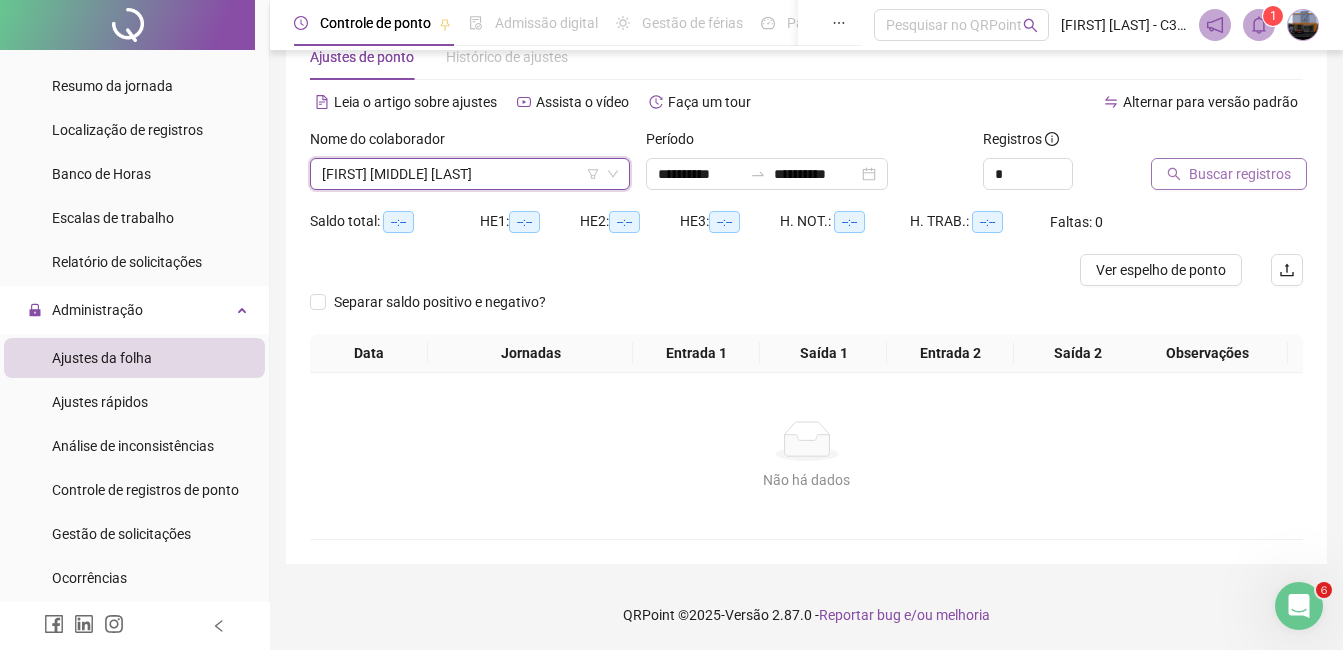click on "Buscar registros" at bounding box center (1240, 174) 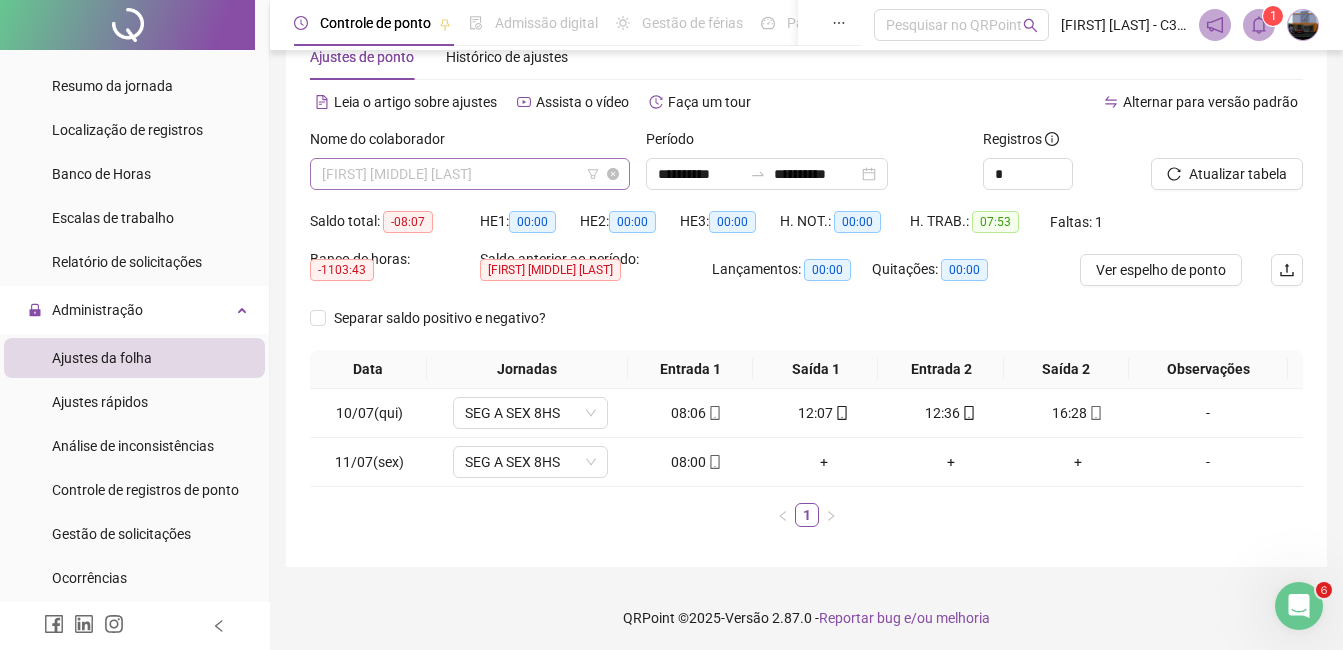 click on "[FIRST] [MIDDLE] [LAST]" at bounding box center [470, 174] 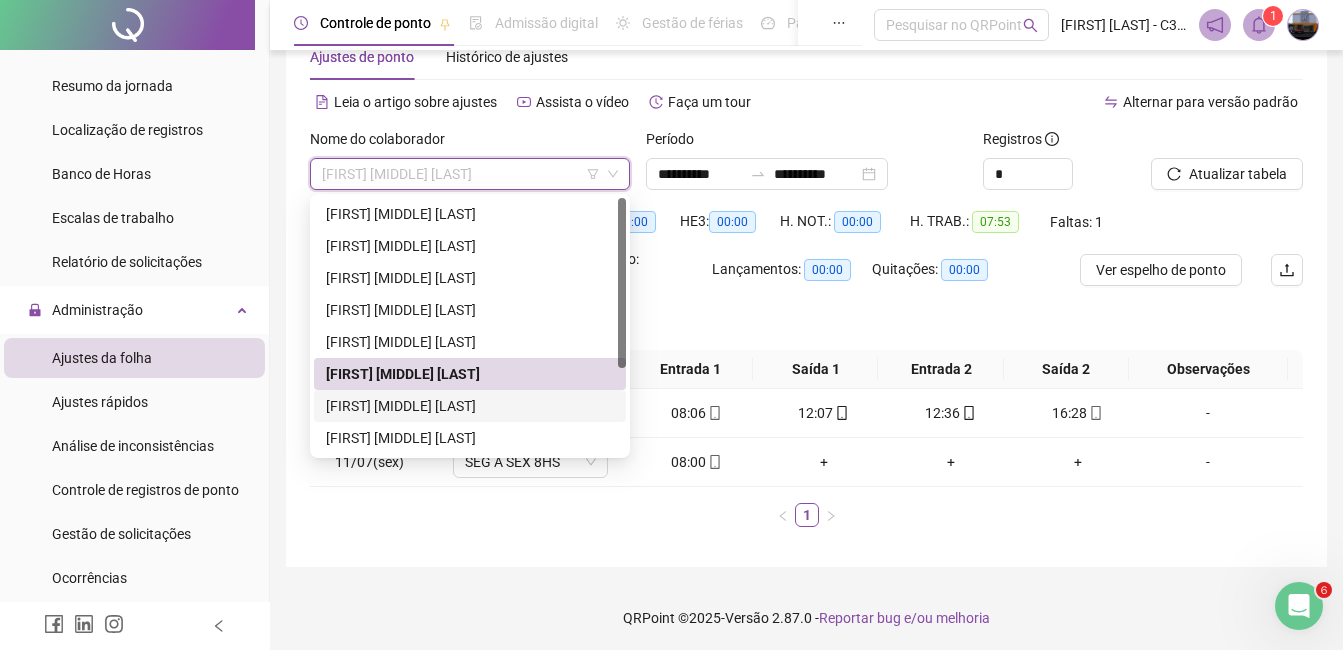 click on "[FIRST] [MIDDLE] [LAST]" at bounding box center [470, 406] 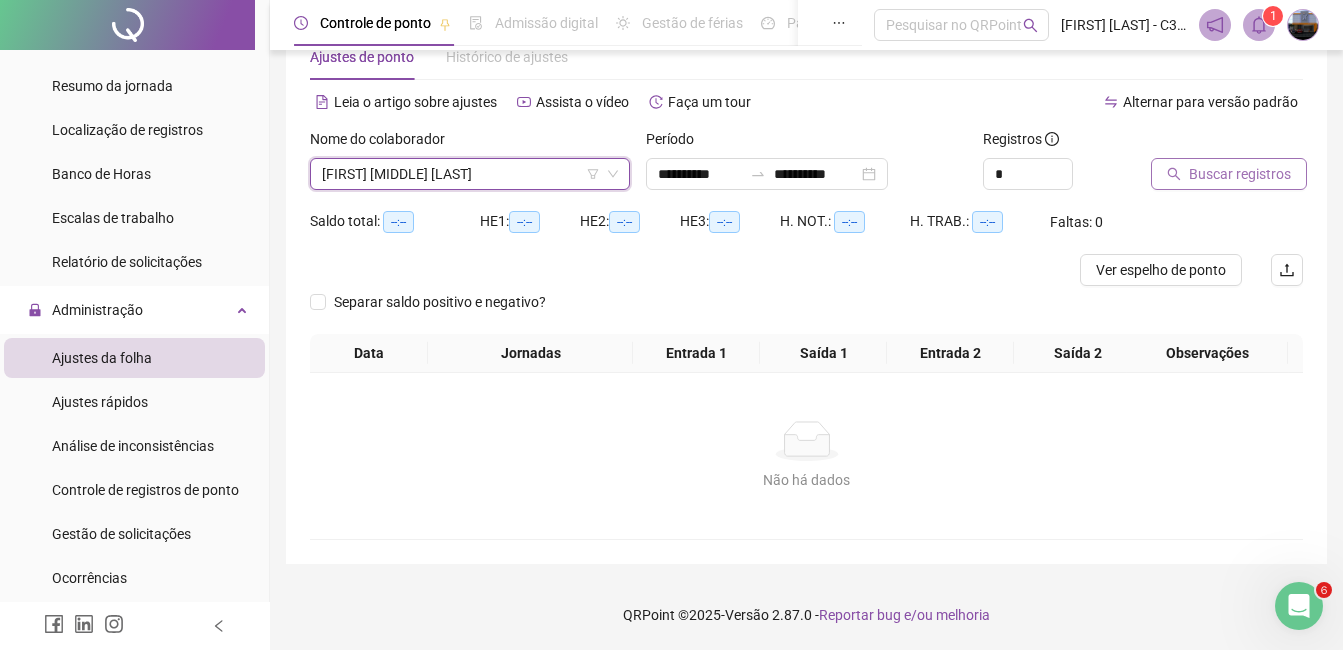 click on "Buscar registros" at bounding box center (1229, 174) 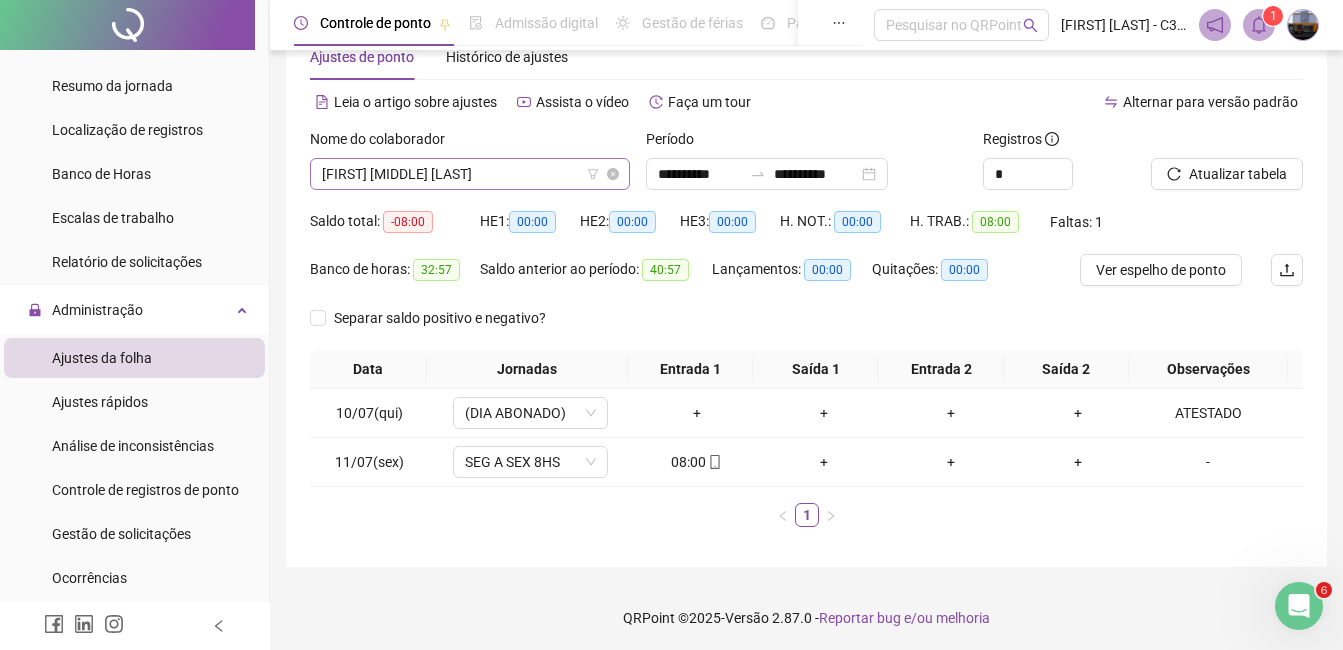 click on "[FIRST] [MIDDLE] [LAST]" at bounding box center [470, 174] 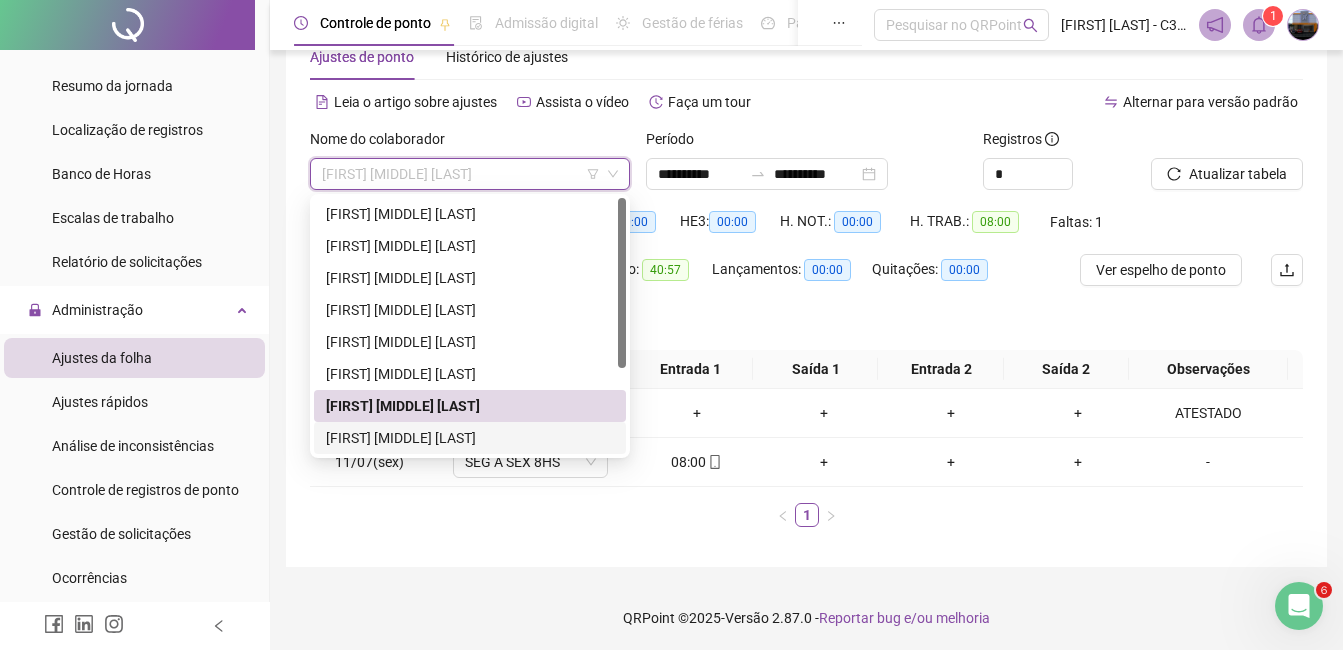 click on "[FIRST] [MIDDLE] [LAST]" at bounding box center [470, 438] 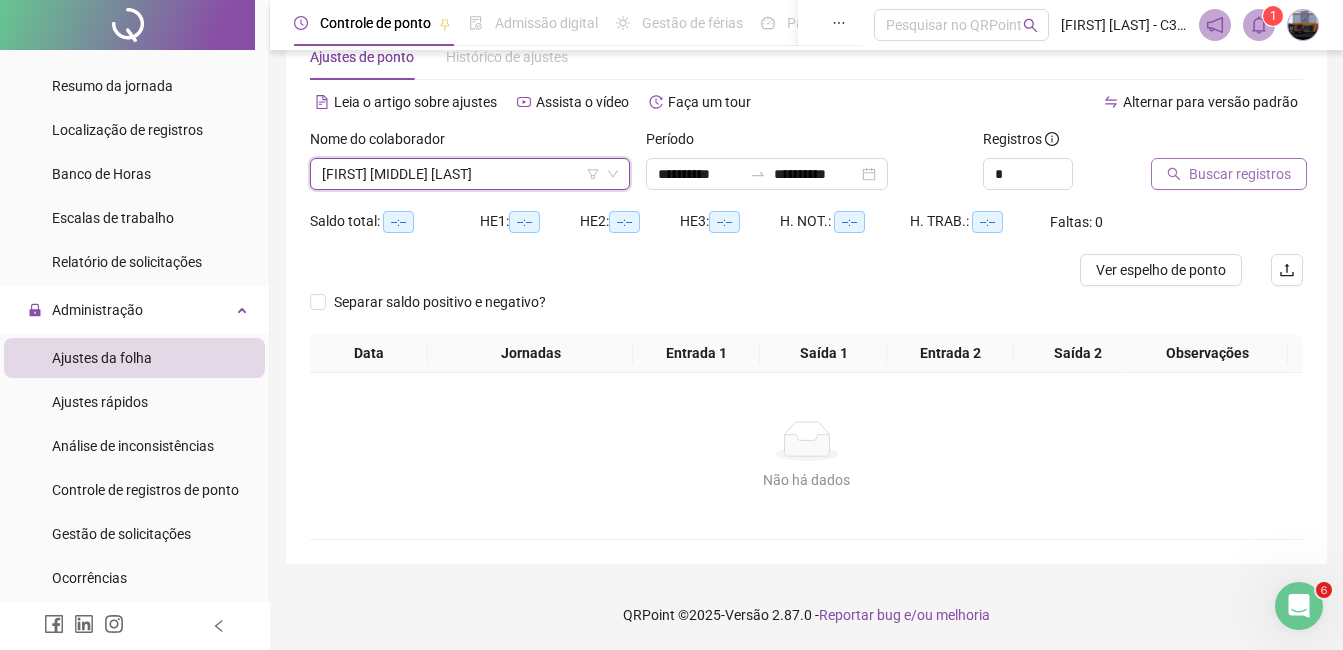 click on "Buscar registros" at bounding box center [1240, 174] 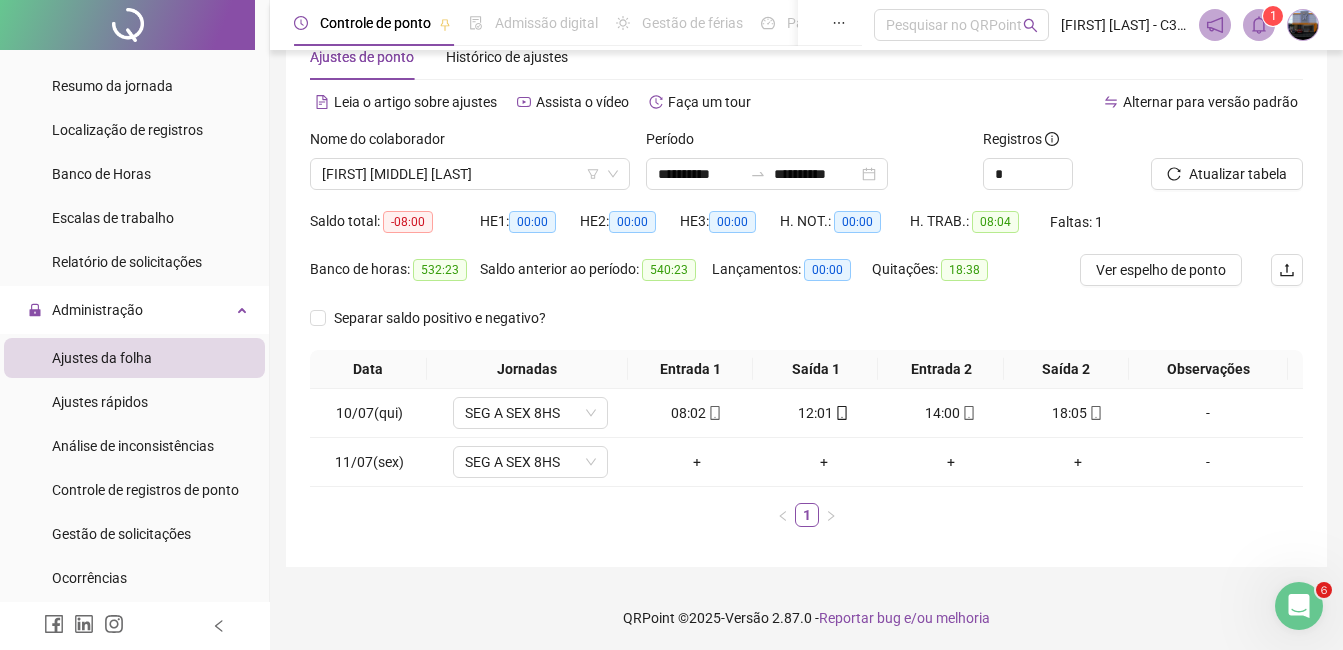 scroll, scrollTop: 59, scrollLeft: 0, axis: vertical 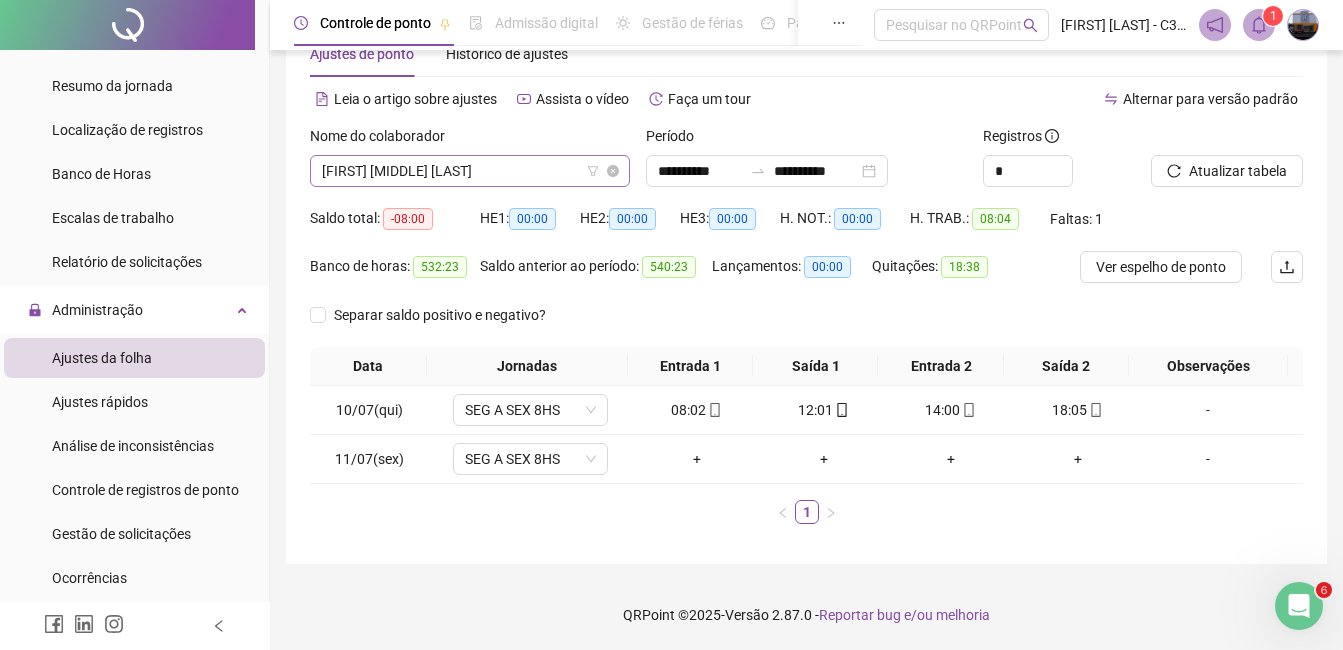 click on "[FIRST] [MIDDLE] [LAST]" at bounding box center (470, 171) 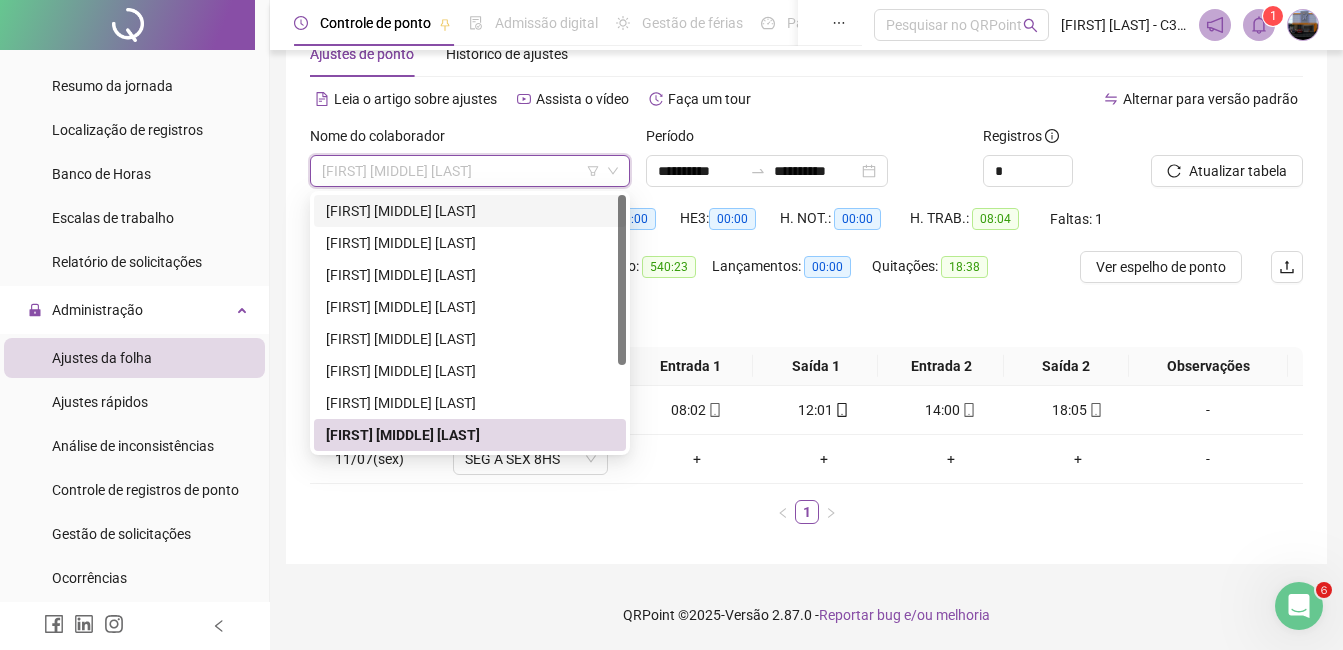 scroll, scrollTop: 100, scrollLeft: 0, axis: vertical 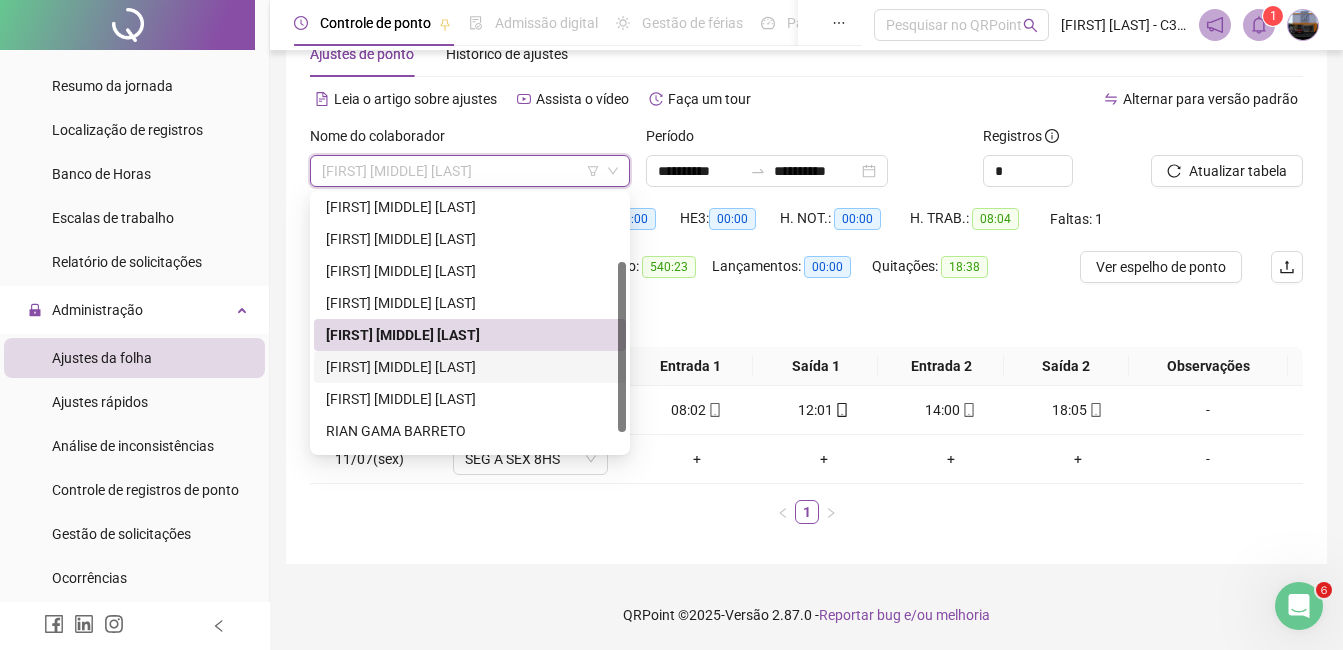click on "[FIRST] [MIDDLE] [LAST]" at bounding box center [470, 367] 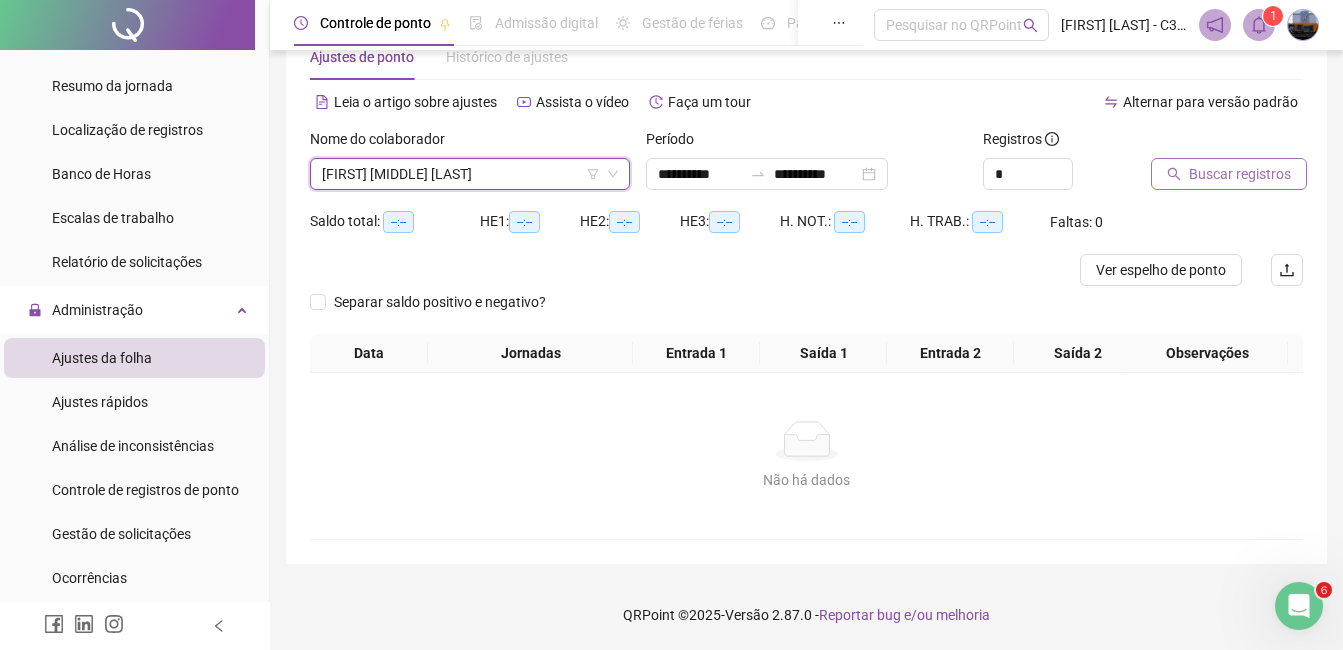 click on "Buscar registros" at bounding box center [1240, 174] 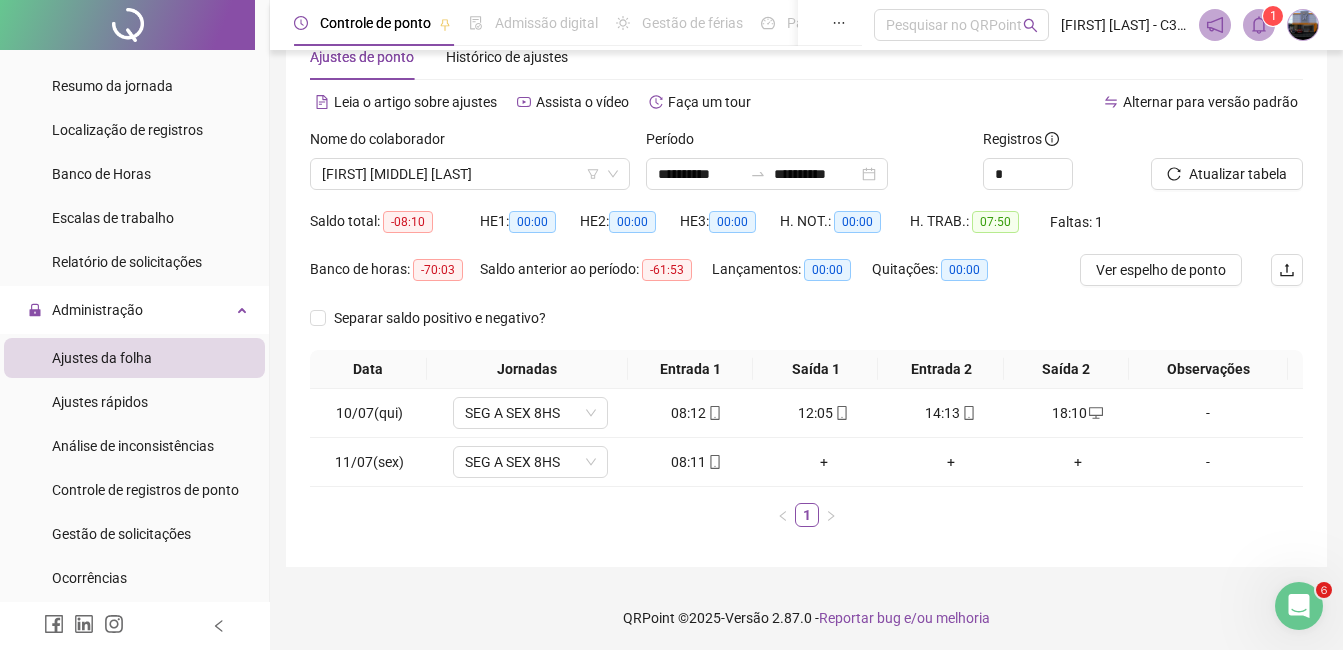 scroll, scrollTop: 59, scrollLeft: 0, axis: vertical 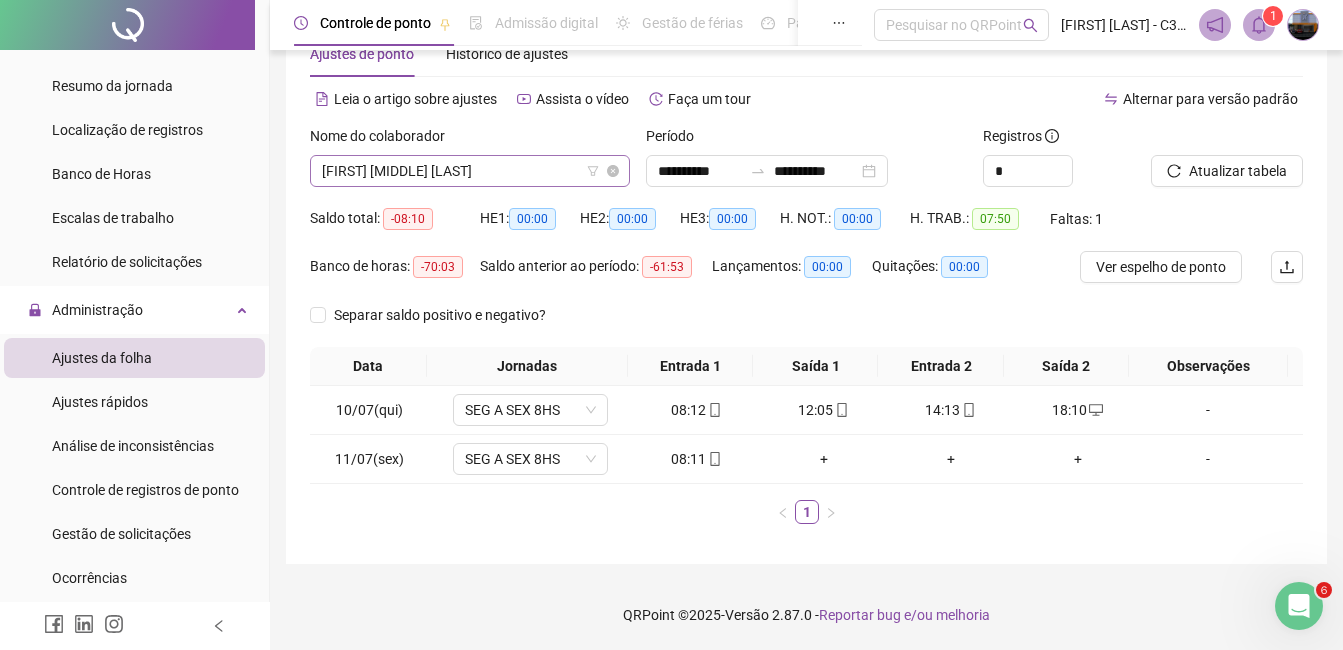 click on "[FIRST] [MIDDLE] [LAST]" at bounding box center (470, 171) 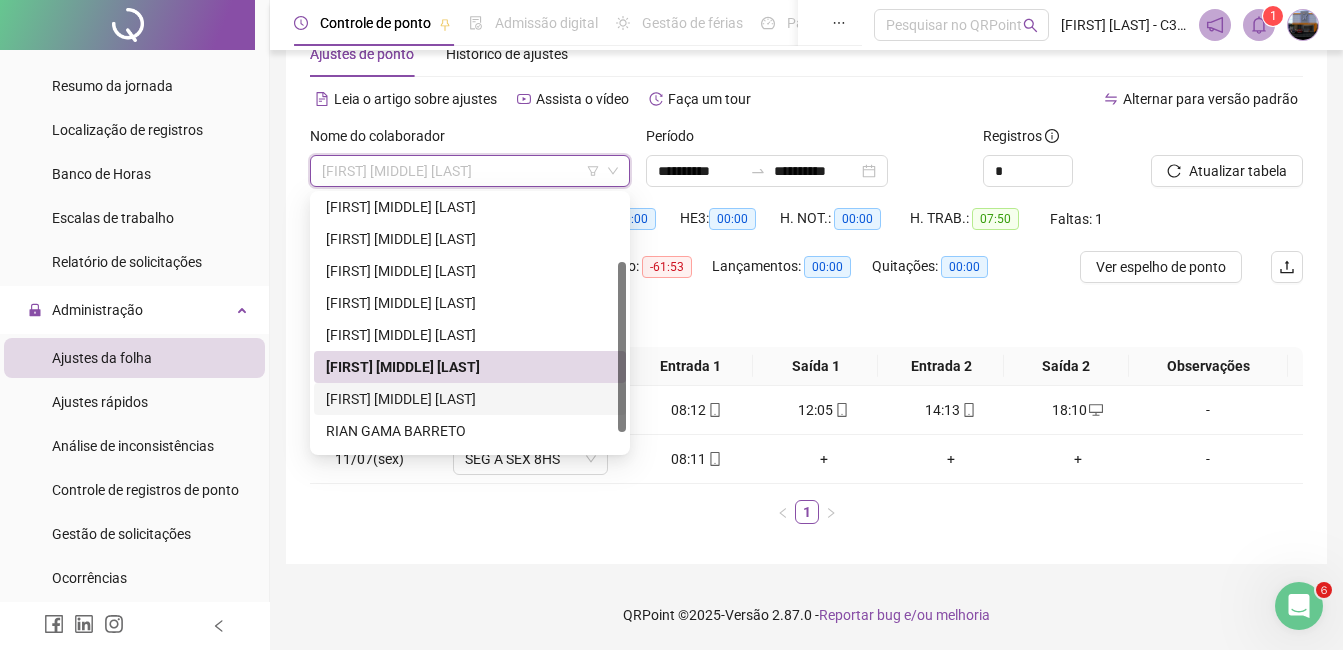 click on "[FIRST] [MIDDLE] [LAST]" at bounding box center (470, 399) 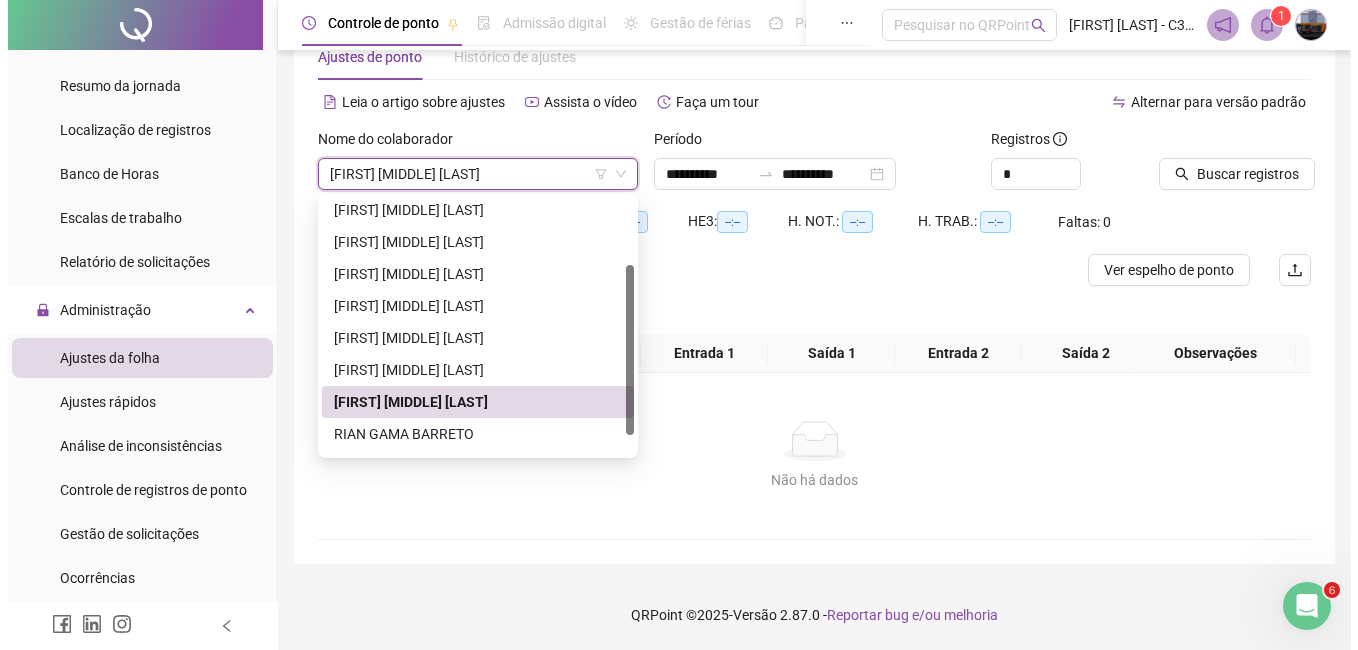 scroll, scrollTop: 56, scrollLeft: 0, axis: vertical 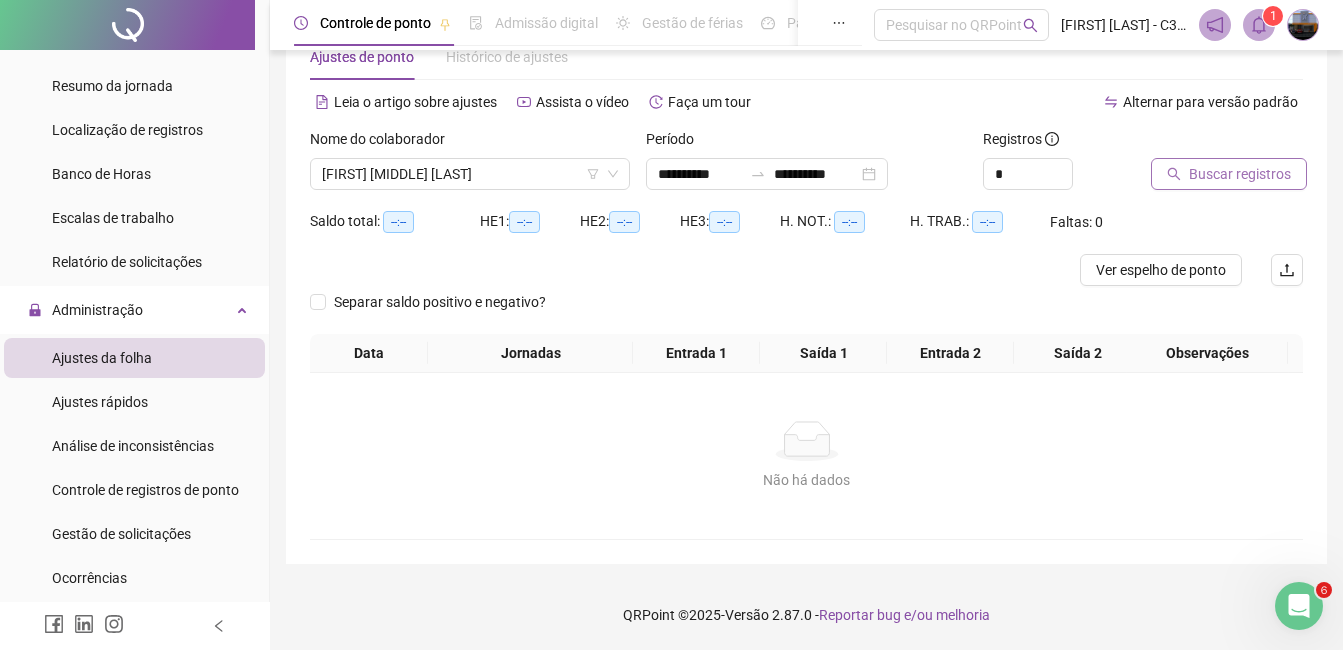 click on "Buscar registros" at bounding box center [1240, 174] 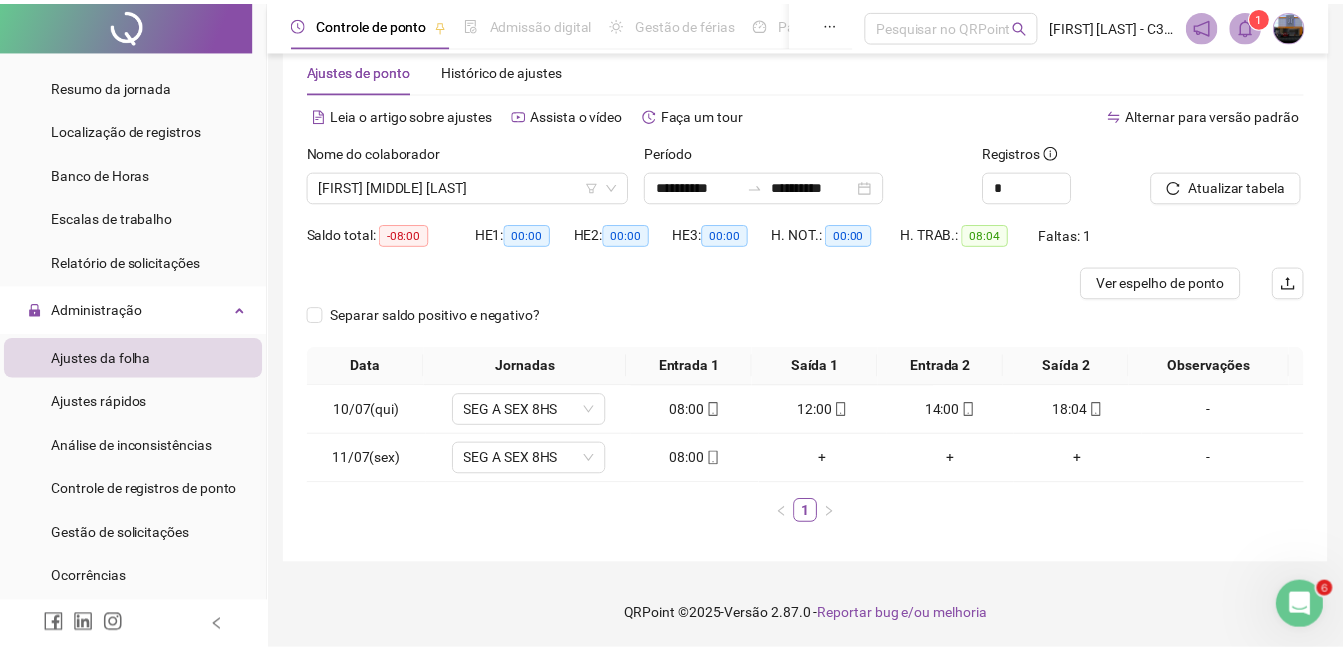scroll, scrollTop: 43, scrollLeft: 0, axis: vertical 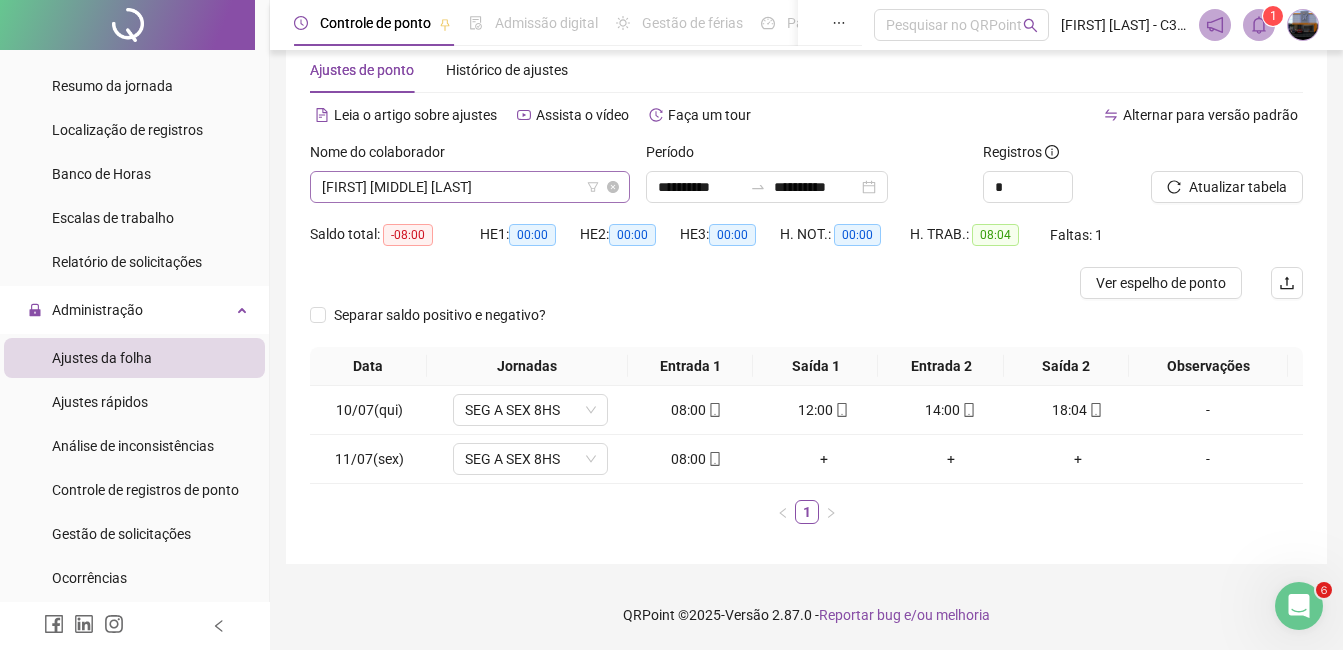 click on "[FIRST] [MIDDLE] [LAST]" at bounding box center [470, 187] 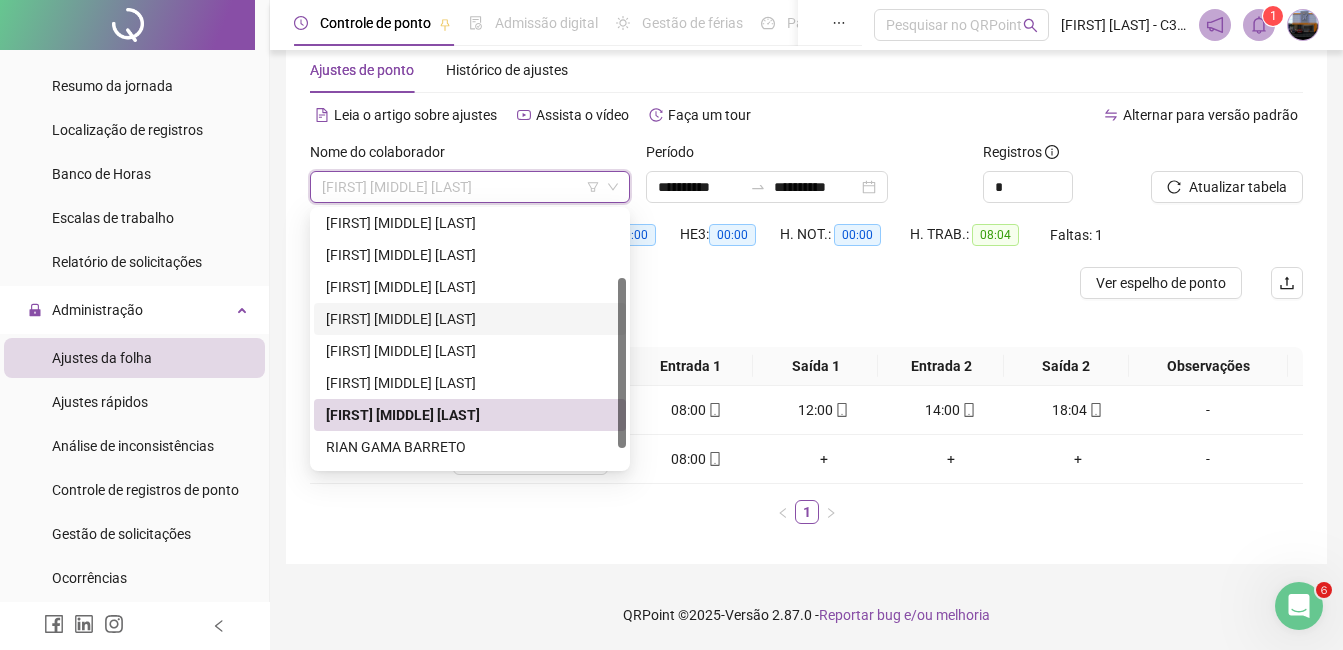 scroll, scrollTop: 128, scrollLeft: 0, axis: vertical 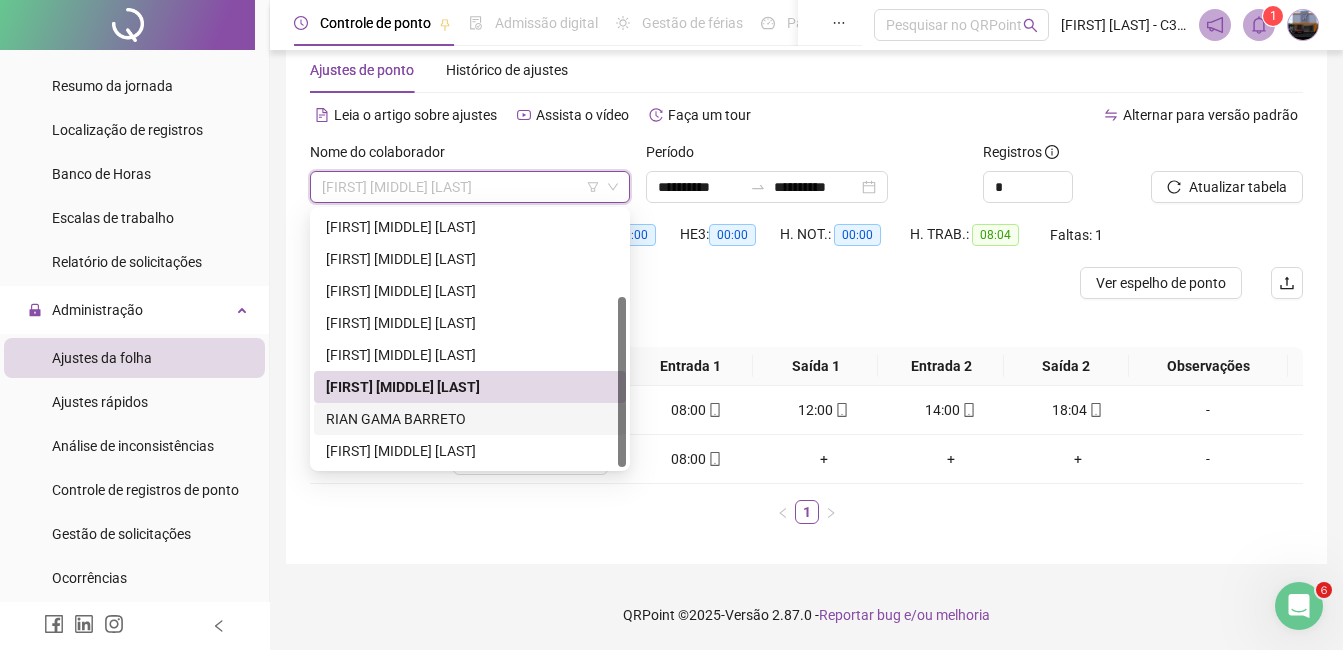 click on "RIAN GAMA BARRETO" at bounding box center [470, 419] 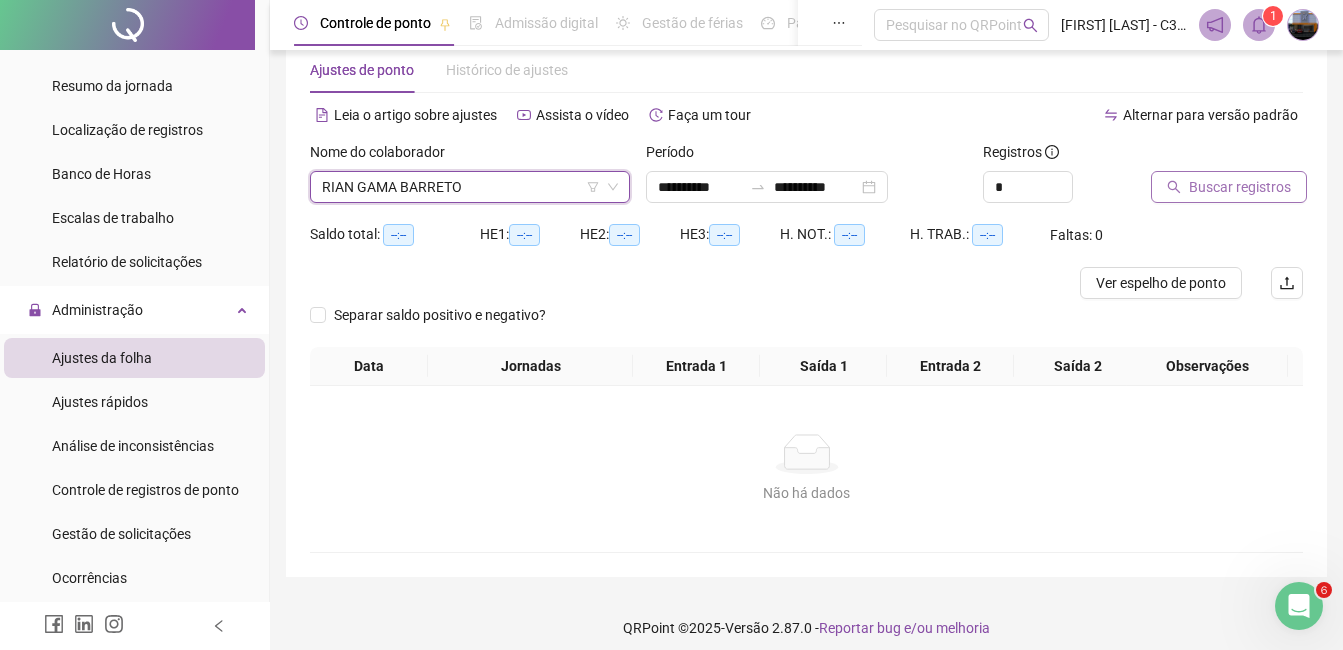 click on "Buscar registros" at bounding box center [1240, 187] 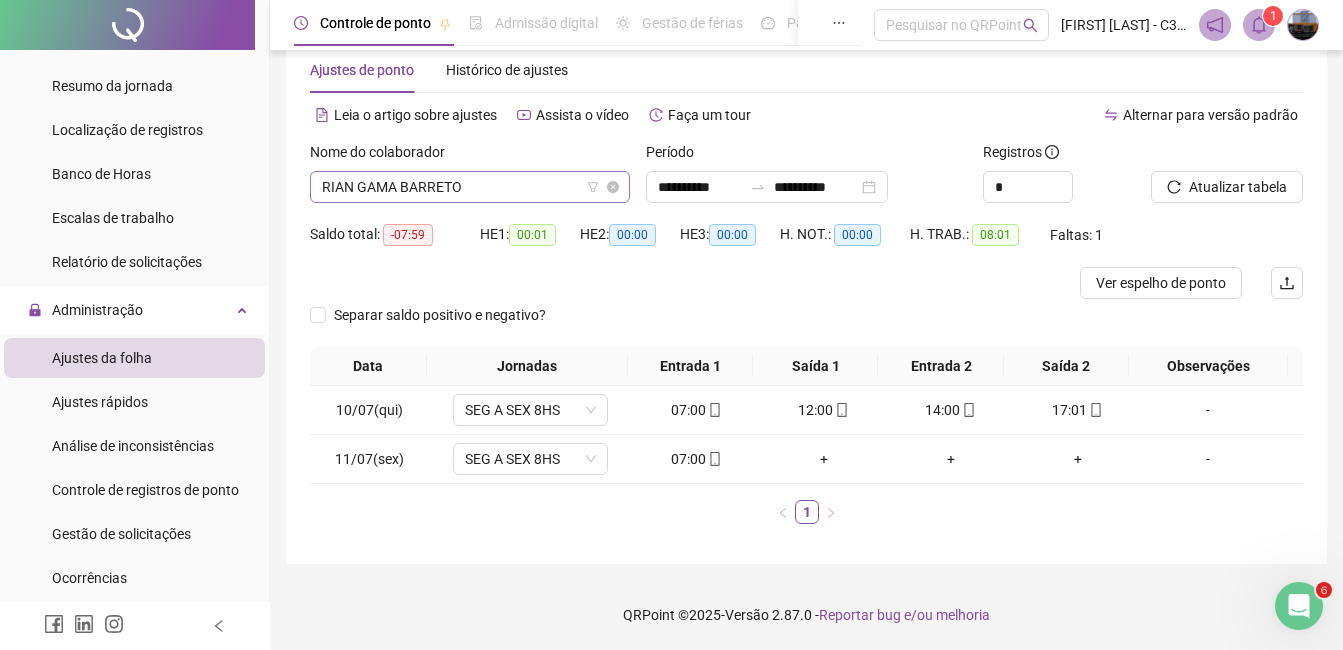 click on "RIAN GAMA BARRETO" at bounding box center [470, 187] 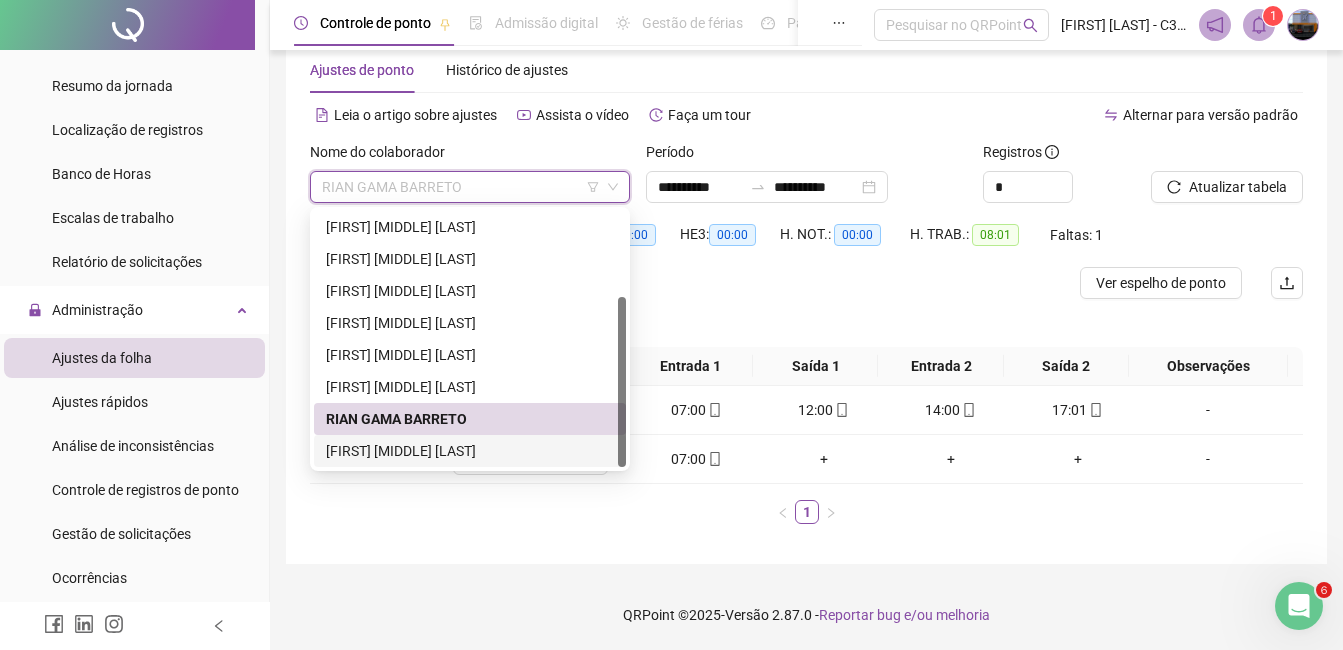 click on "[FIRST] [MIDDLE] [LAST]" at bounding box center (470, 451) 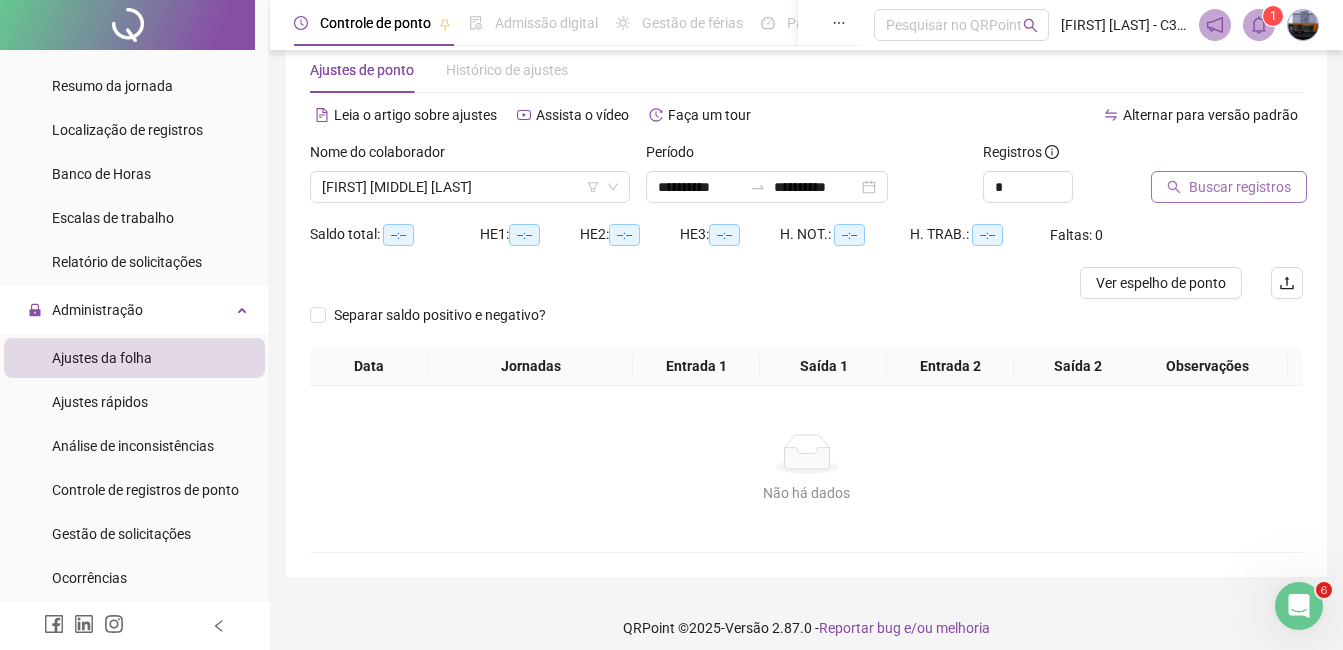 click on "Buscar registros" at bounding box center (1240, 187) 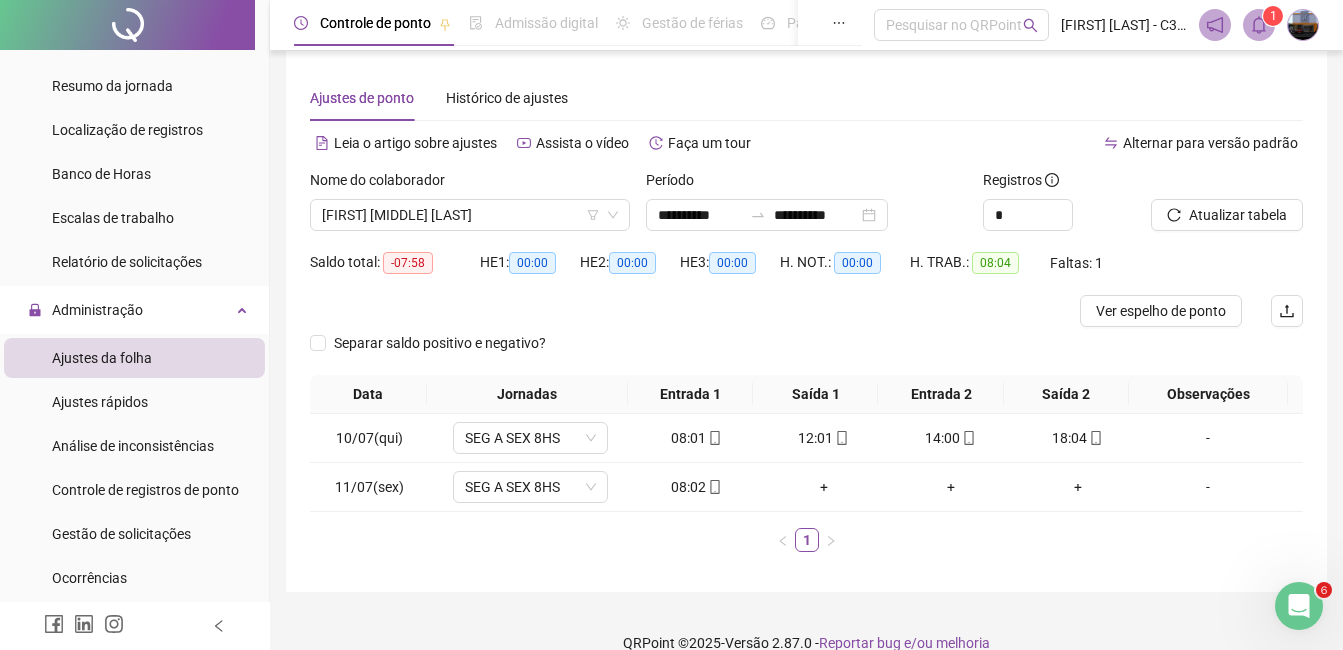 scroll, scrollTop: 0, scrollLeft: 0, axis: both 